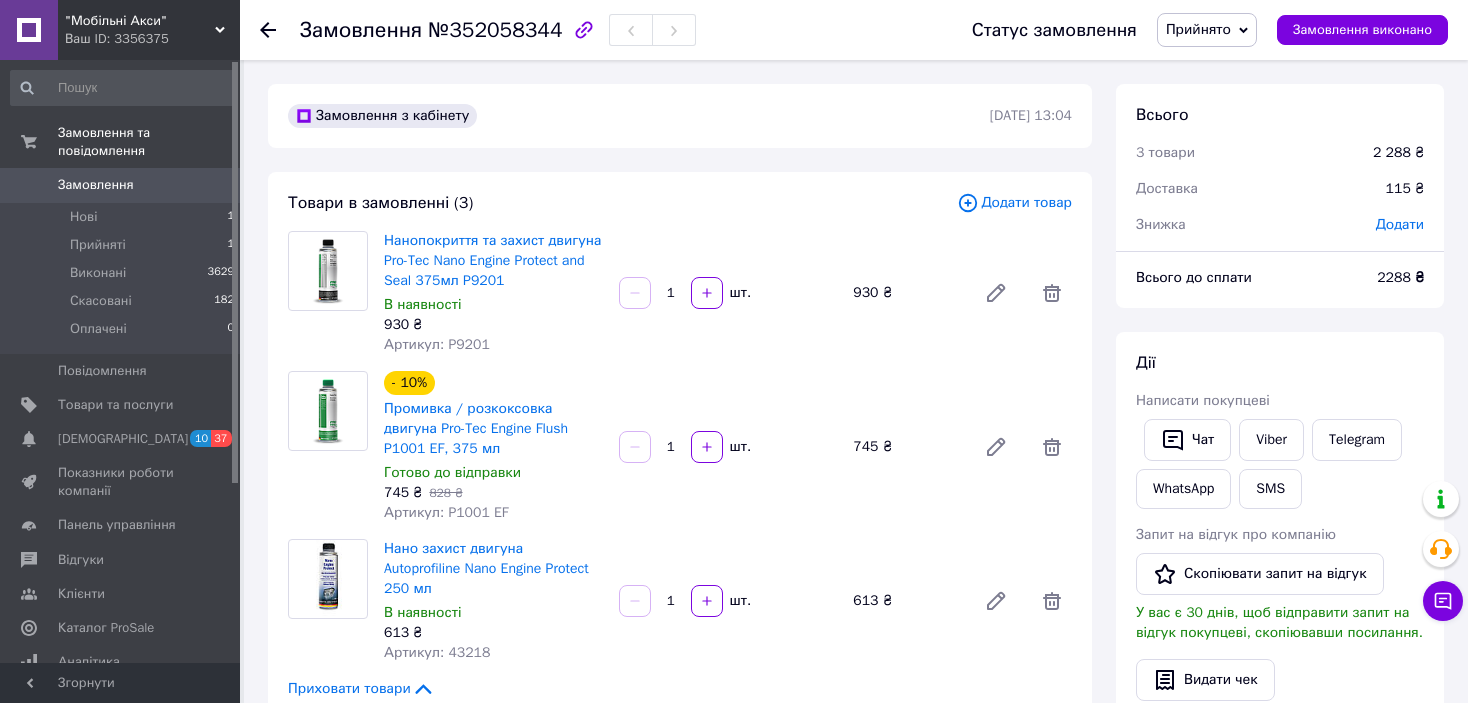 scroll, scrollTop: 600, scrollLeft: 0, axis: vertical 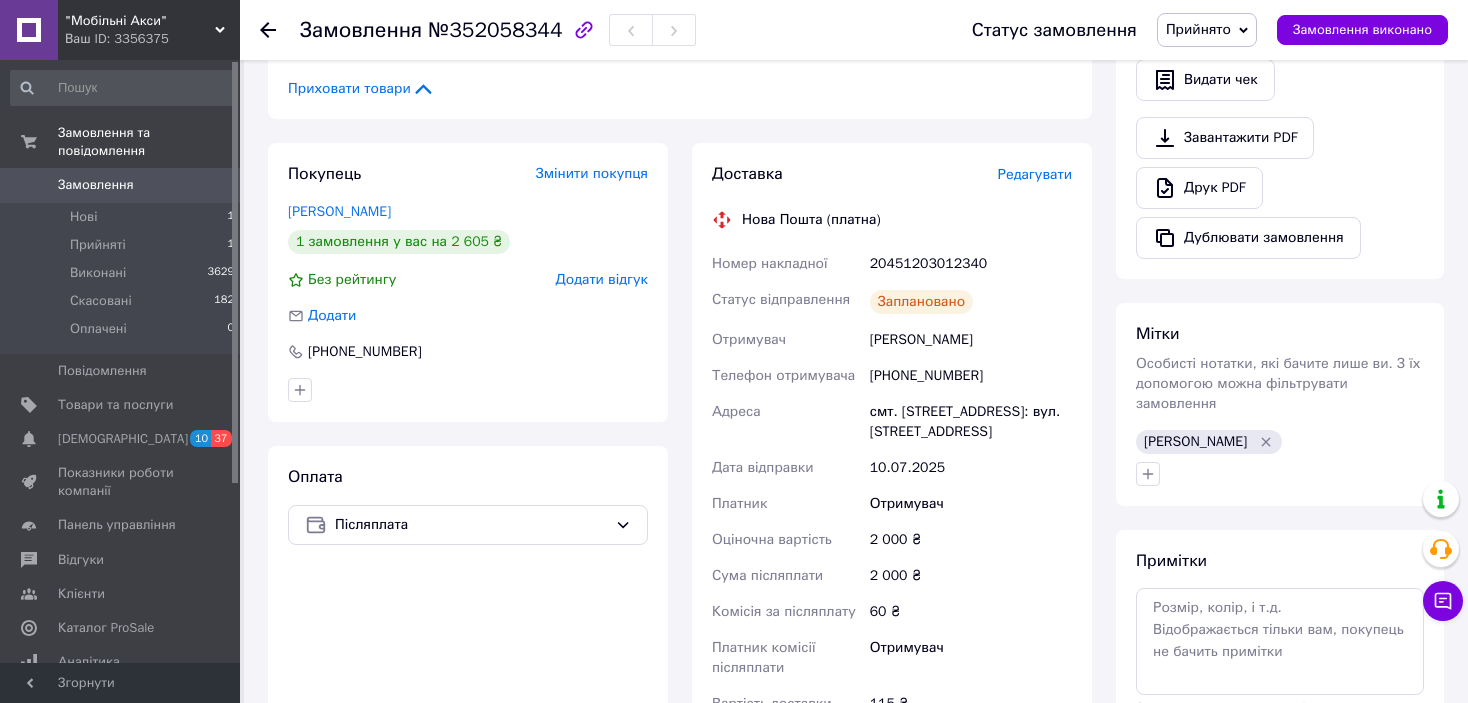 click 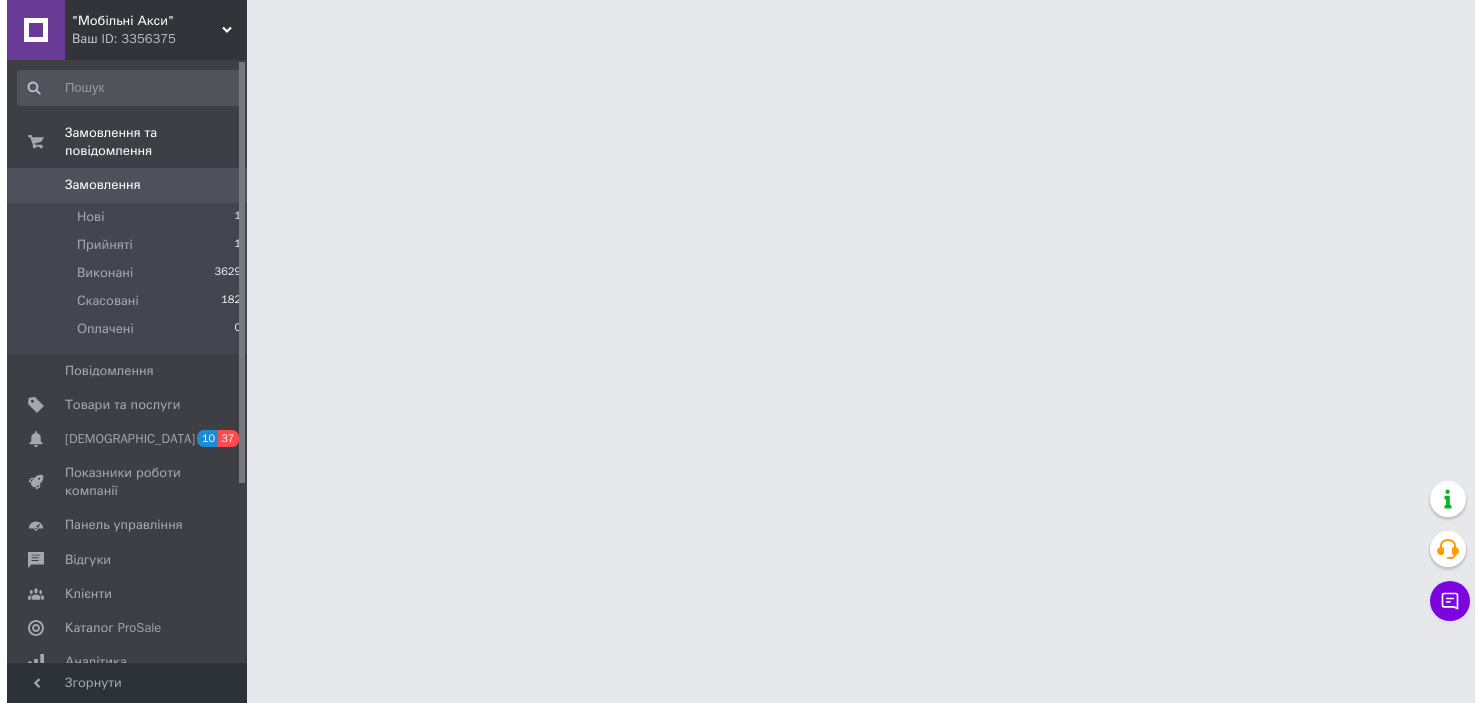 scroll, scrollTop: 0, scrollLeft: 0, axis: both 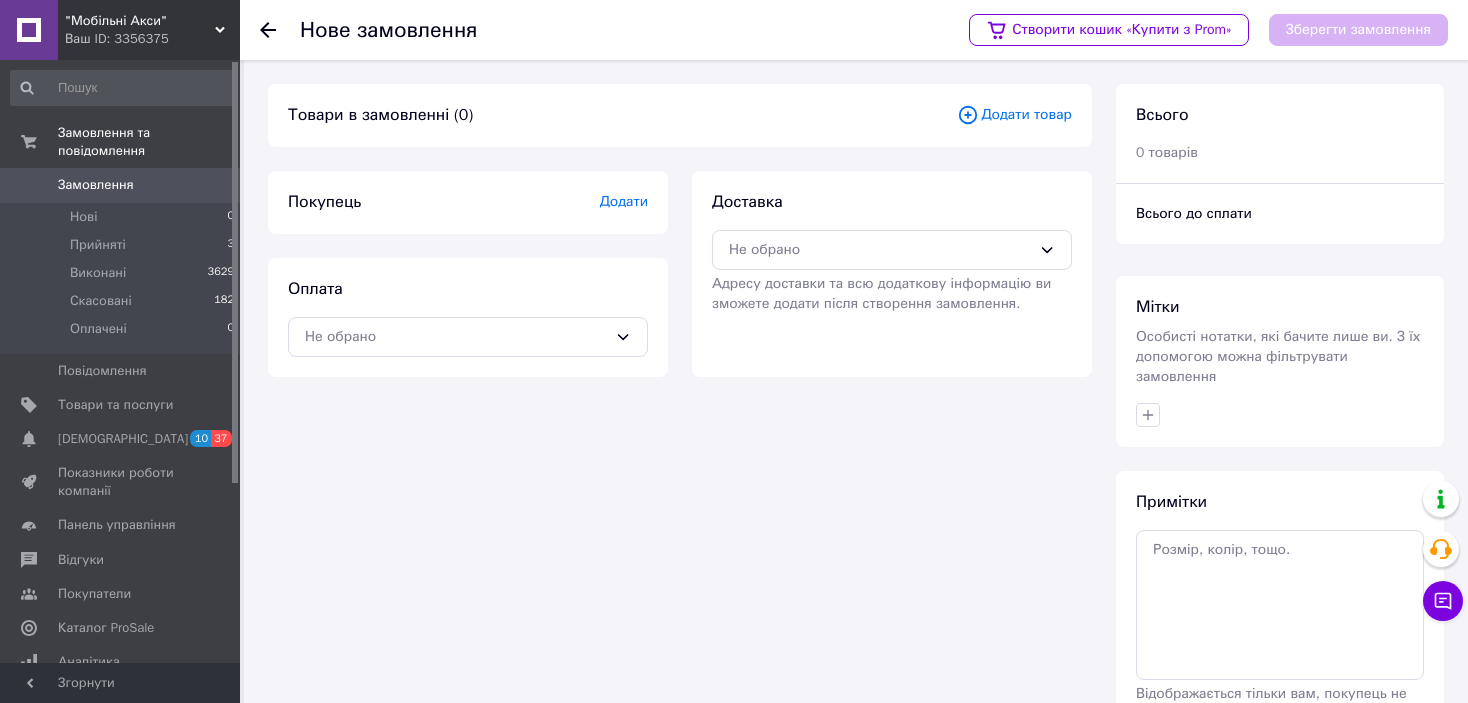 click on ""Мобільні Акси"" at bounding box center [140, 21] 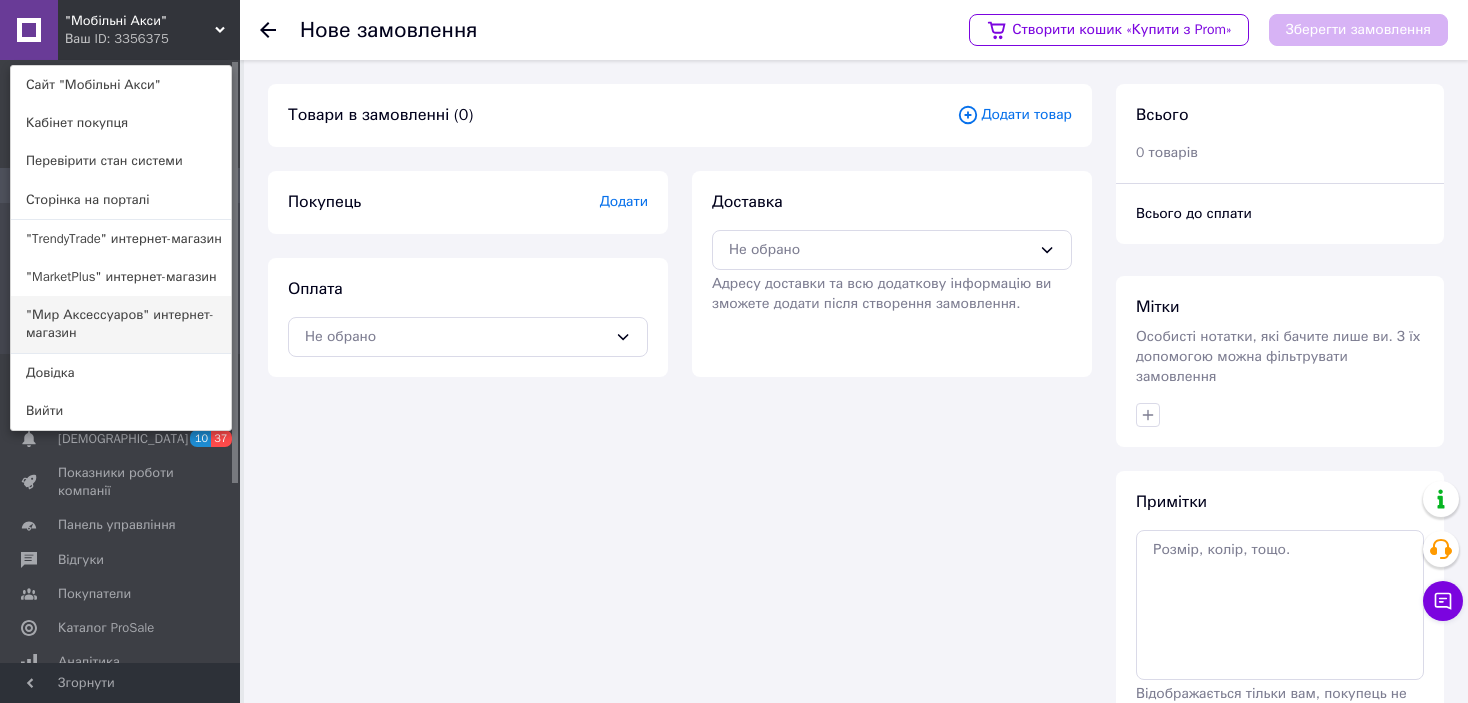 click on ""Мир Аксессуаров" интернет-магазин" at bounding box center [121, 324] 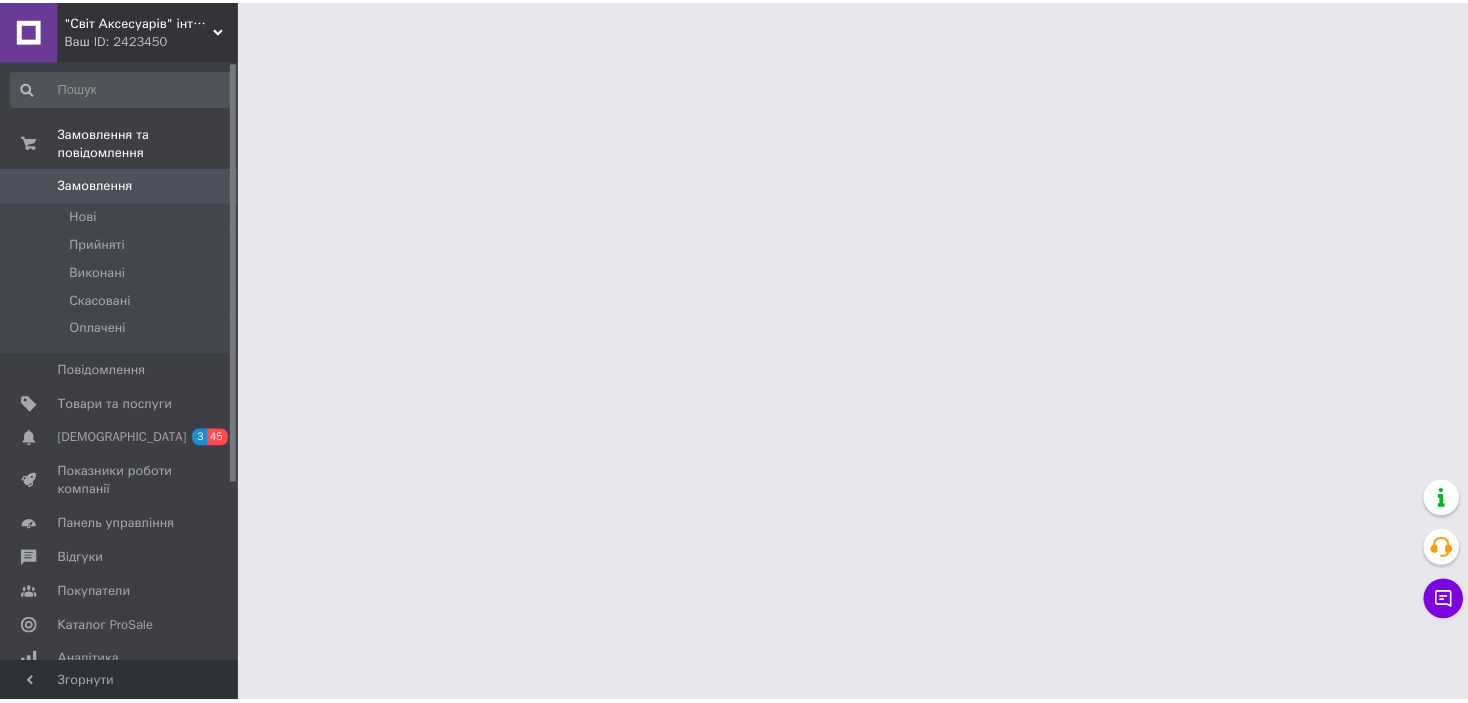 scroll, scrollTop: 0, scrollLeft: 0, axis: both 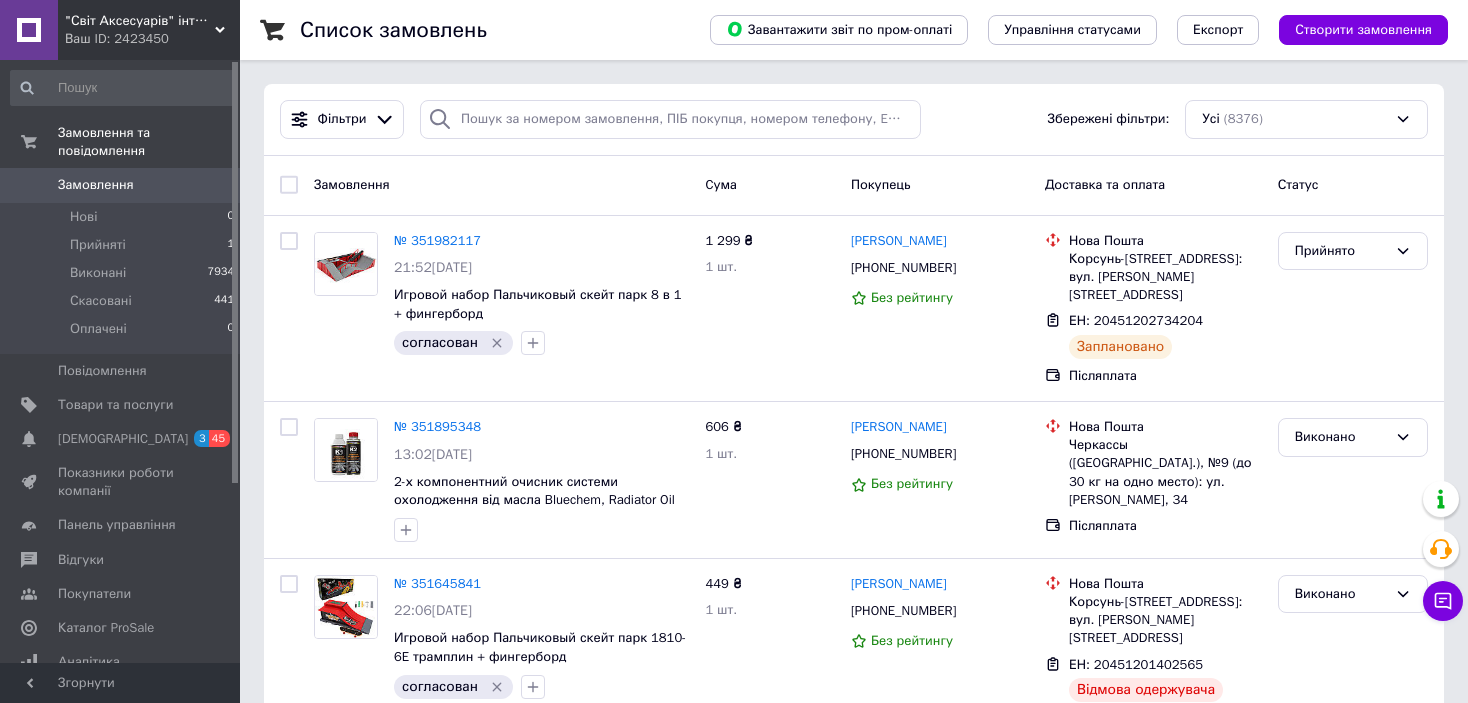 click on ""Світ Аксесуарів" інтернет-магазин" at bounding box center (140, 21) 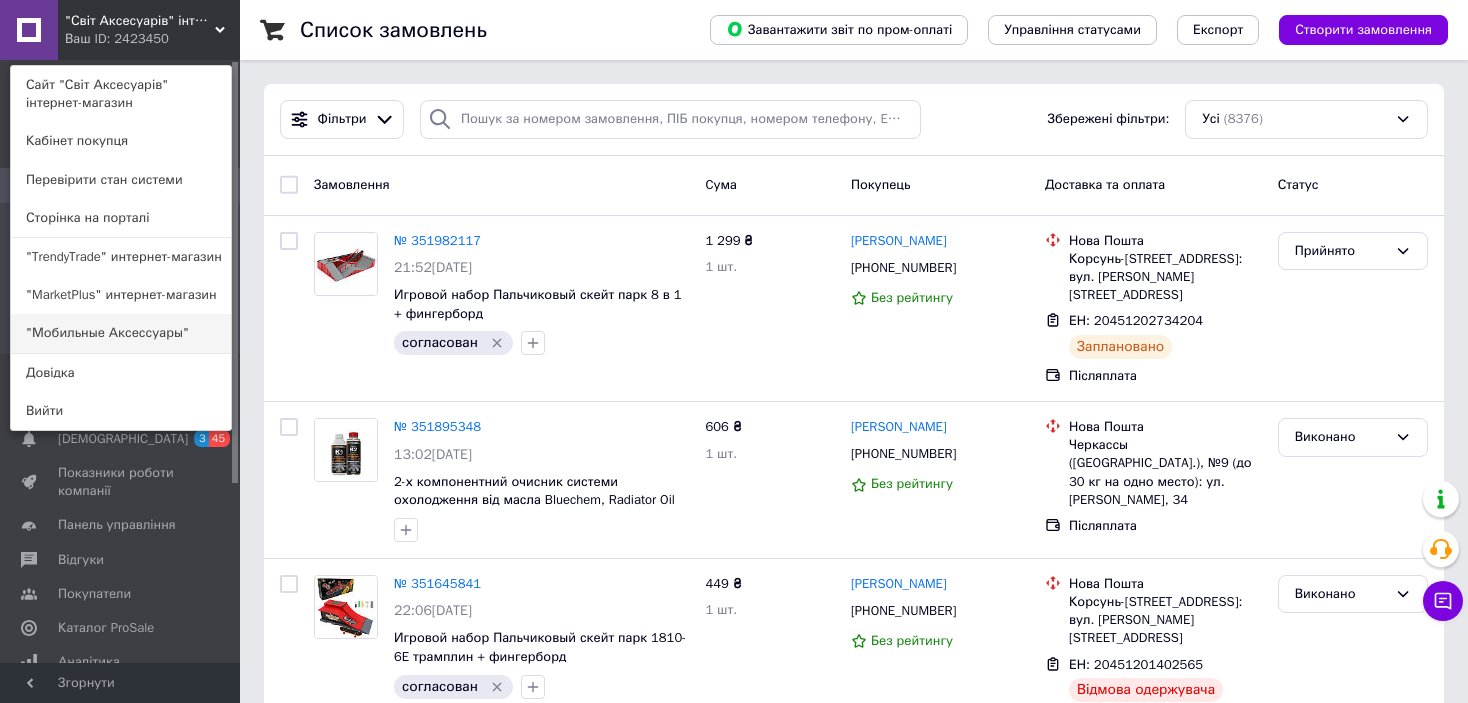 click on ""Мобильные Аксессуары"" at bounding box center (121, 333) 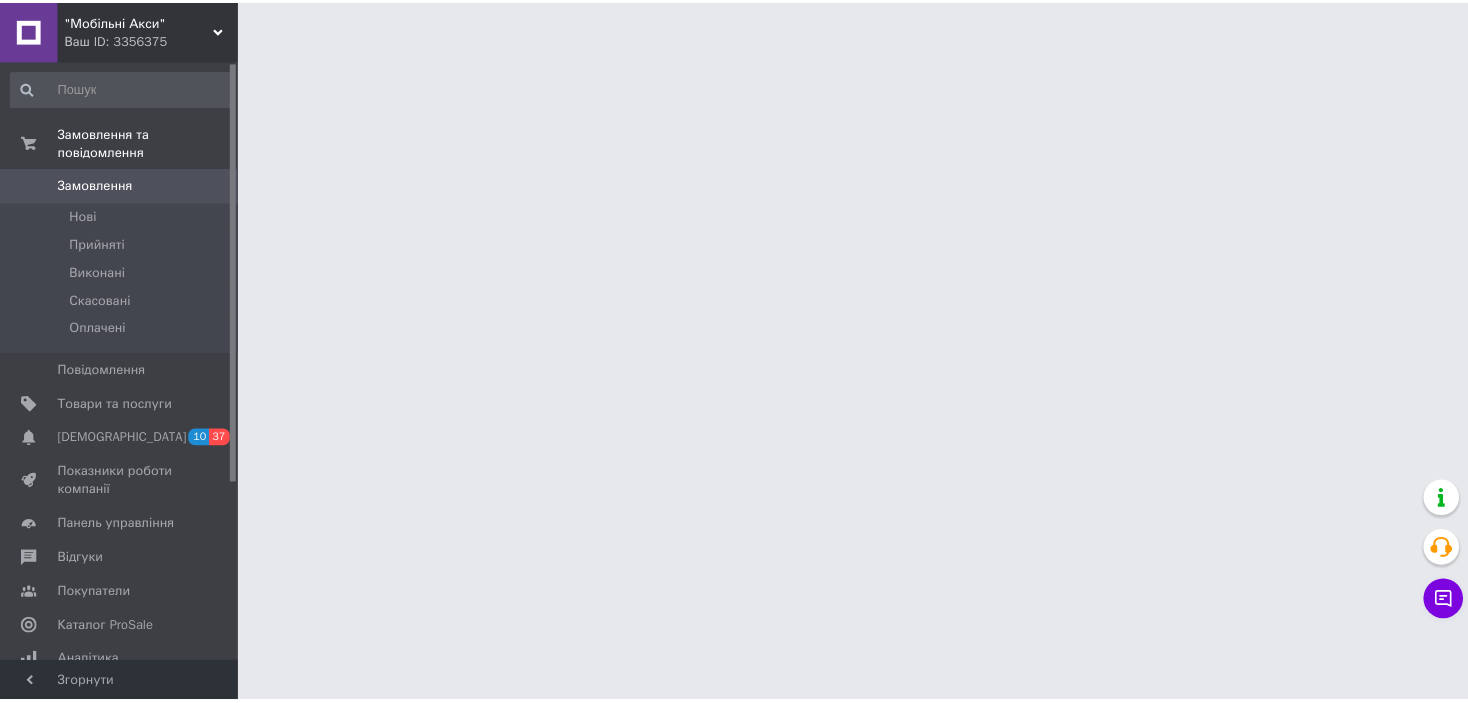 scroll, scrollTop: 0, scrollLeft: 0, axis: both 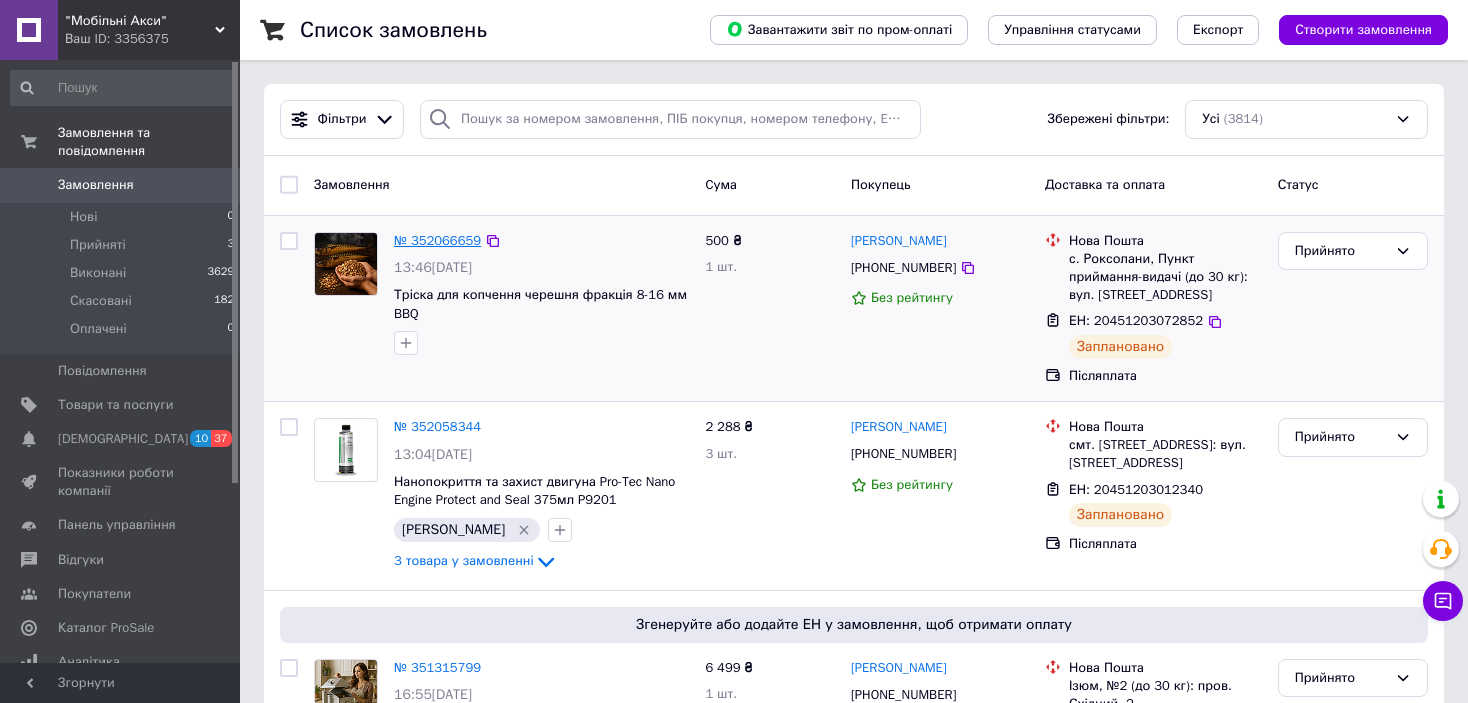 click on "№ 352066659" at bounding box center [437, 240] 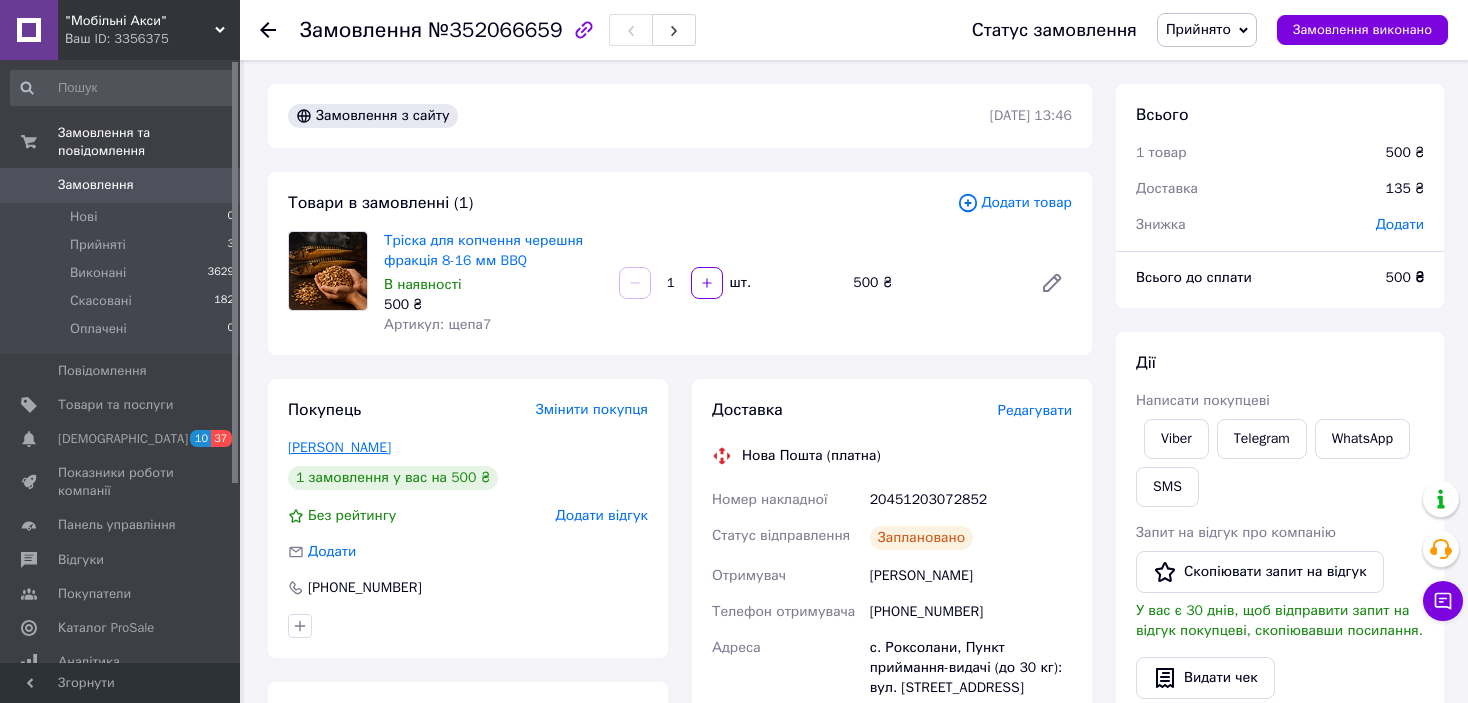 click on "Котков Александр" at bounding box center (339, 447) 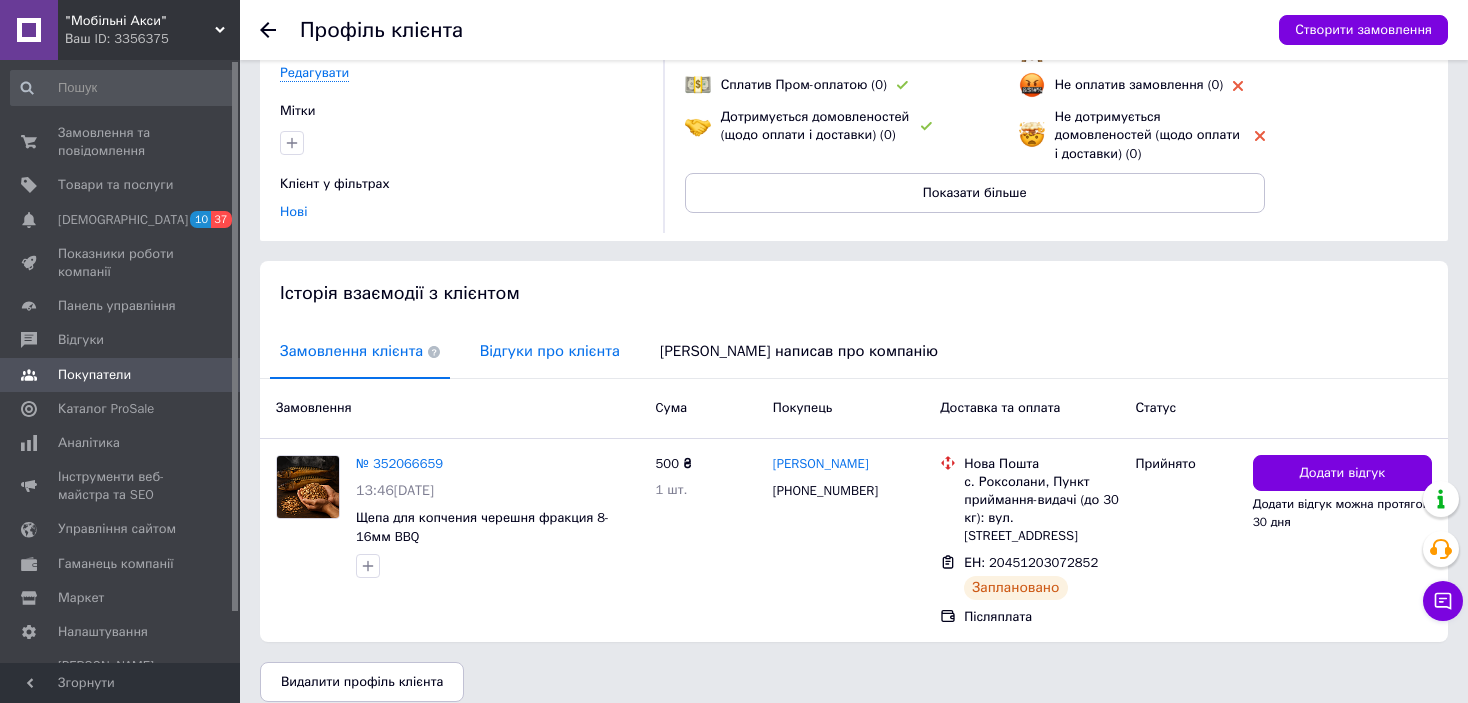 click on "Відгуки про клієнта" at bounding box center (550, 351) 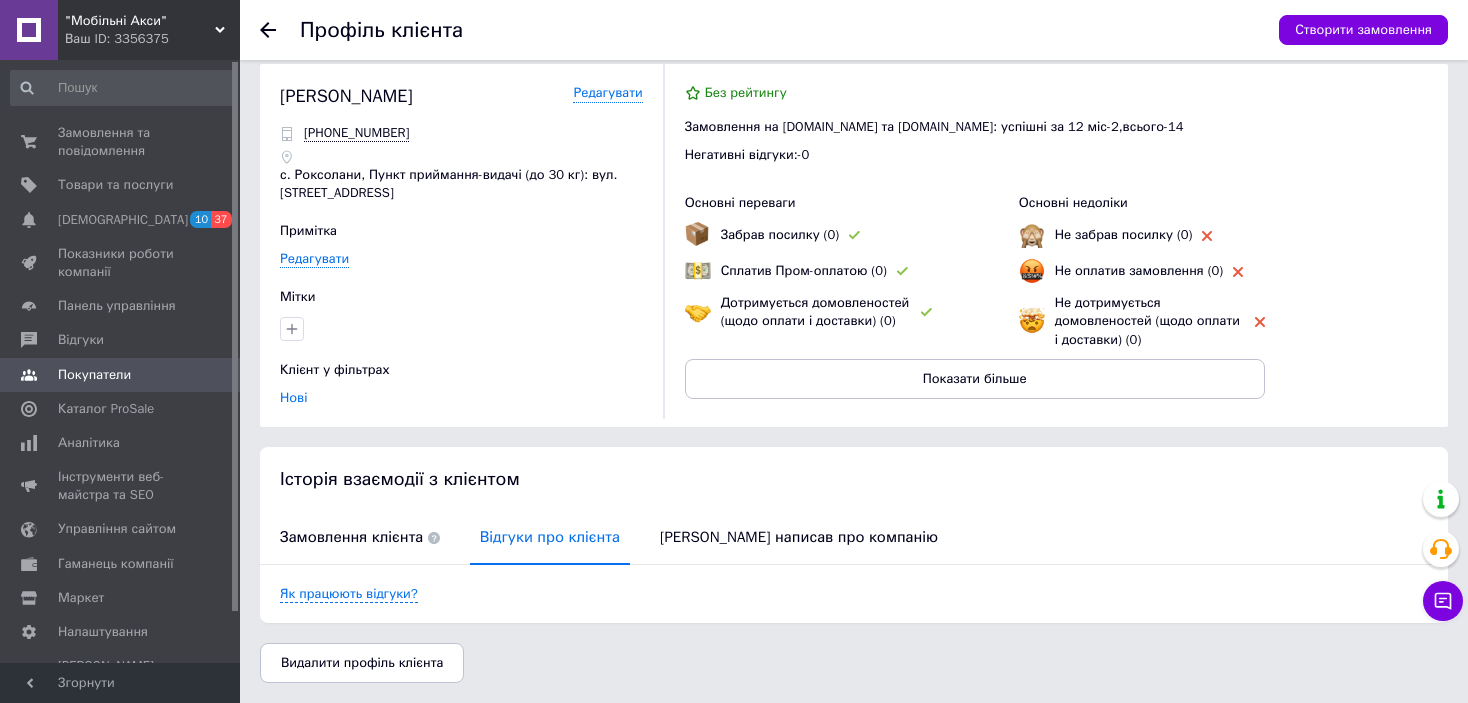 click 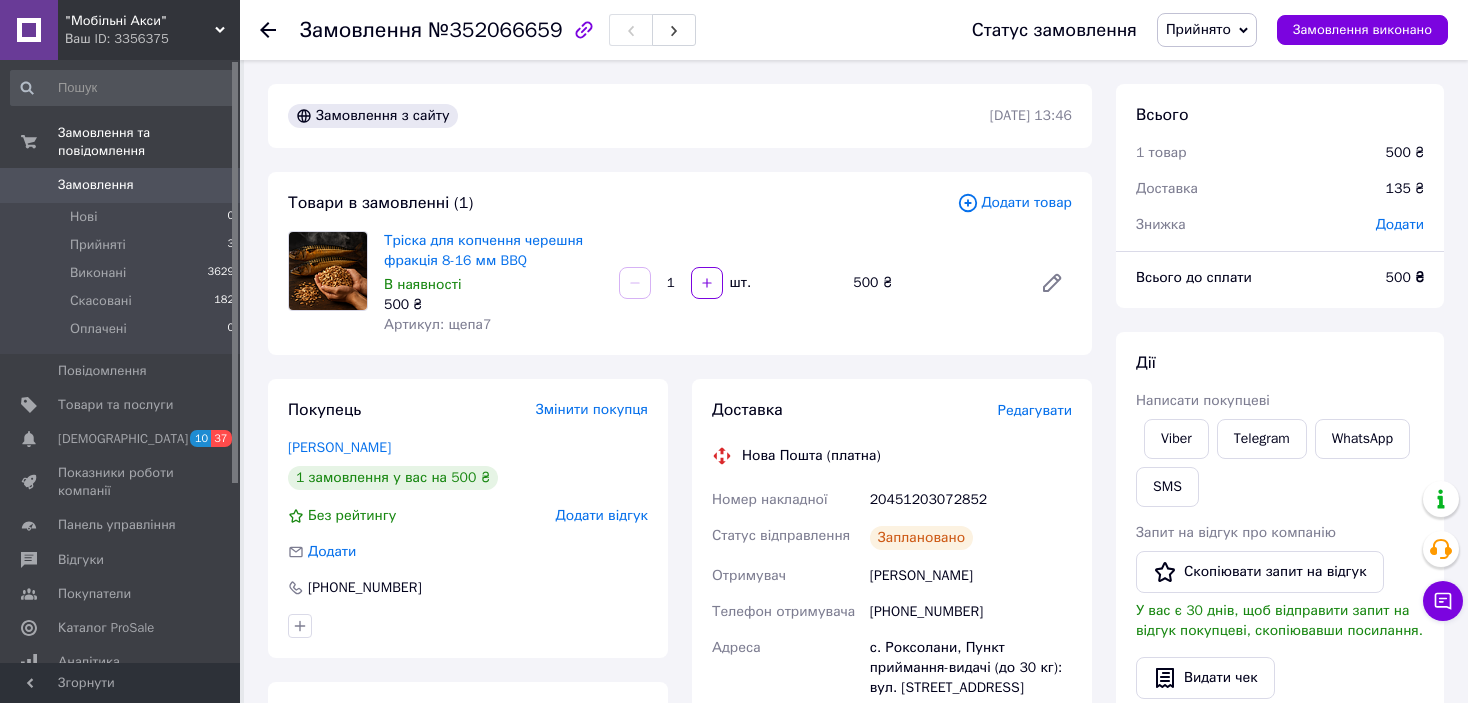 click 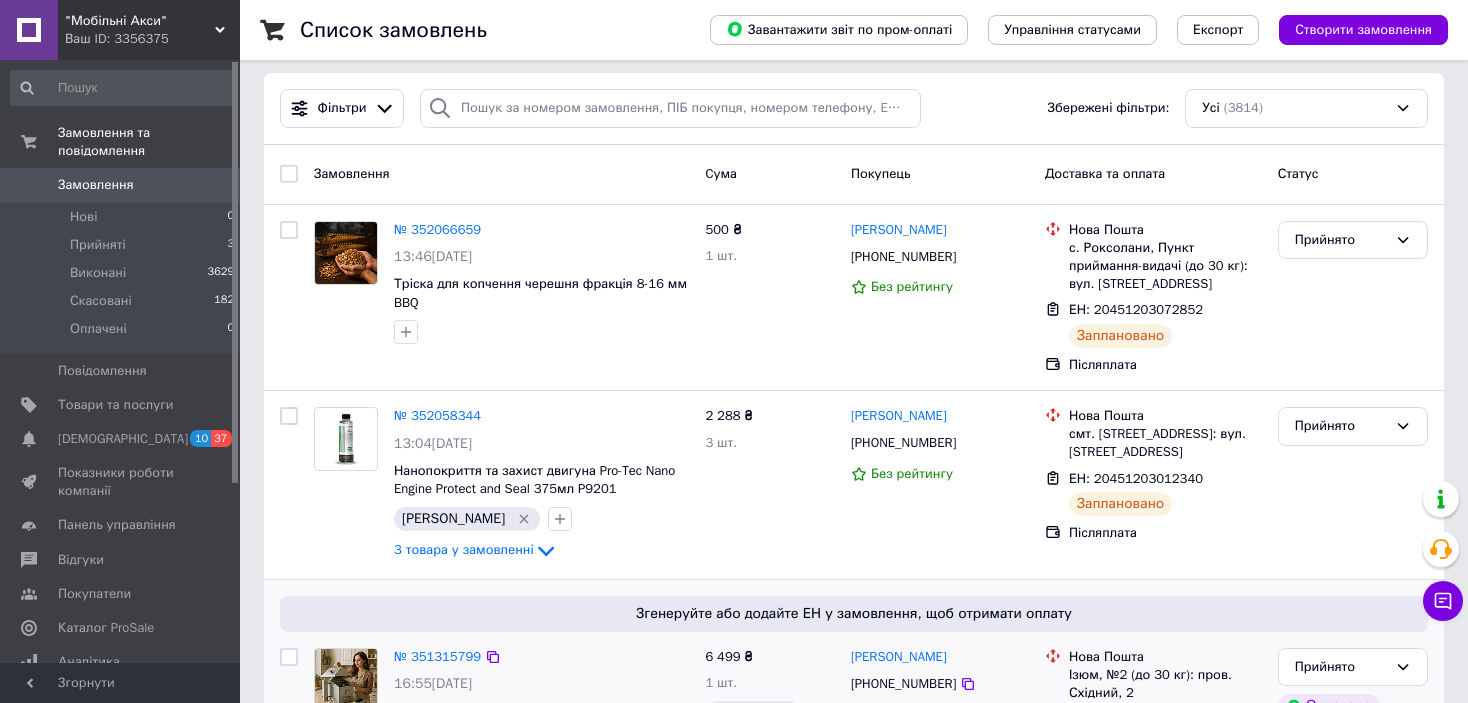 scroll, scrollTop: 0, scrollLeft: 0, axis: both 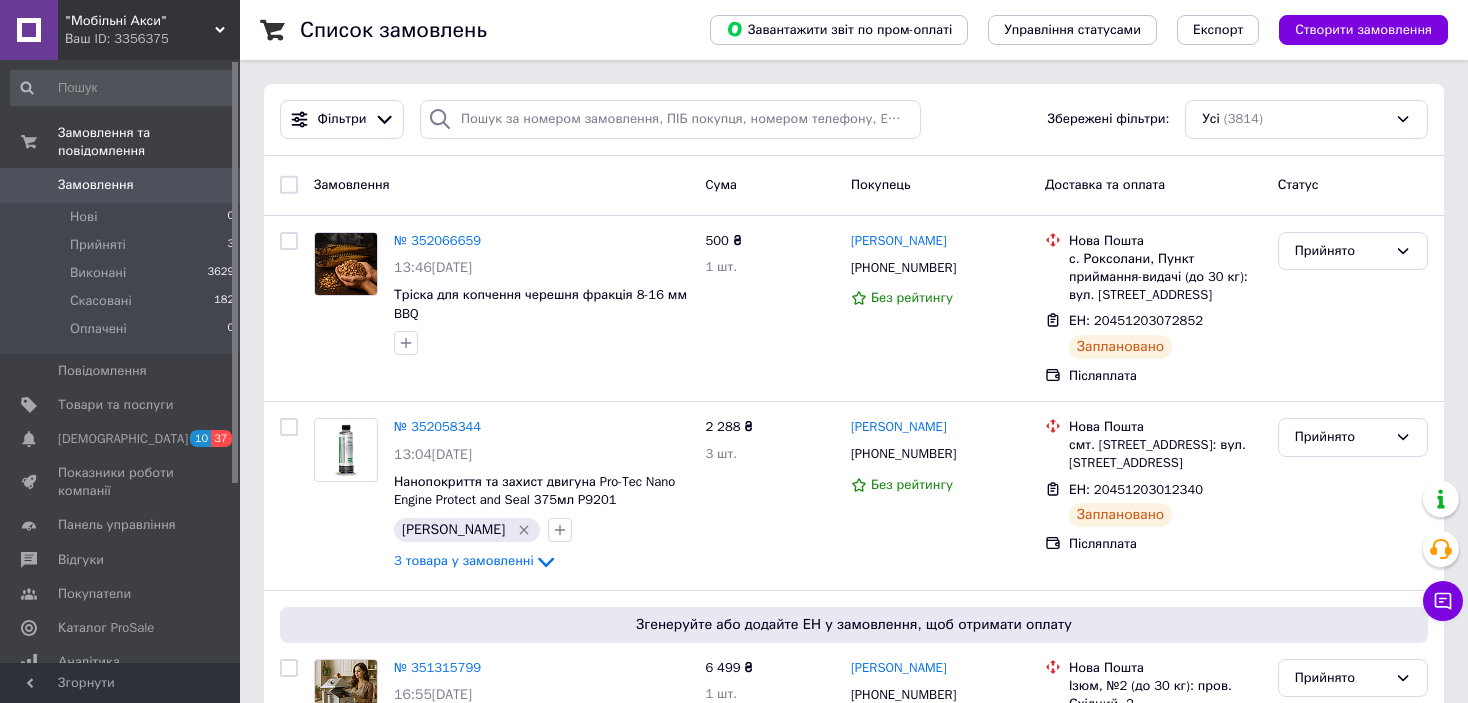 click on ""Мобільні Акси"" at bounding box center [140, 21] 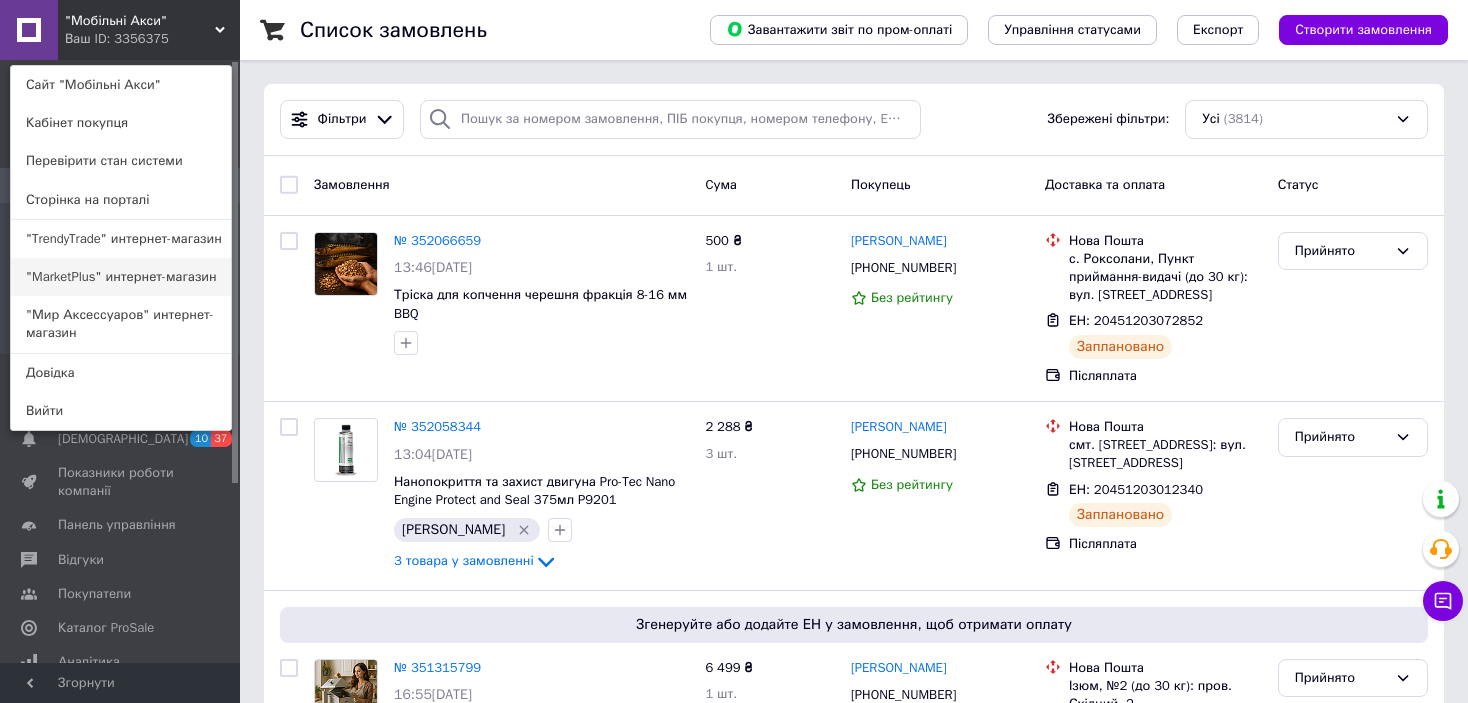 click on ""MarketPlus" интернет-магазин" at bounding box center (121, 277) 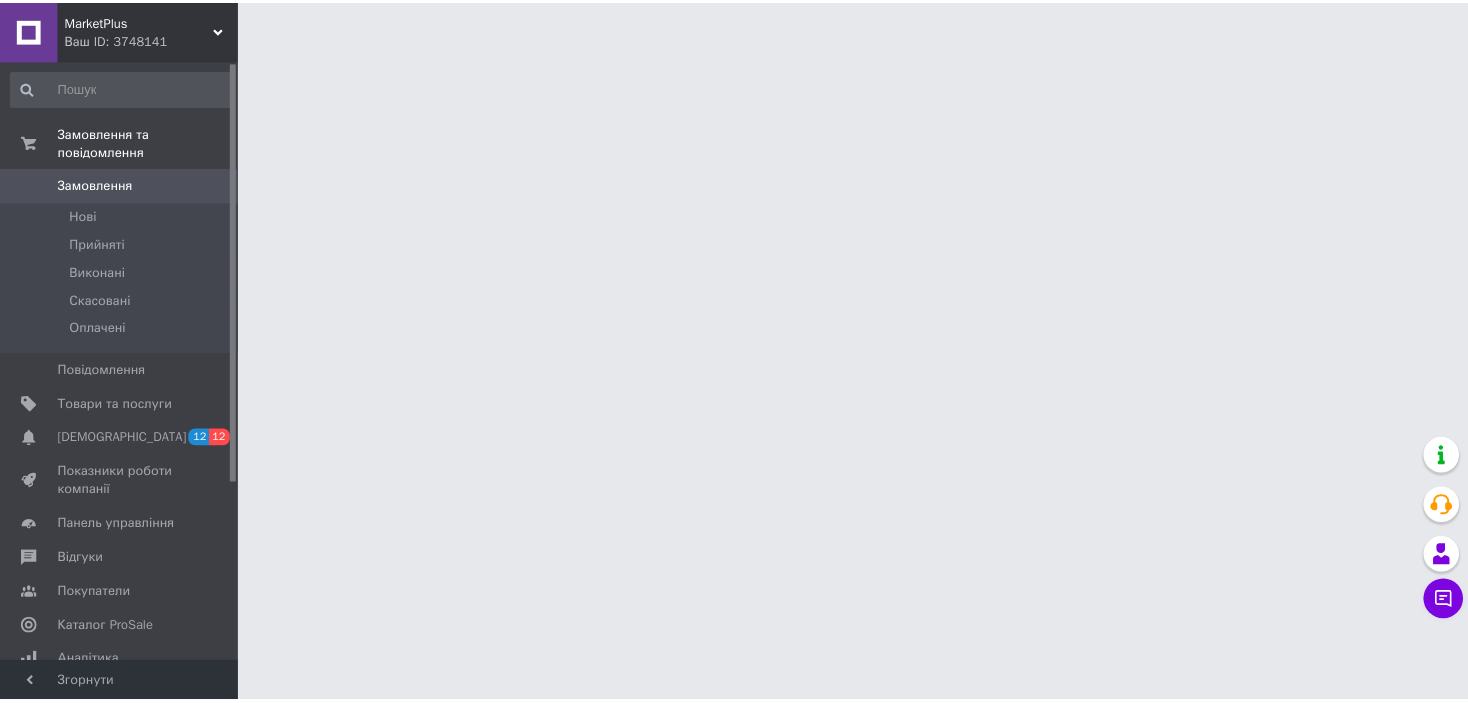 scroll, scrollTop: 0, scrollLeft: 0, axis: both 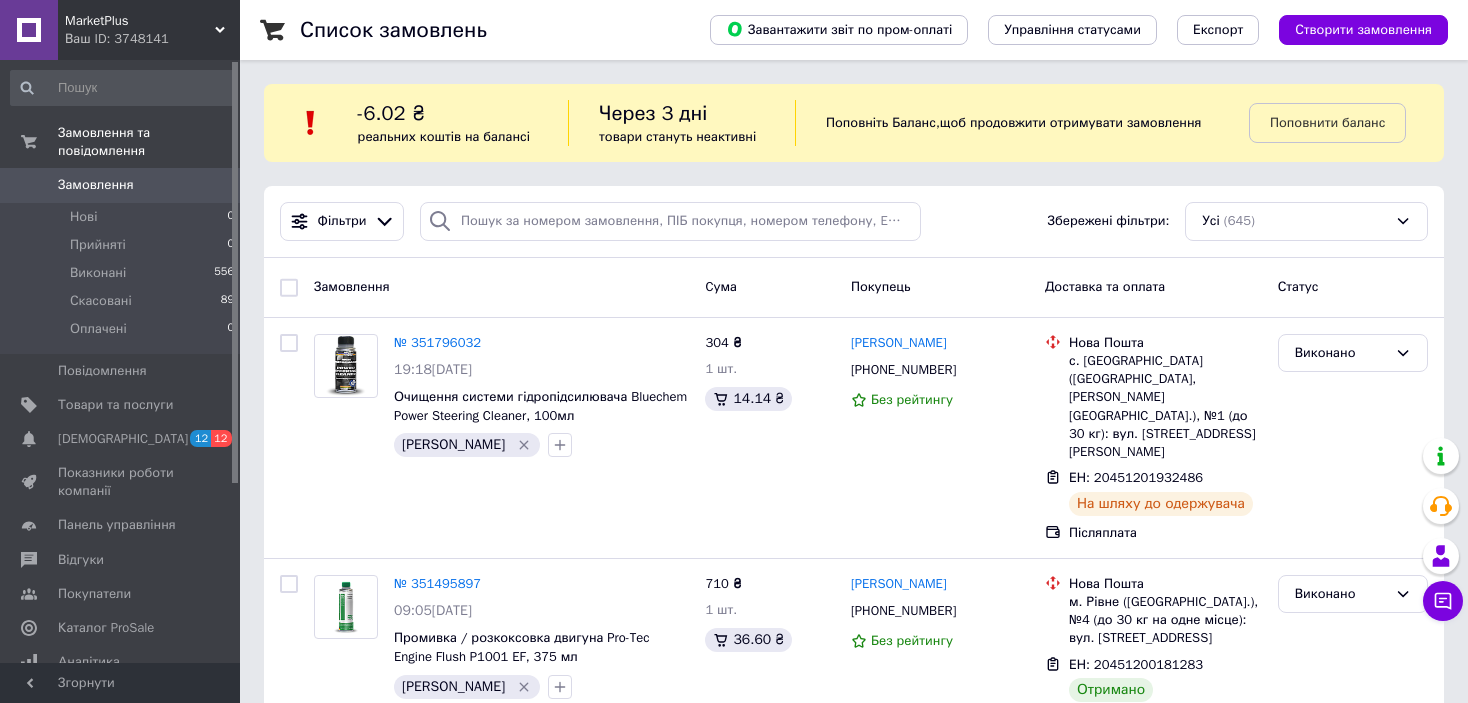 click on "MarketPlus" at bounding box center (140, 21) 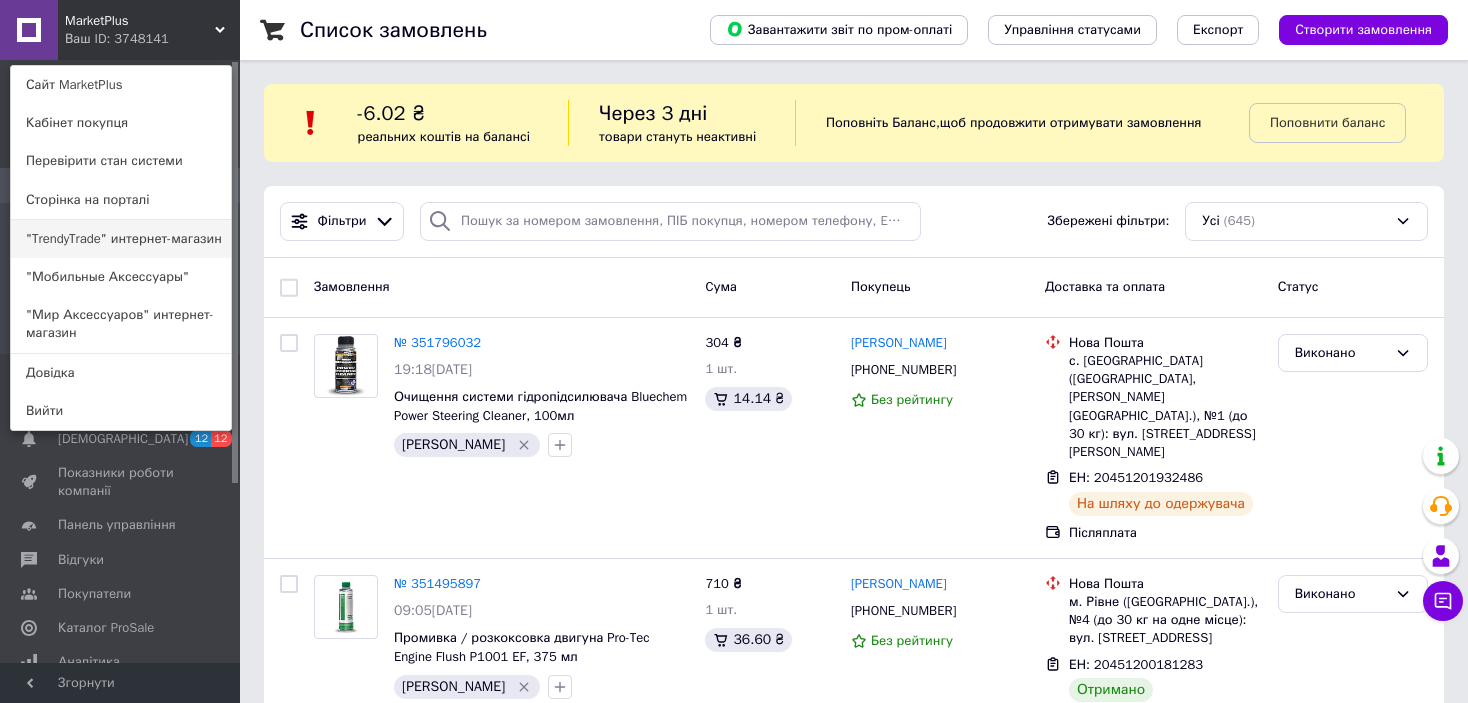 click on ""TrendyTrade" интернет-магазин" at bounding box center [121, 239] 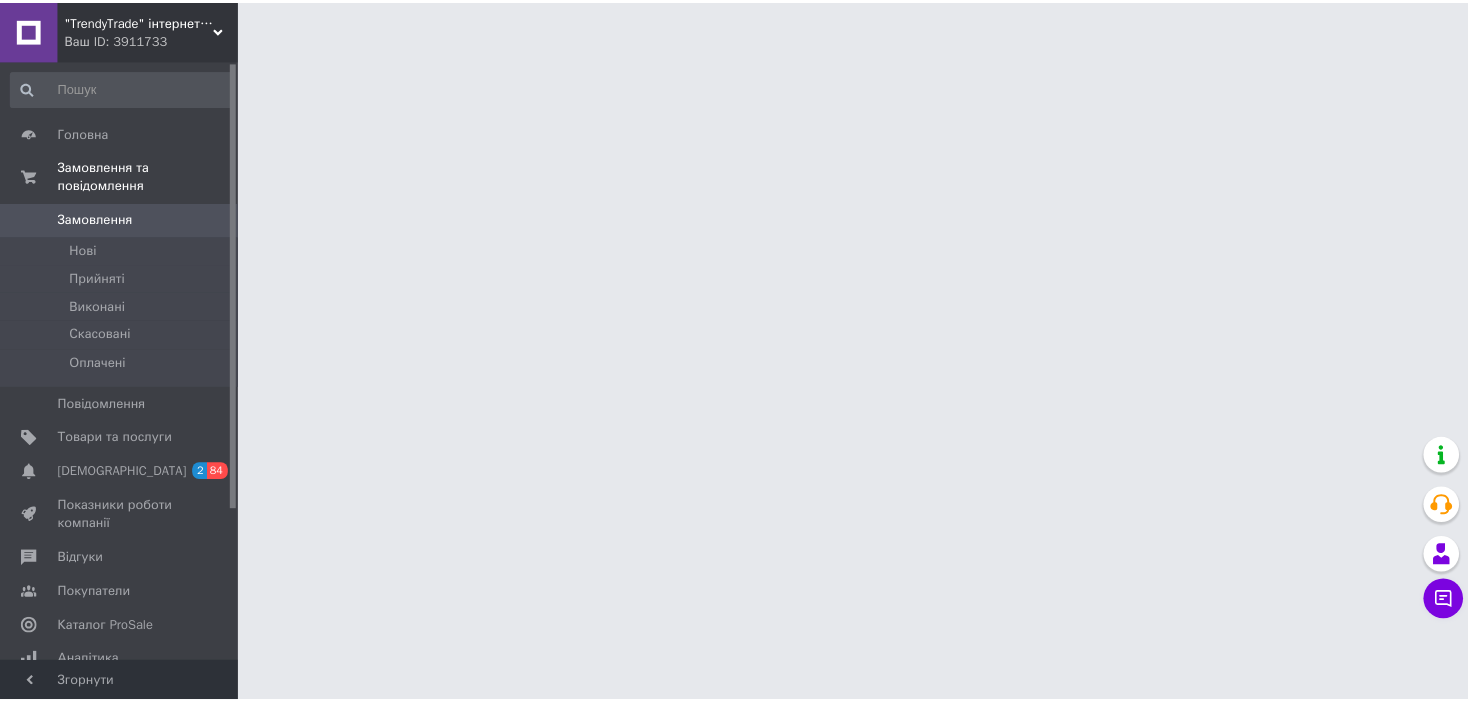 scroll, scrollTop: 0, scrollLeft: 0, axis: both 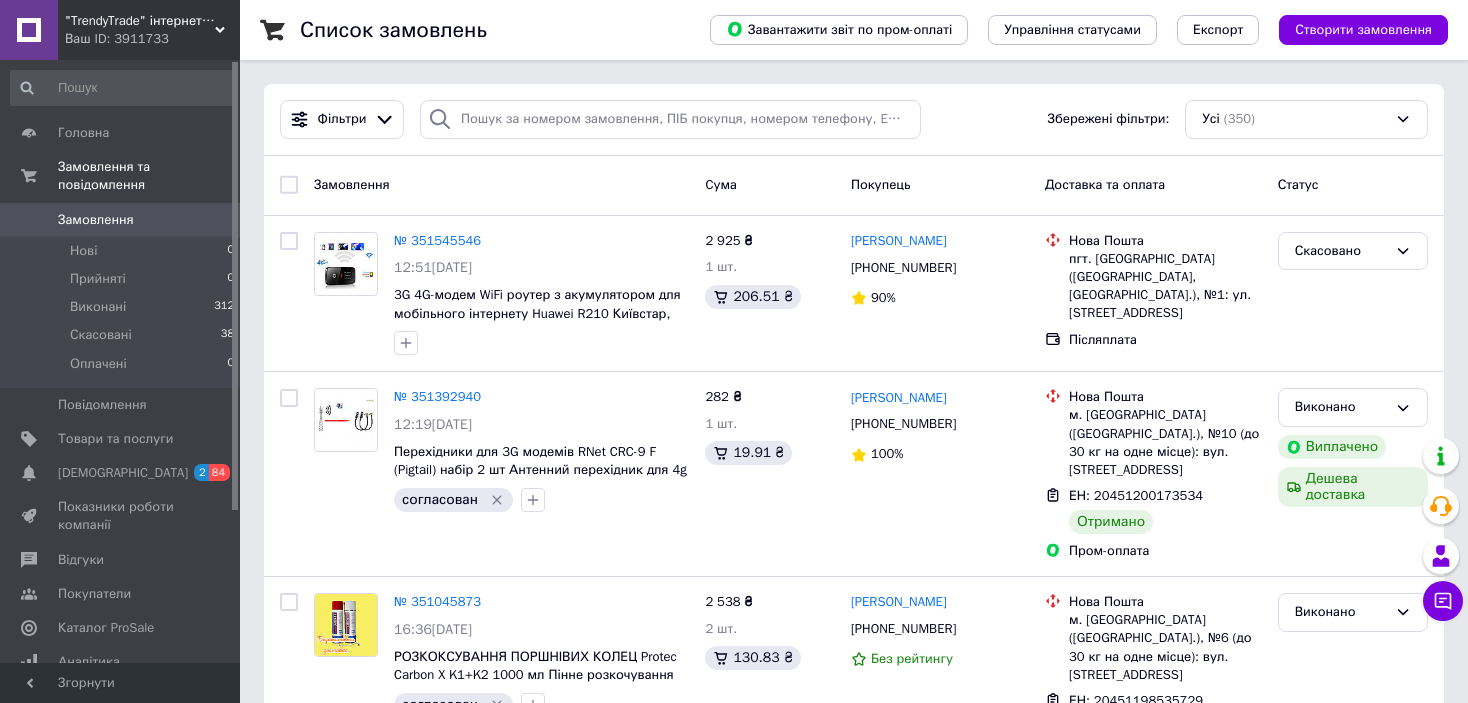 click on "Ваш ID: 3911733" at bounding box center [152, 39] 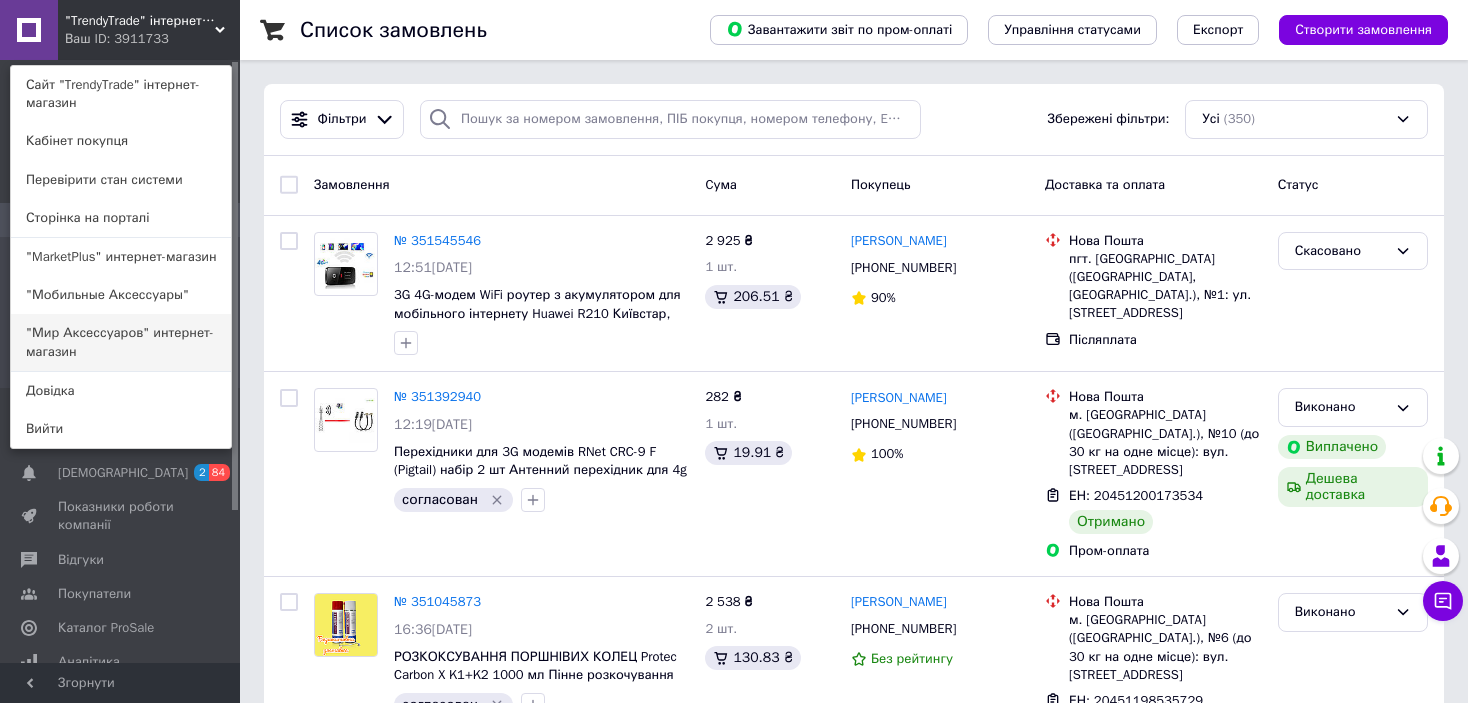 click on ""Мир Аксессуаров" интернет-магазин" at bounding box center [121, 342] 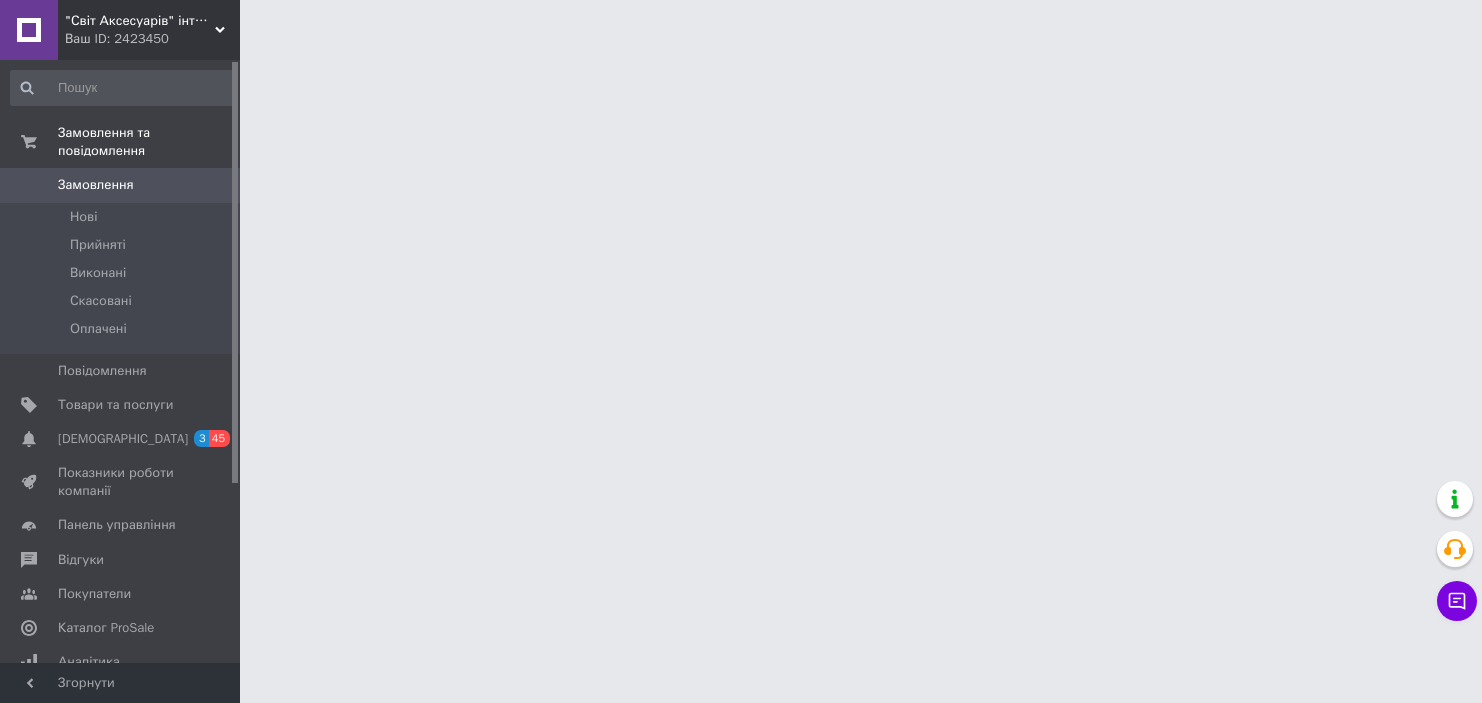 scroll, scrollTop: 0, scrollLeft: 0, axis: both 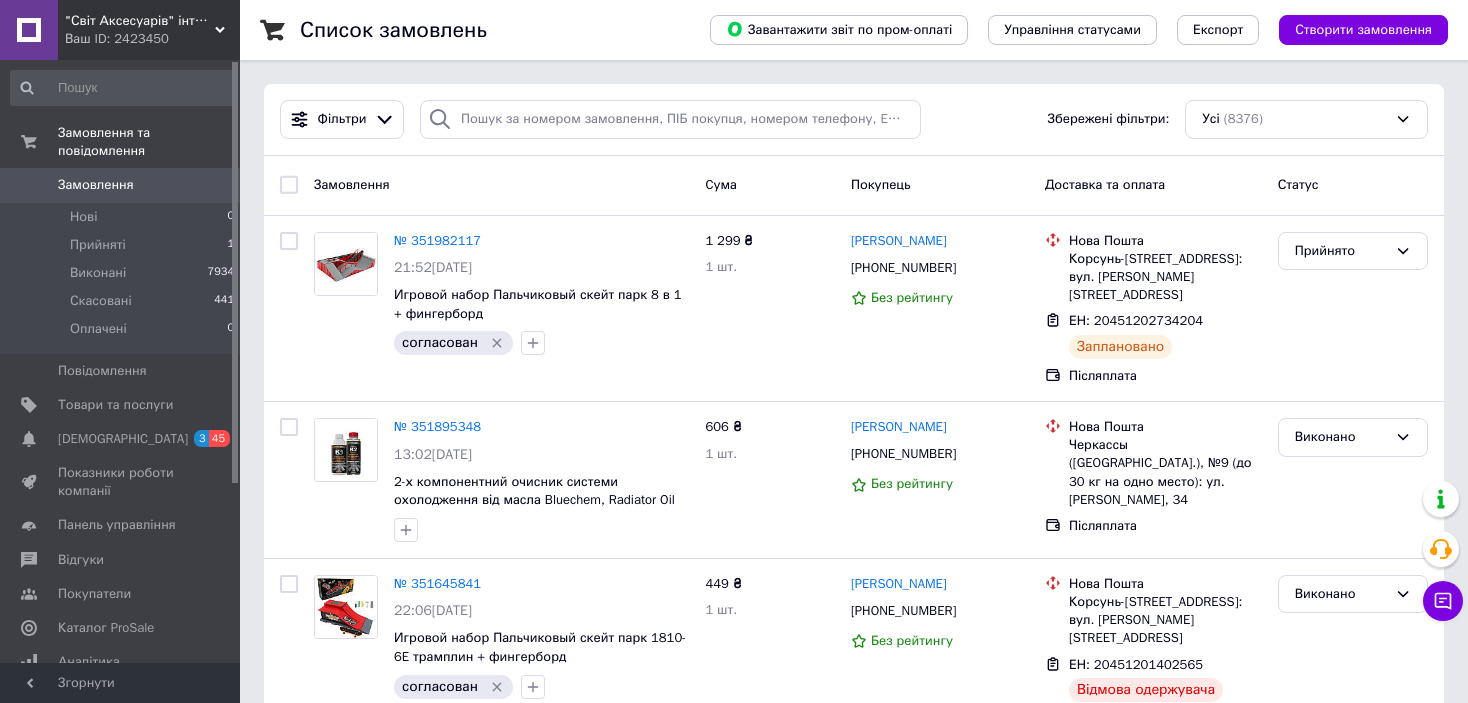 click on ""Світ Аксесуарів" інтернет-магазин" at bounding box center [140, 21] 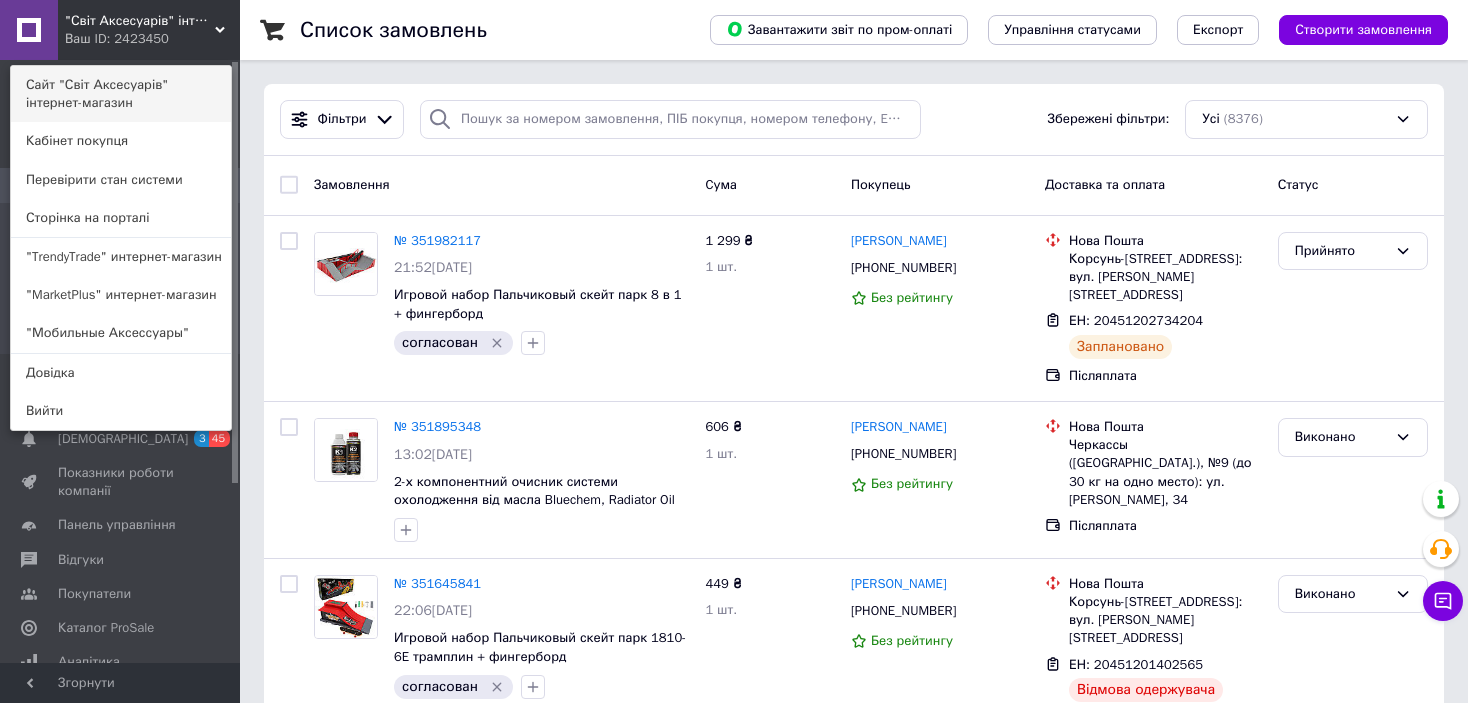 click on "Сайт "Світ Аксесуарів" інтернет-магазин" at bounding box center [121, 94] 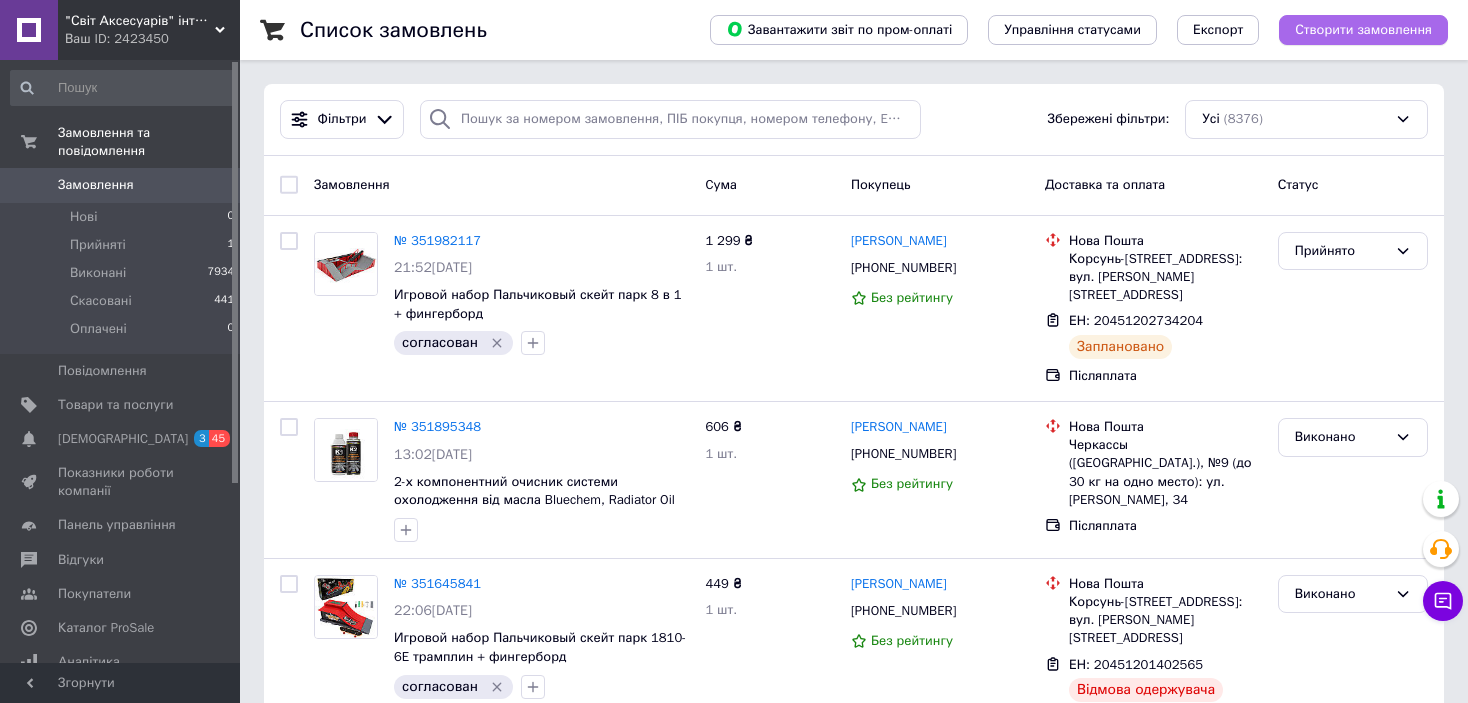 click on "Створити замовлення" at bounding box center (1363, 30) 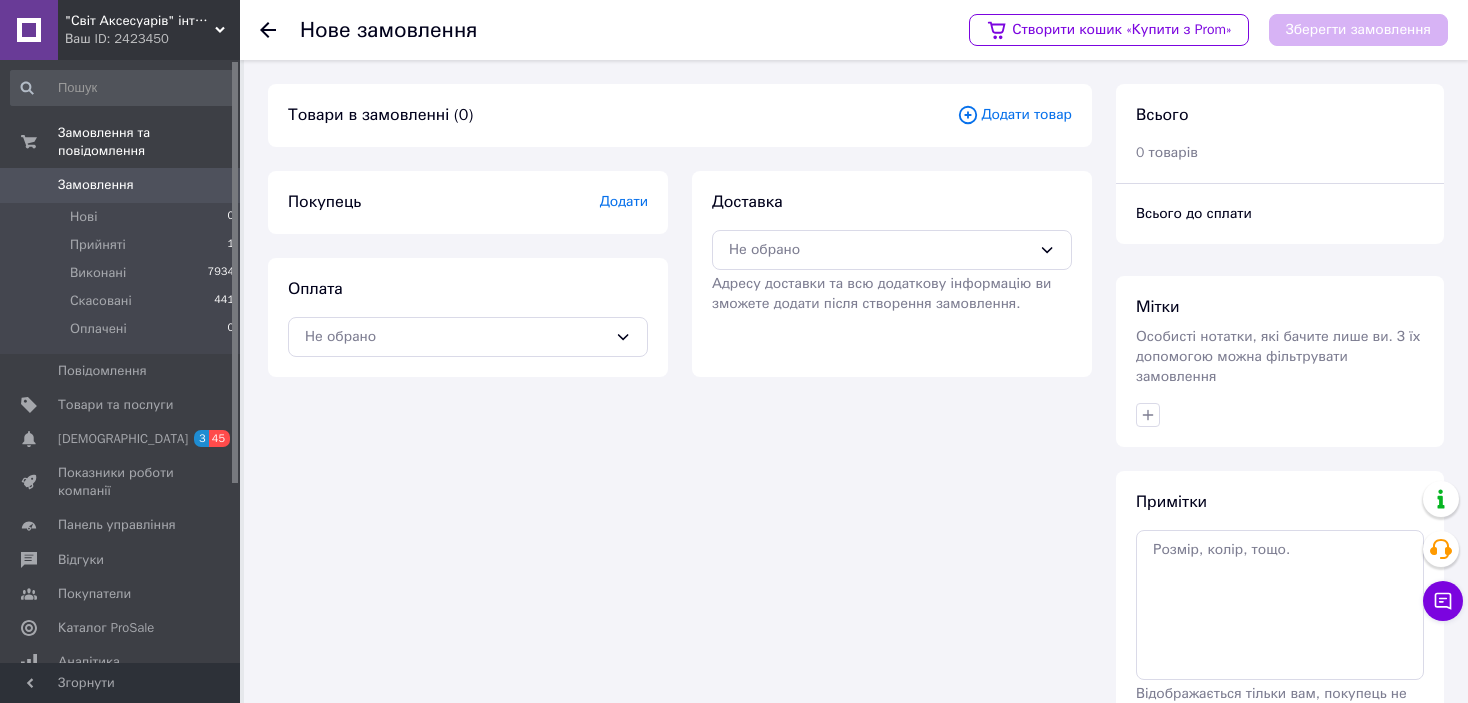click on "Додати товар" at bounding box center (1014, 115) 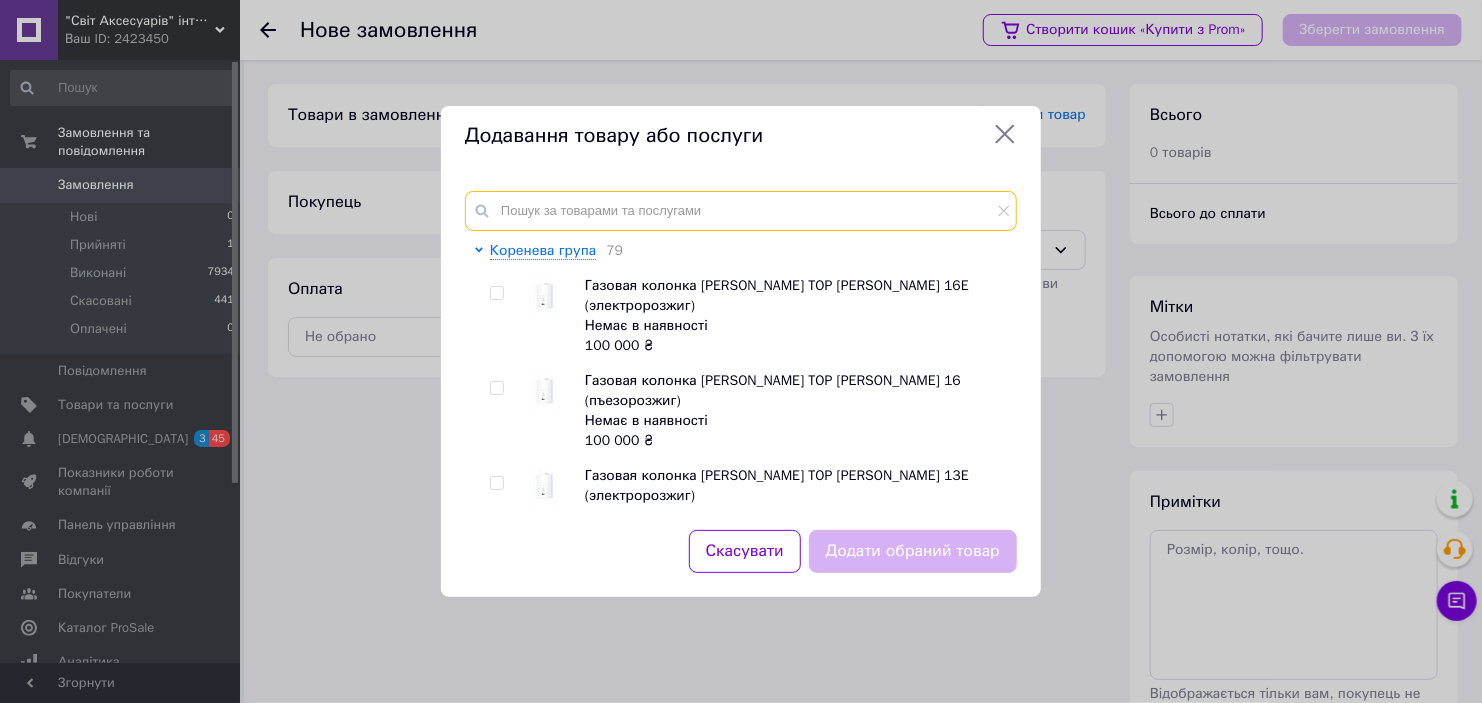 drag, startPoint x: 882, startPoint y: 187, endPoint x: 837, endPoint y: 204, distance: 48.104053 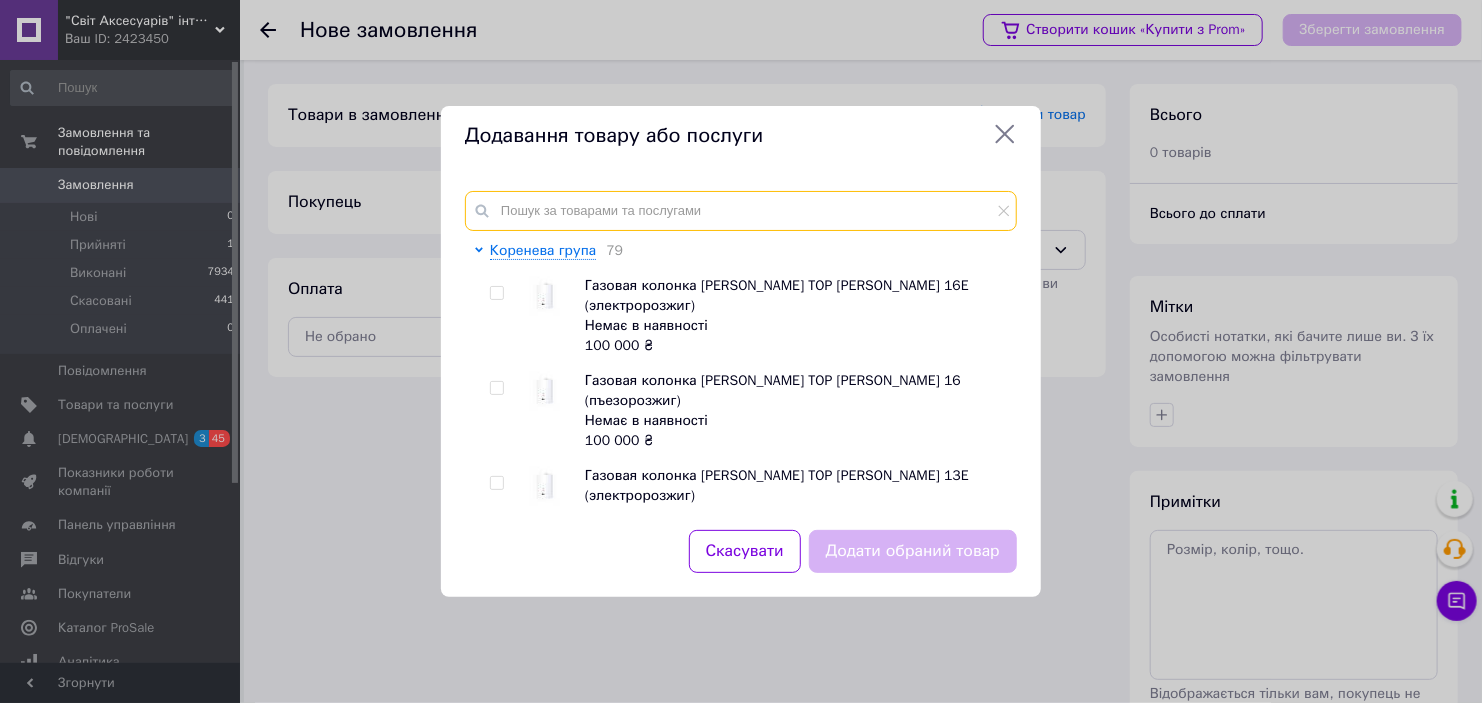 paste on "12490304" 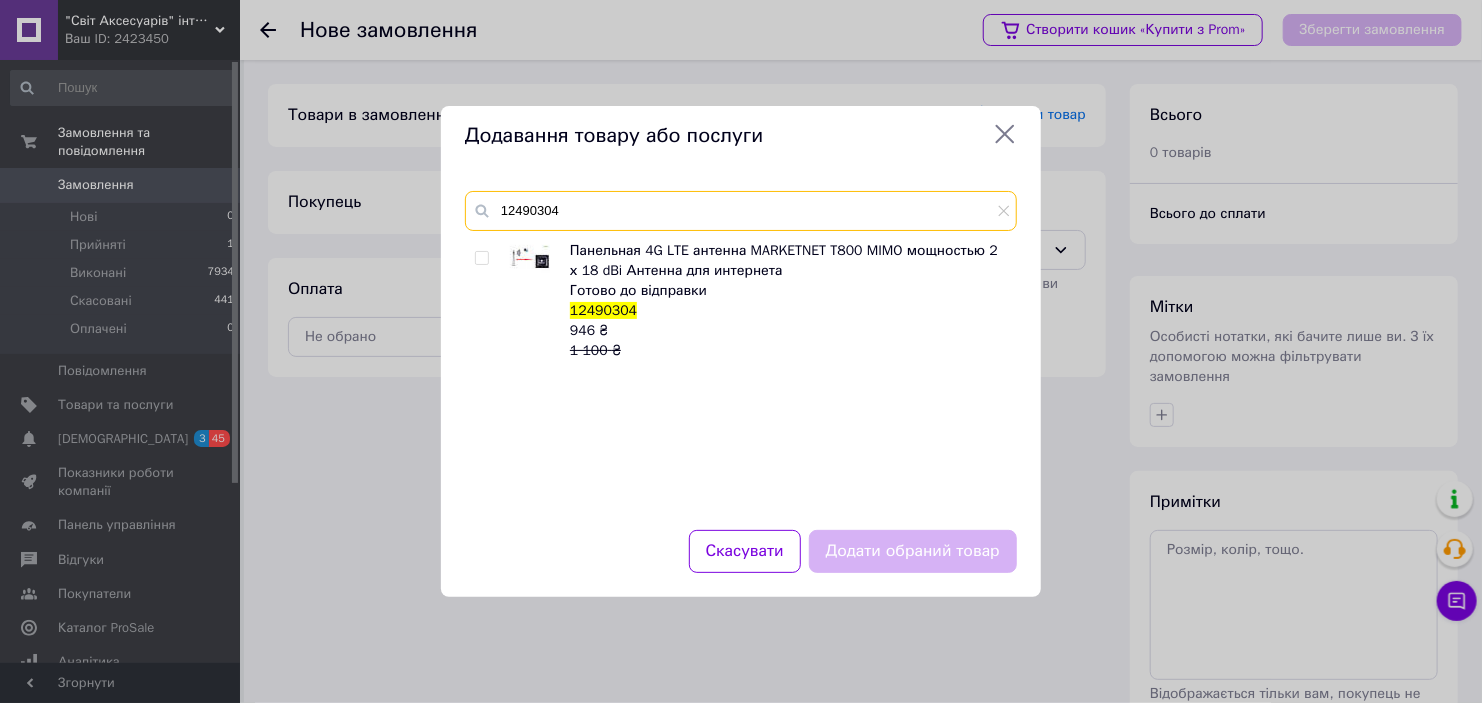 type on "12490304" 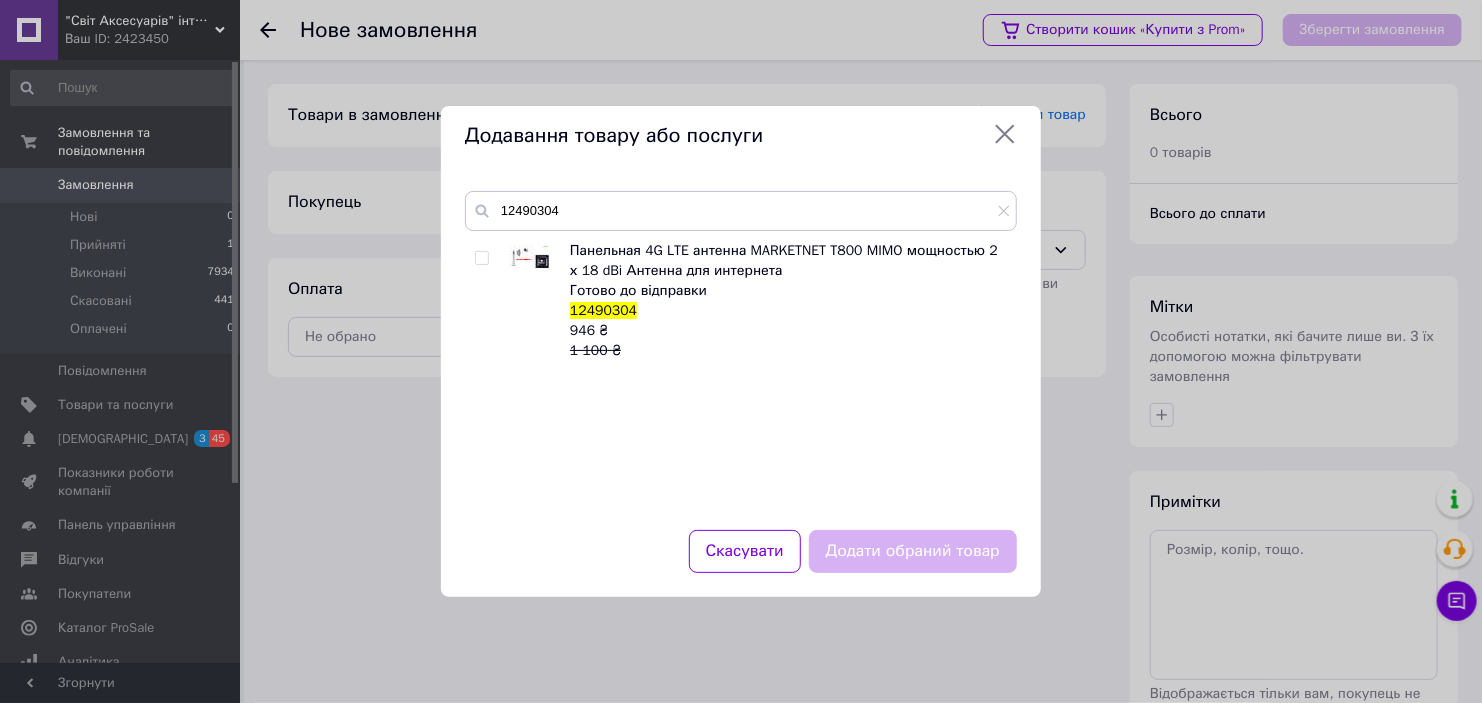 click at bounding box center (481, 258) 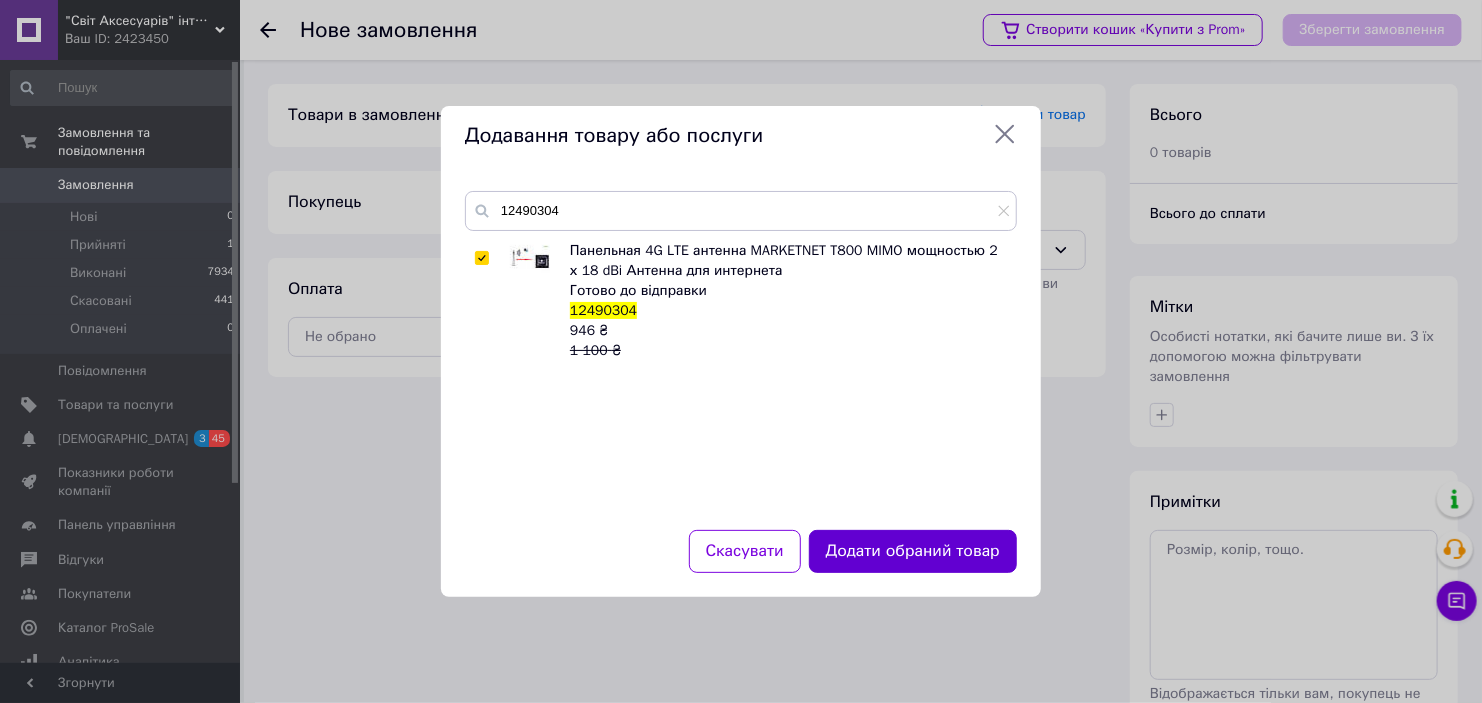 click on "Додати обраний товар" at bounding box center (913, 551) 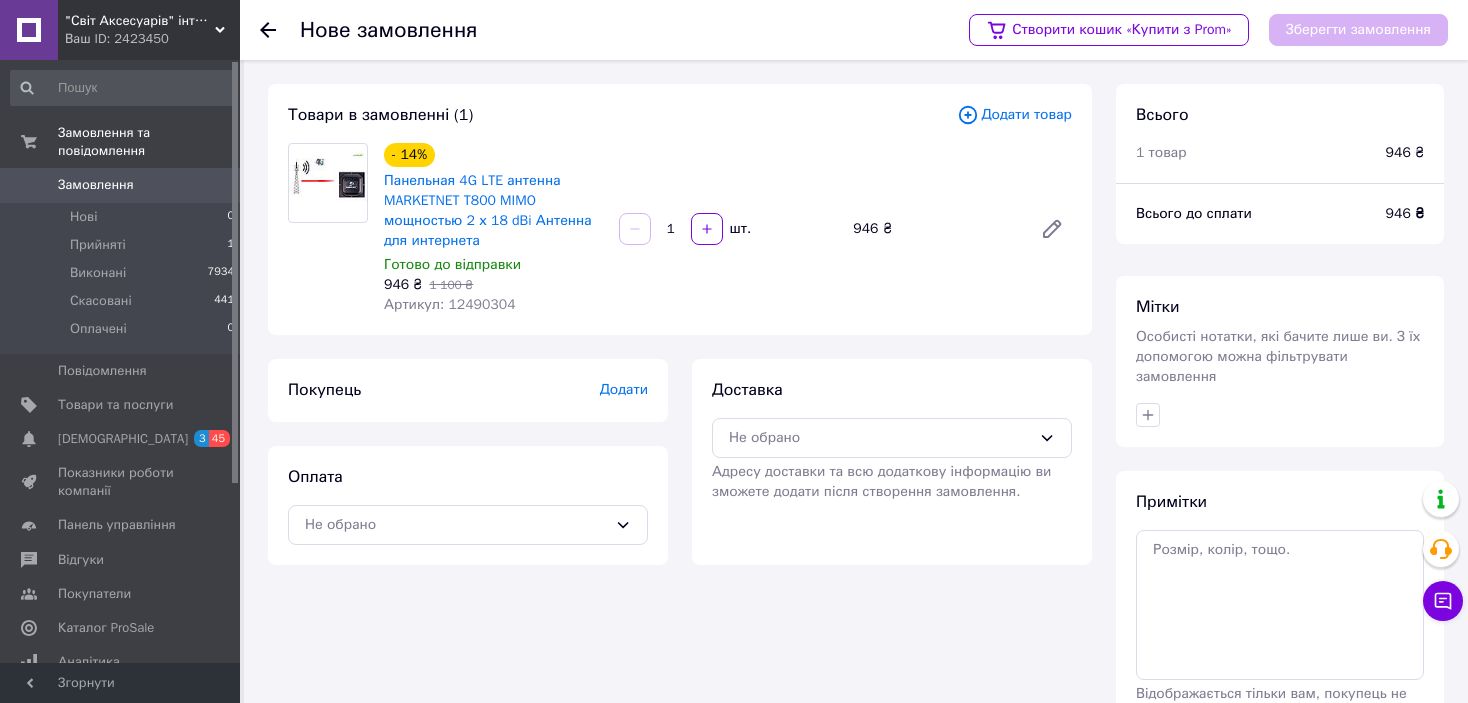 click on "Додати товар" at bounding box center [1014, 115] 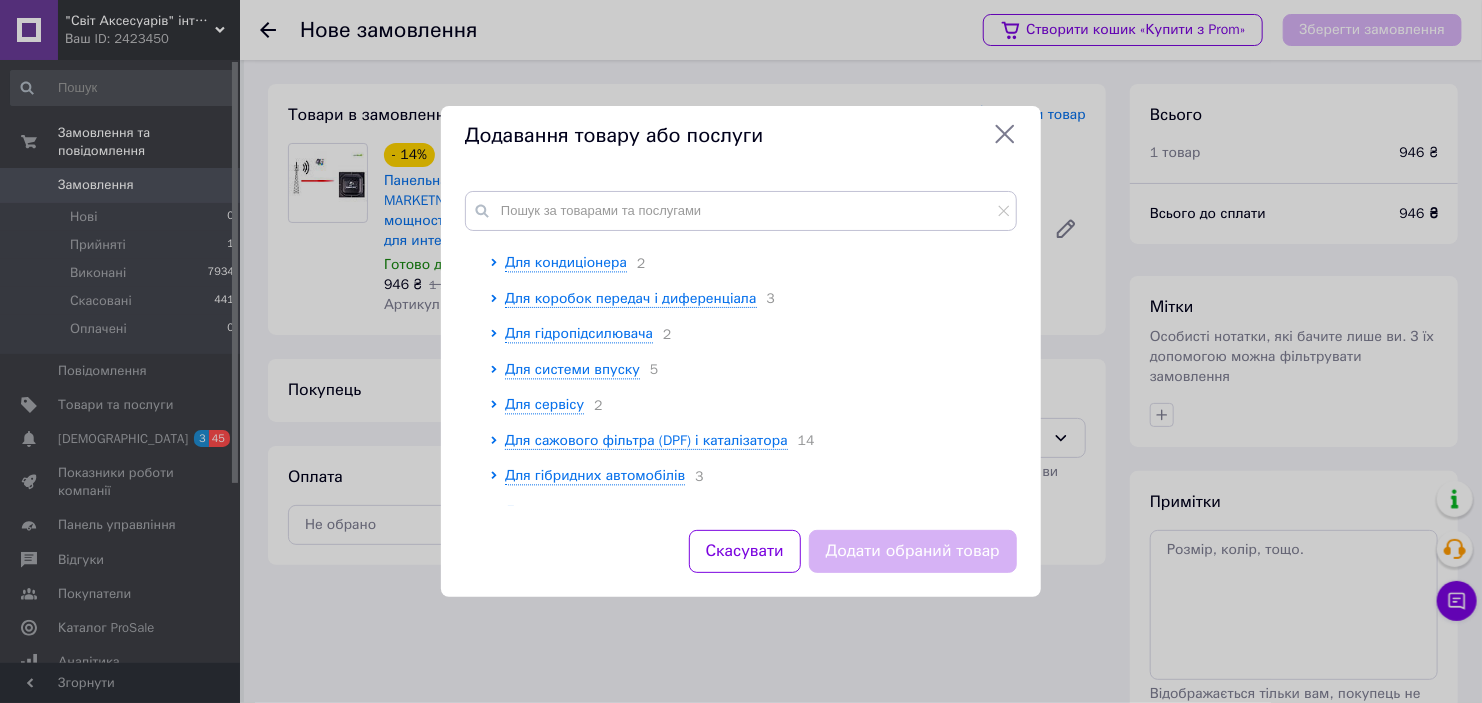 scroll, scrollTop: 2300, scrollLeft: 0, axis: vertical 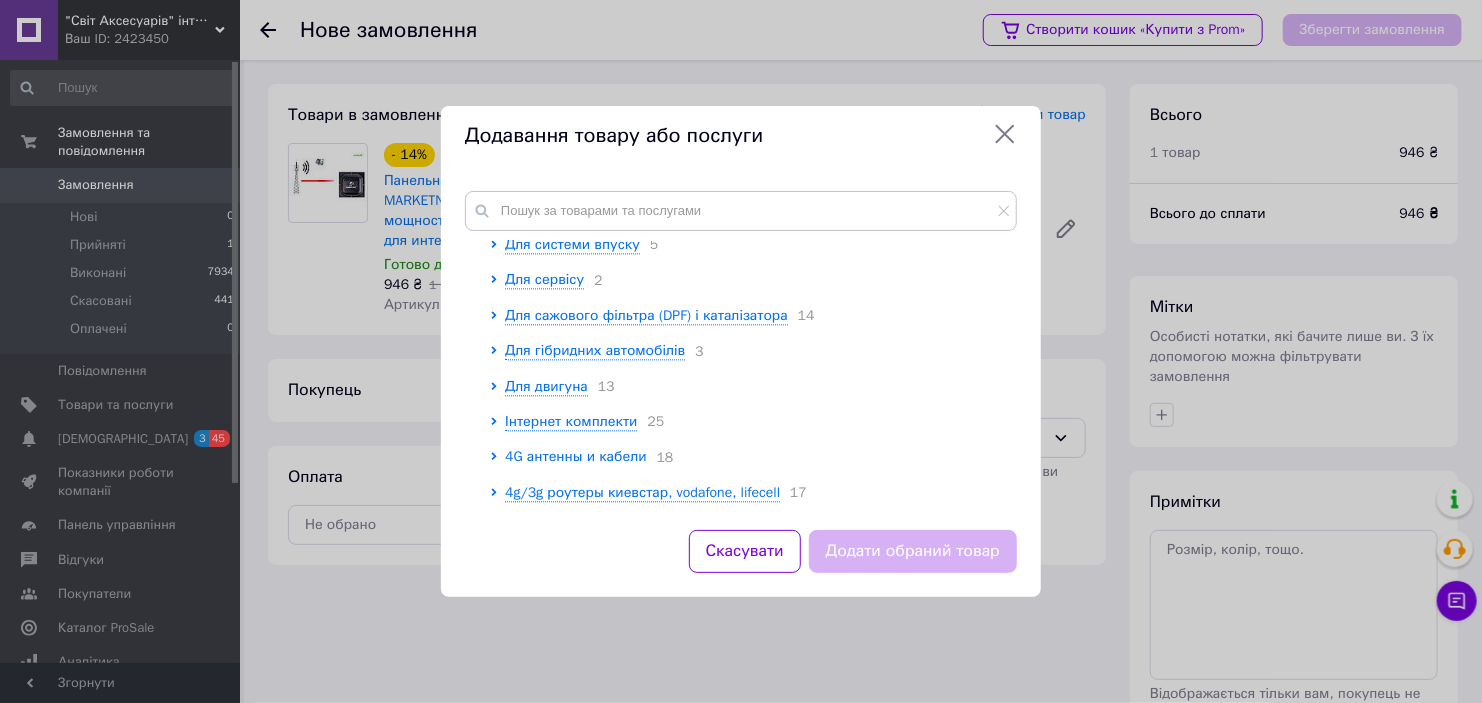 click on "4G антенны и кабели" at bounding box center [576, 456] 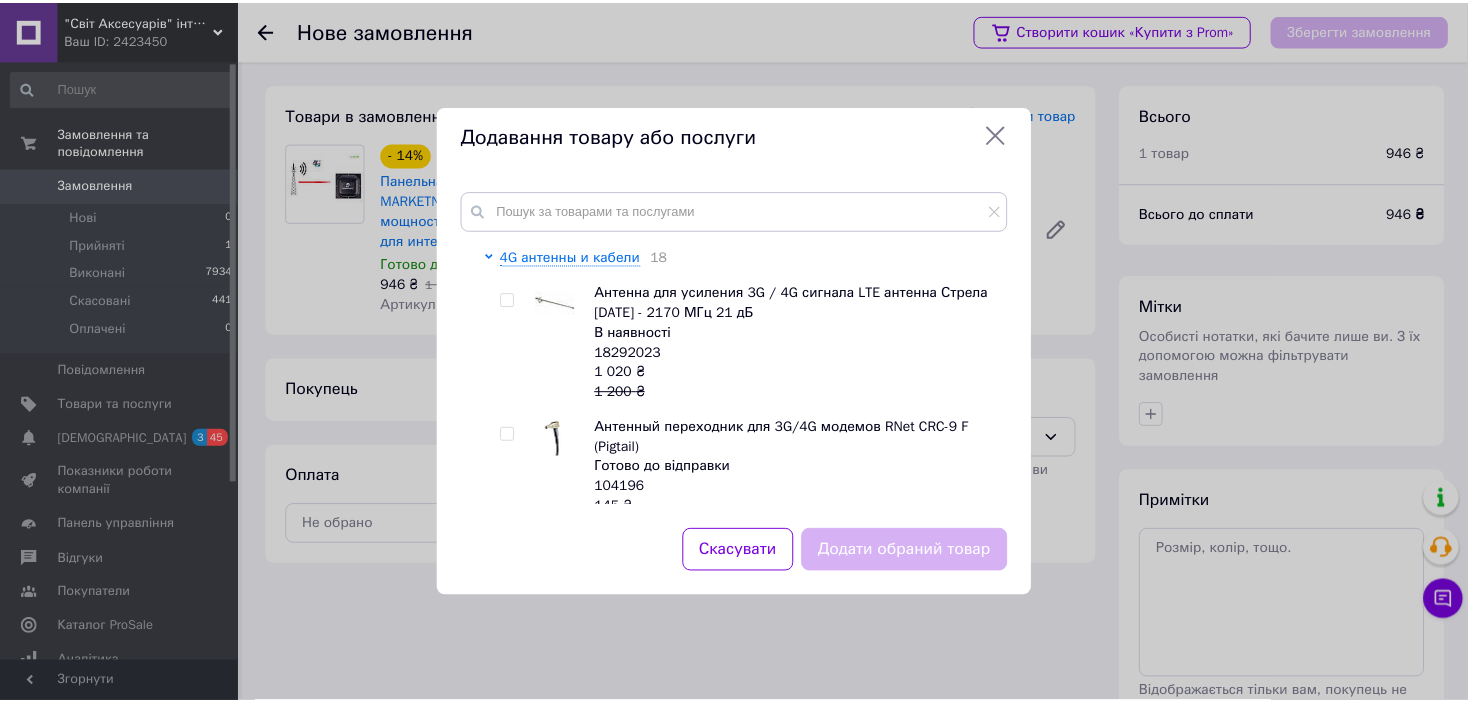 scroll, scrollTop: 2600, scrollLeft: 0, axis: vertical 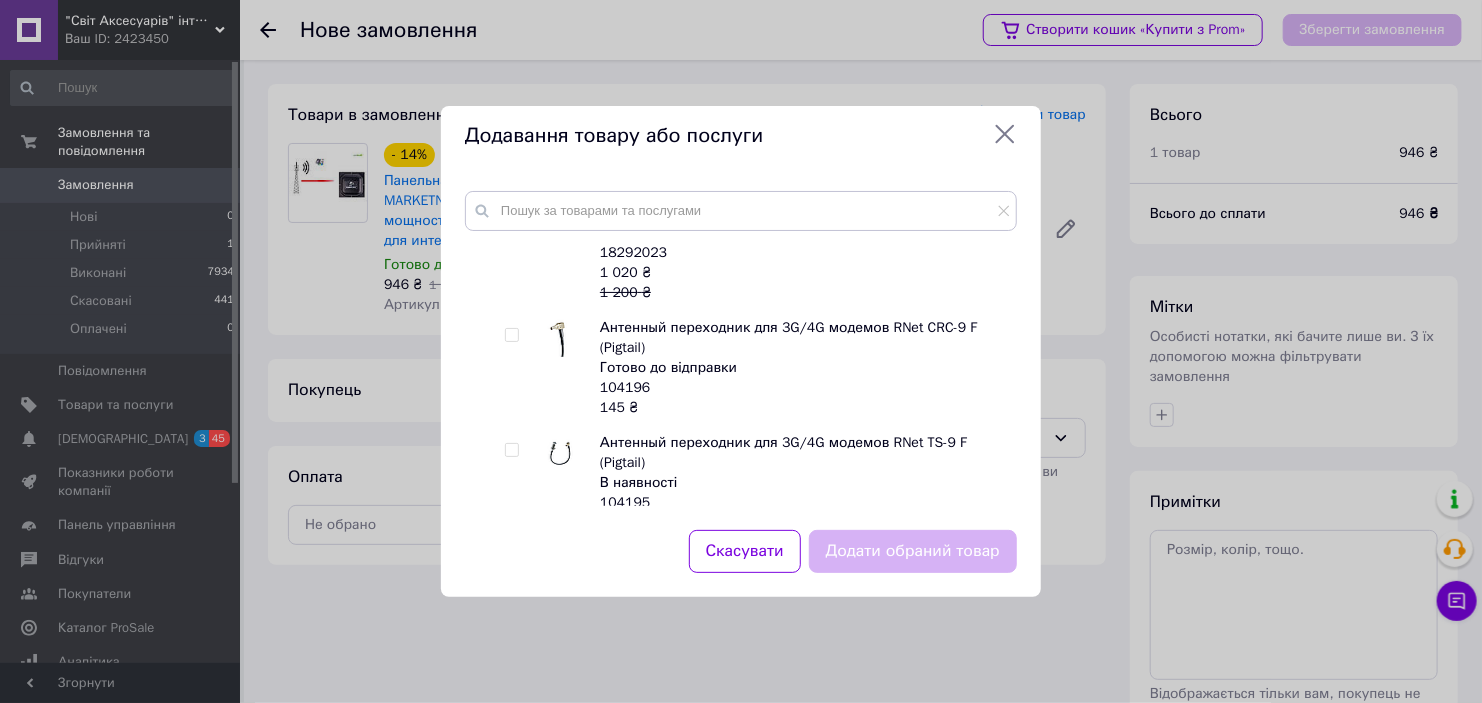 click at bounding box center (511, 450) 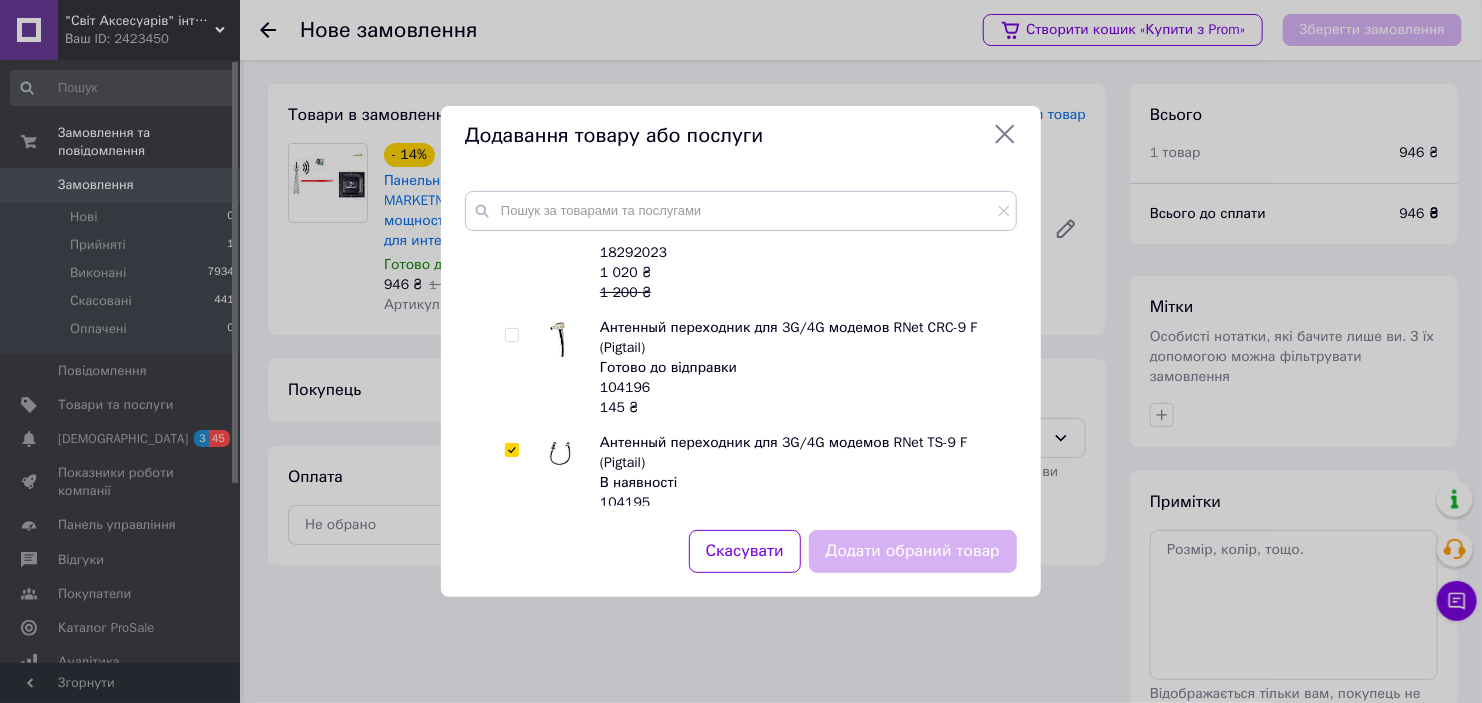 checkbox on "true" 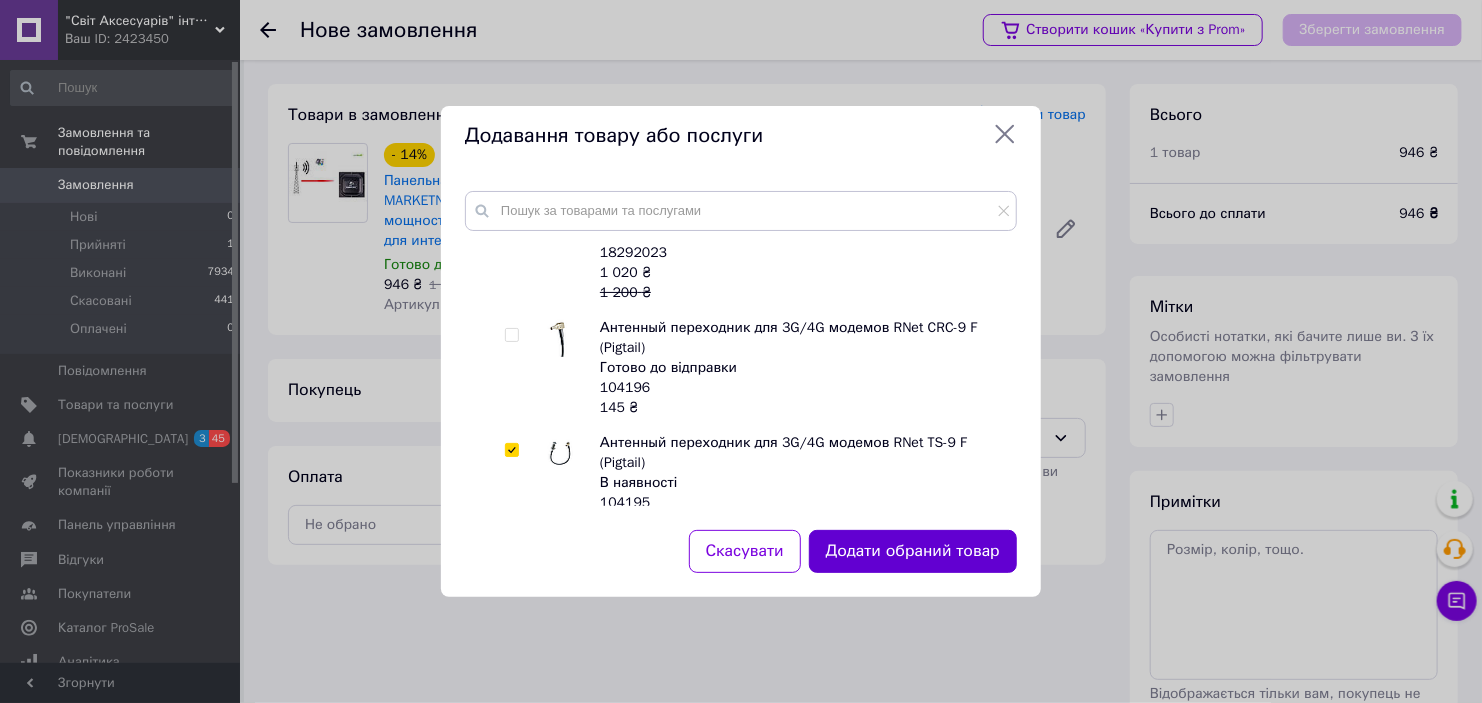 click on "Додати обраний товар" at bounding box center (913, 551) 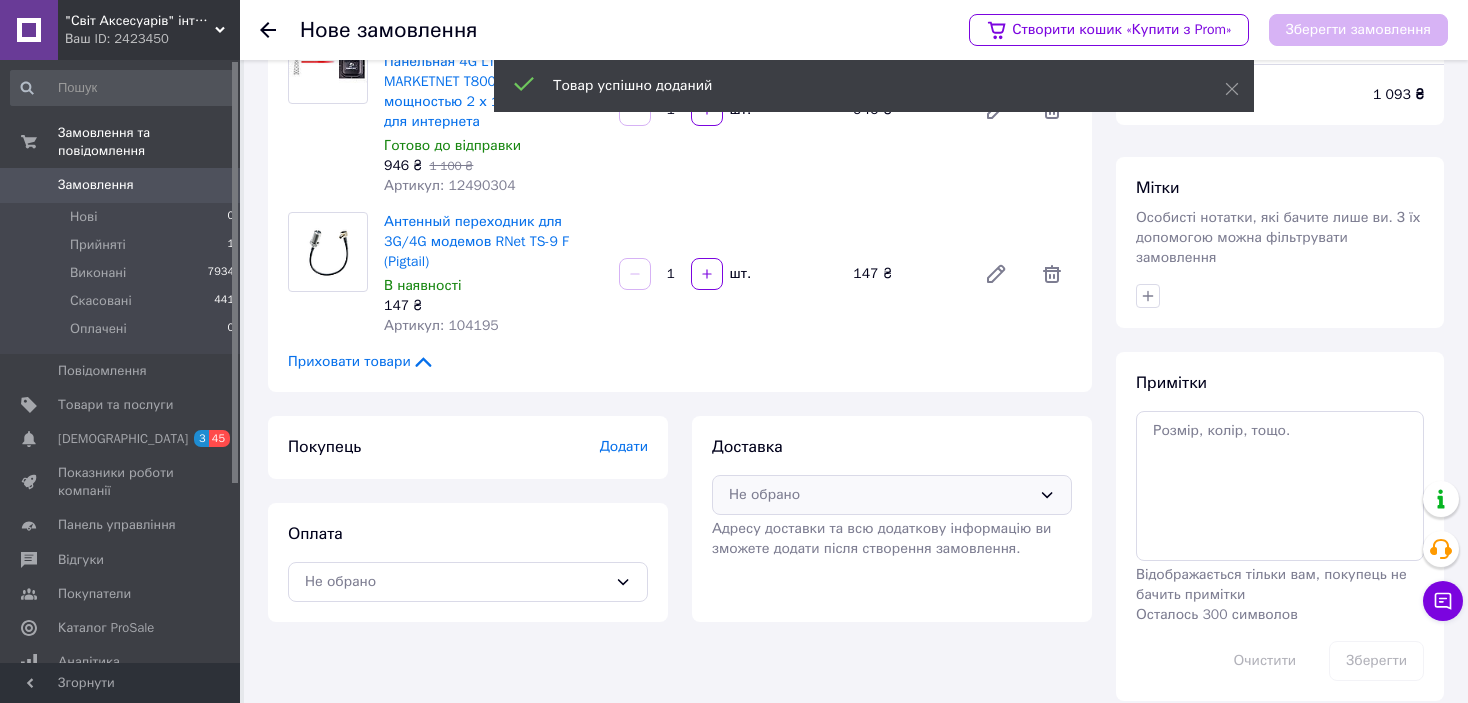 scroll, scrollTop: 120, scrollLeft: 0, axis: vertical 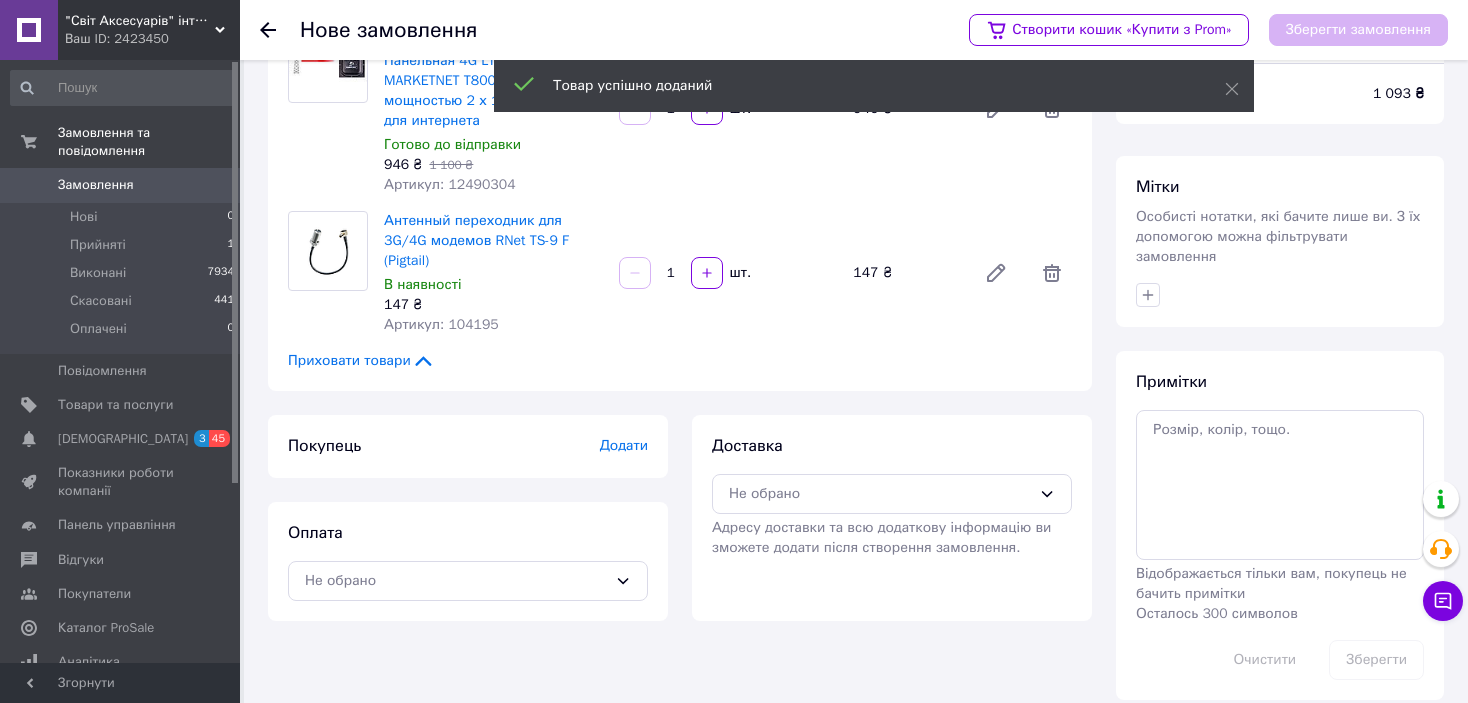 click on "Додати" at bounding box center (624, 445) 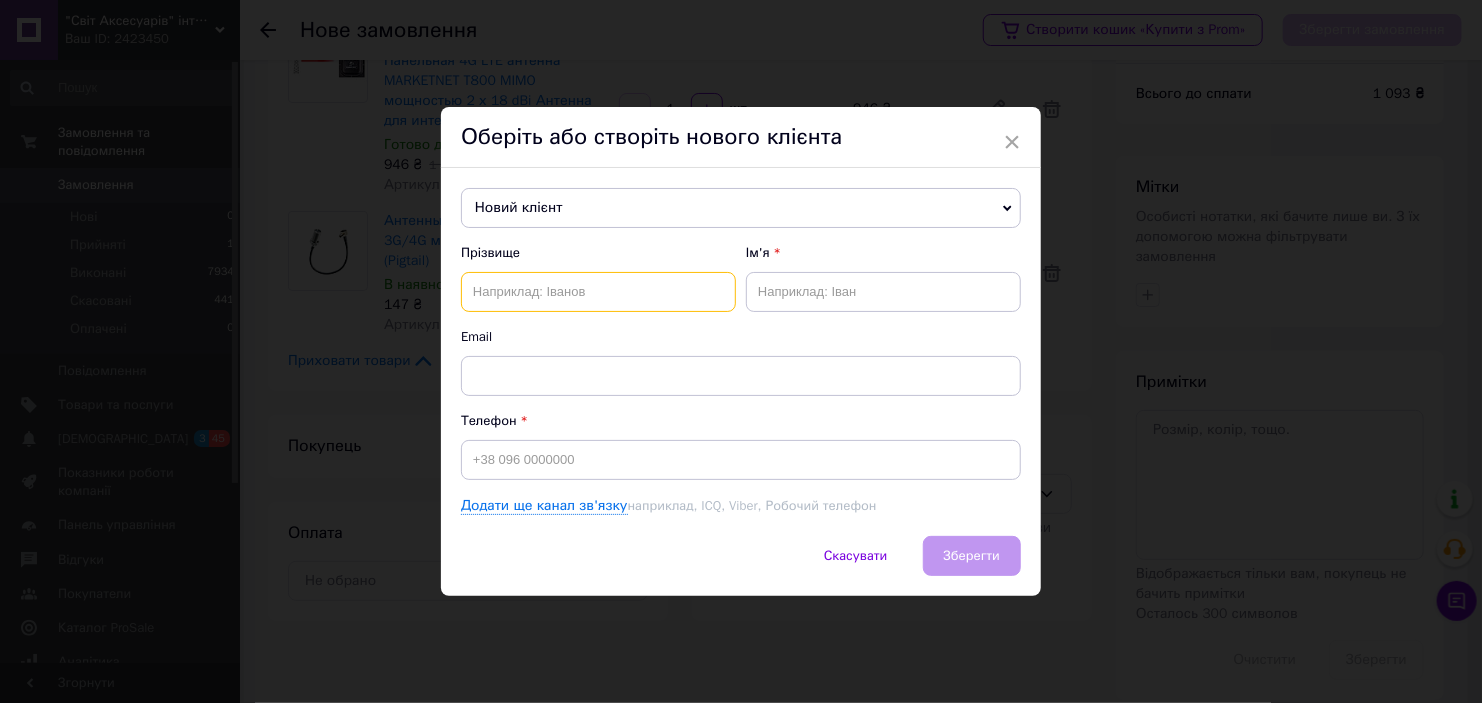 drag, startPoint x: 648, startPoint y: 283, endPoint x: 687, endPoint y: 268, distance: 41.785164 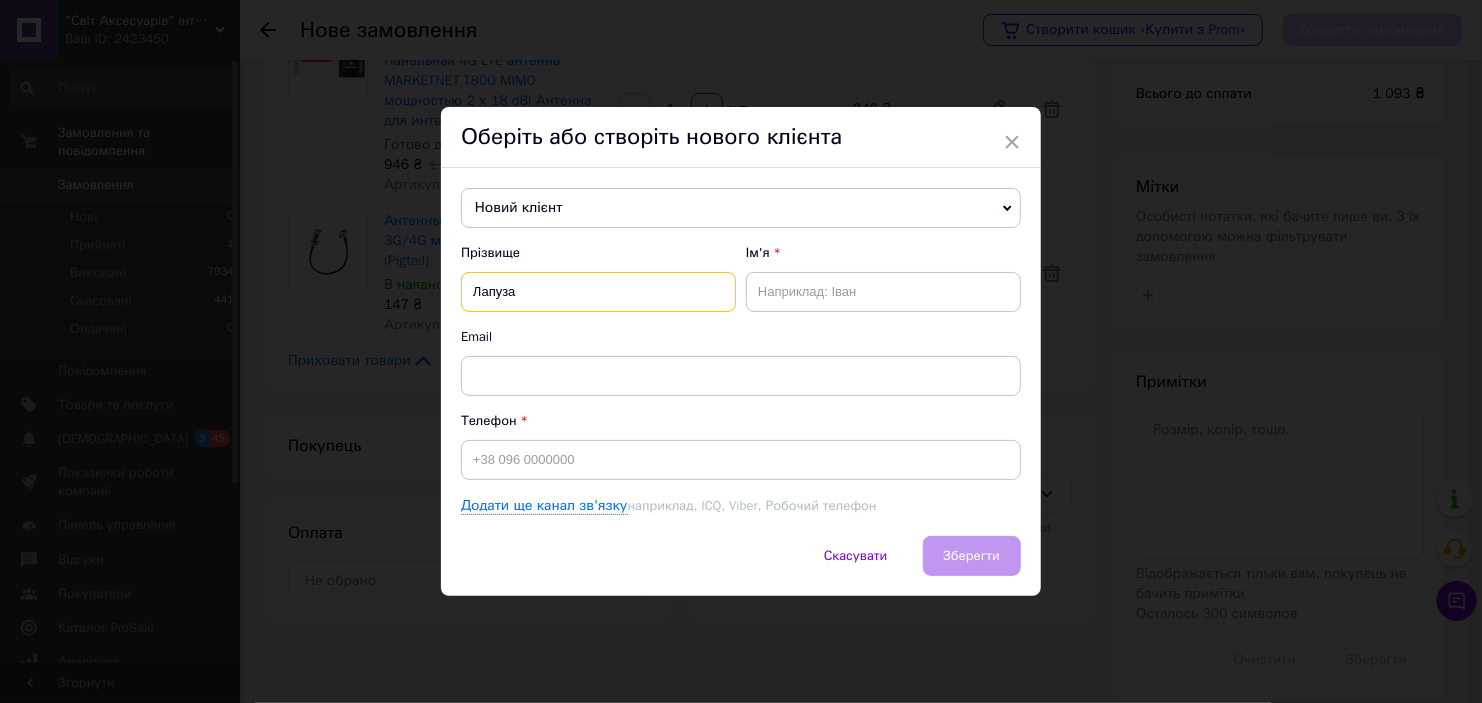 type on "Лапуза" 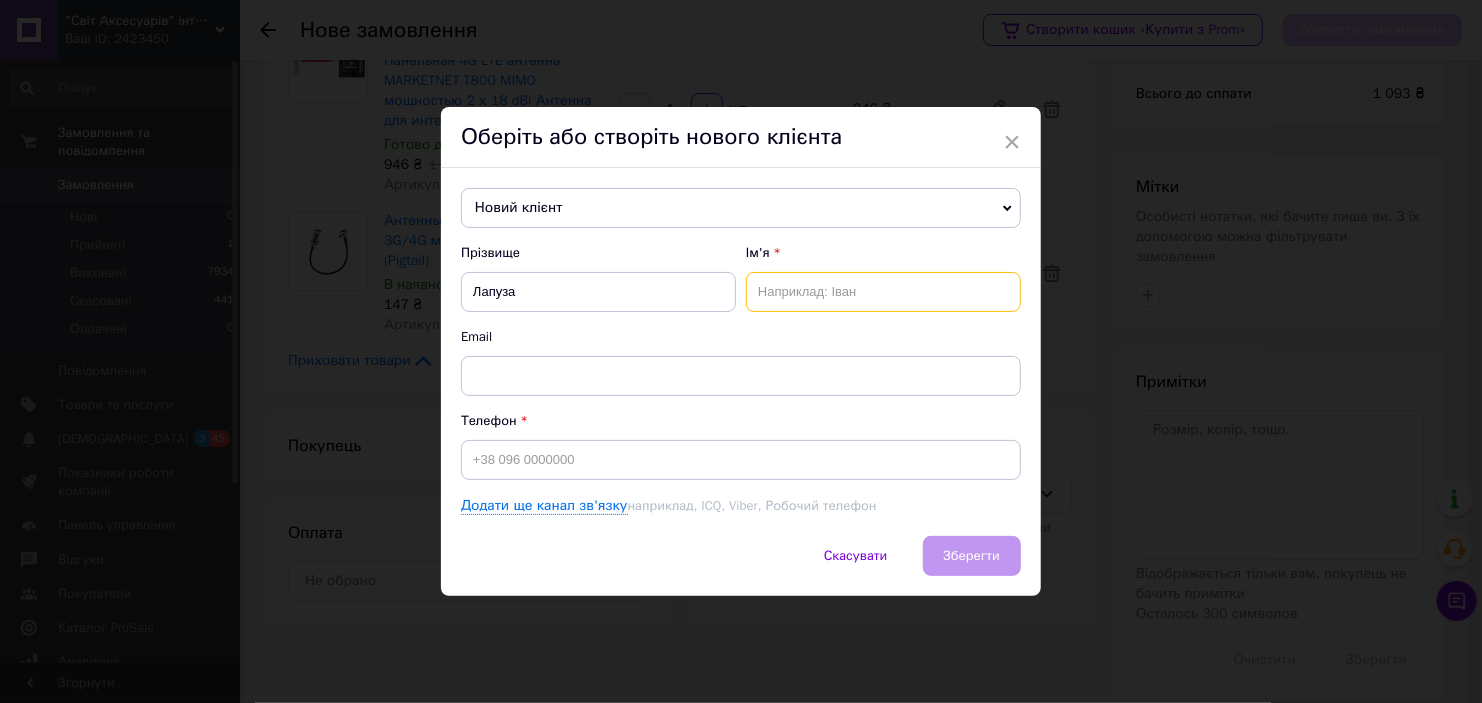 click at bounding box center [883, 292] 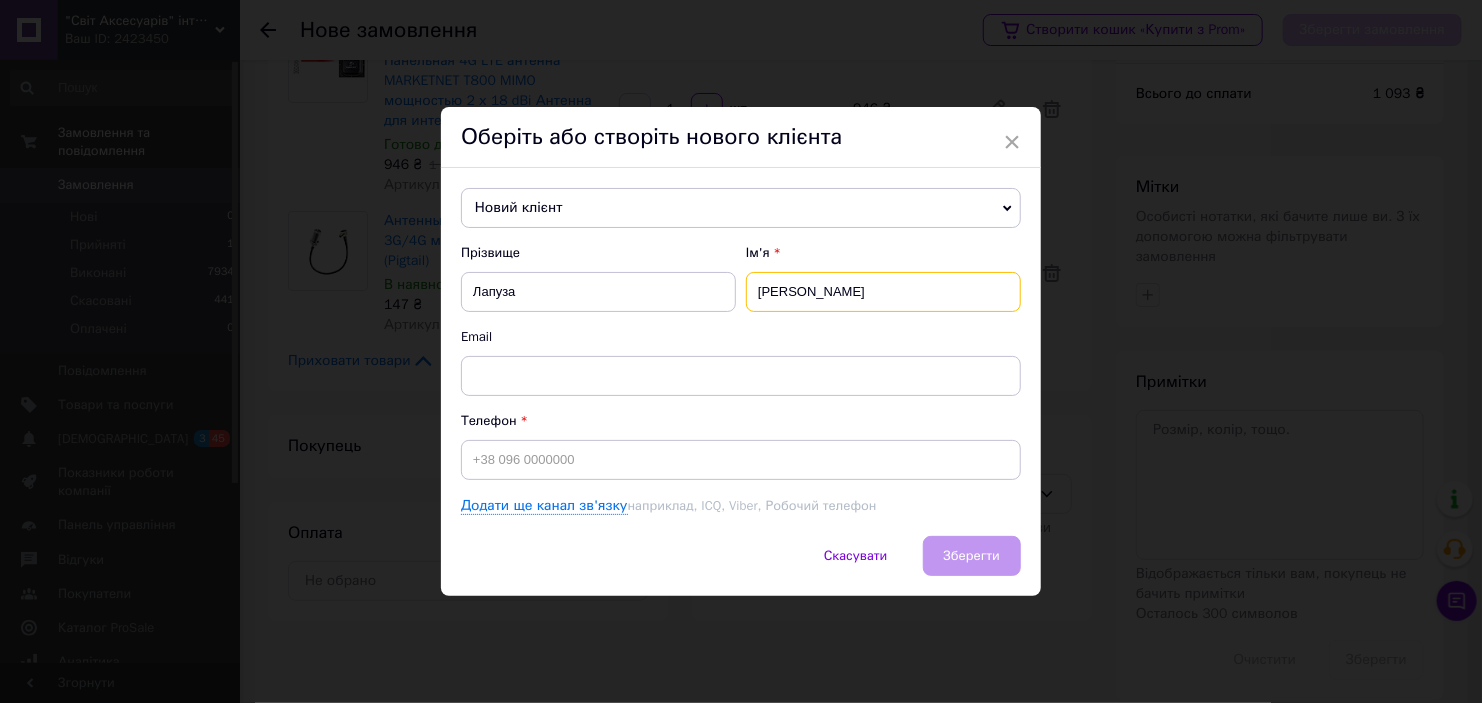 type on "[PERSON_NAME]" 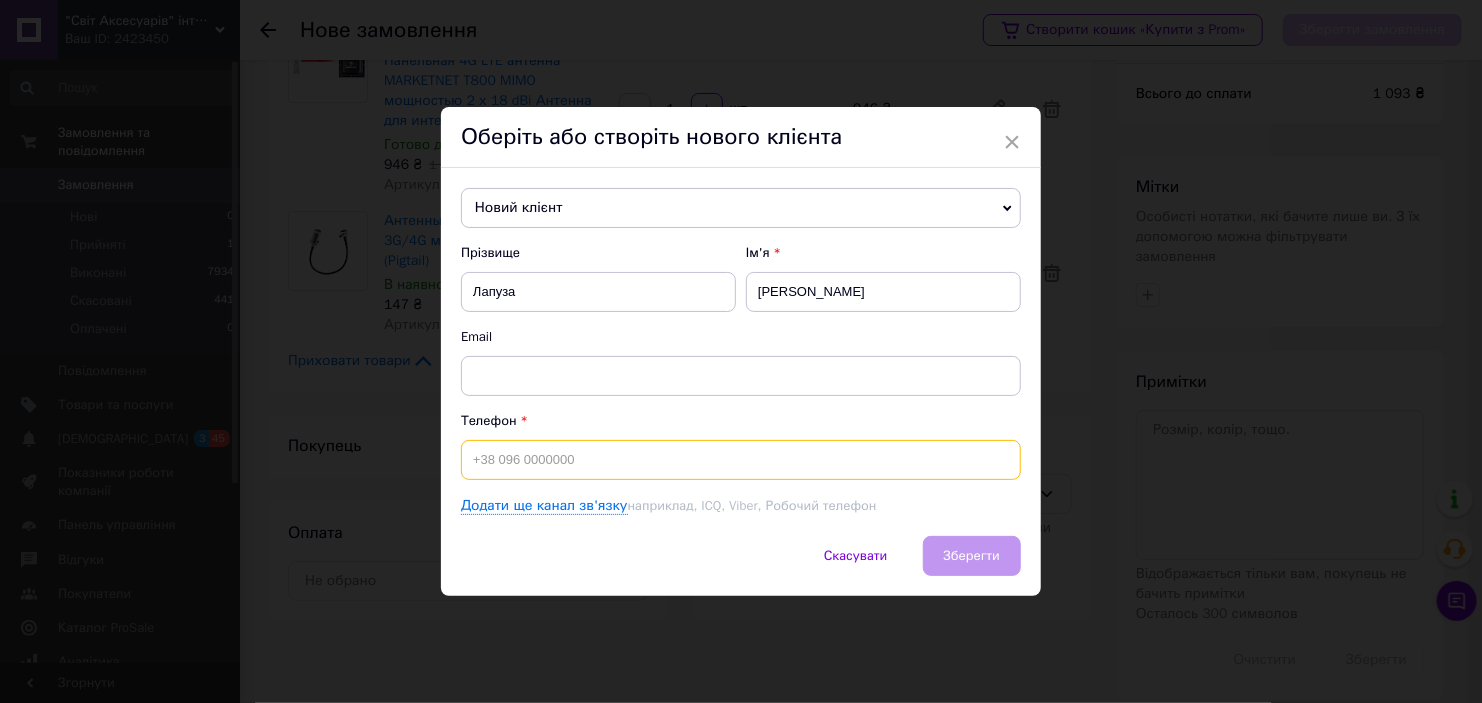 click at bounding box center (741, 460) 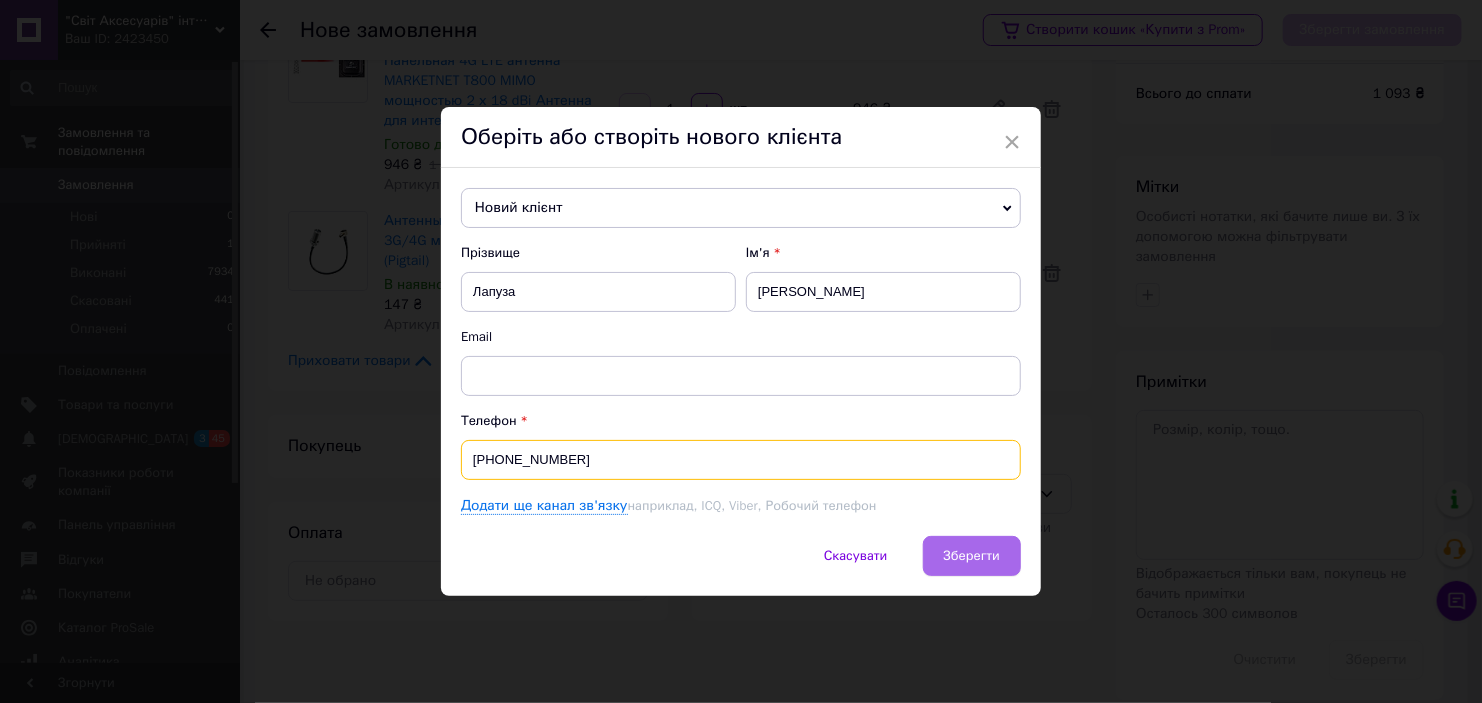 type on "[PHONE_NUMBER]" 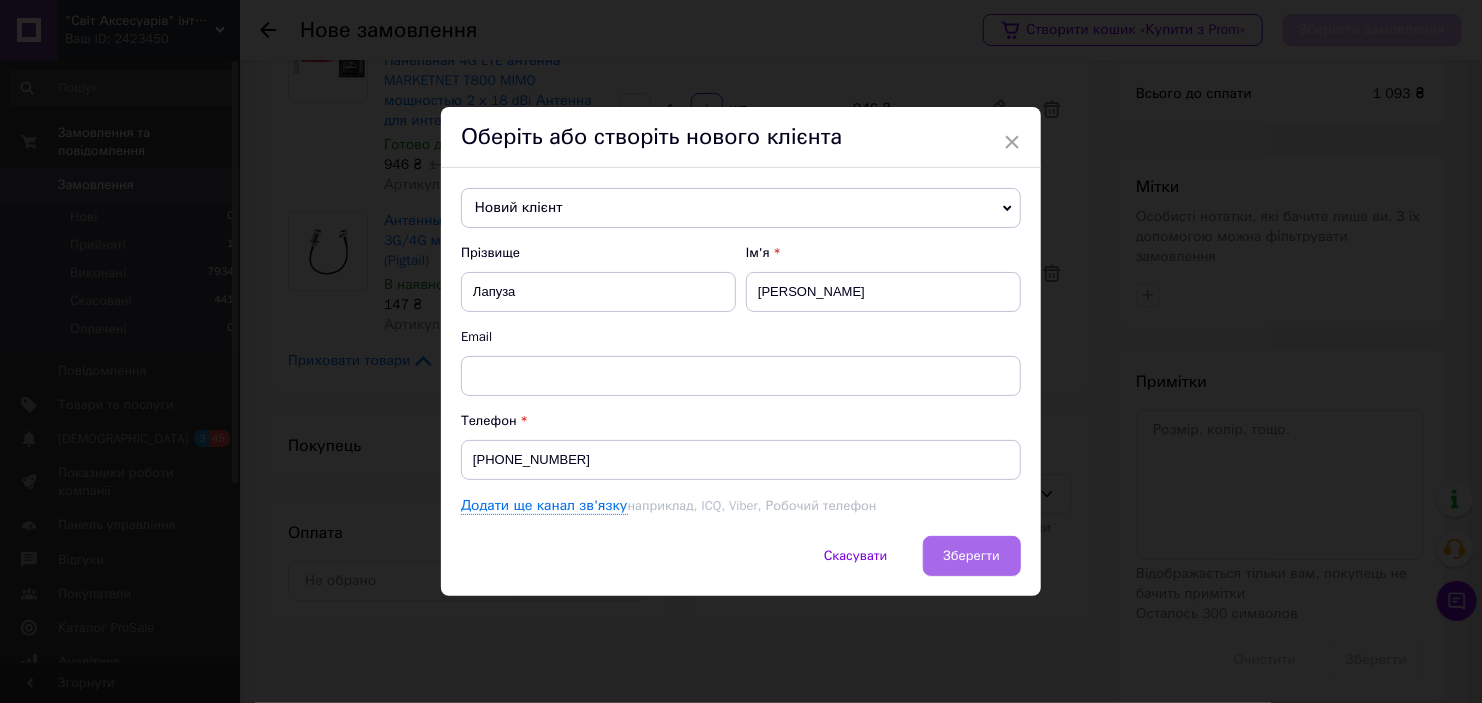 click on "Зберегти" at bounding box center (972, 555) 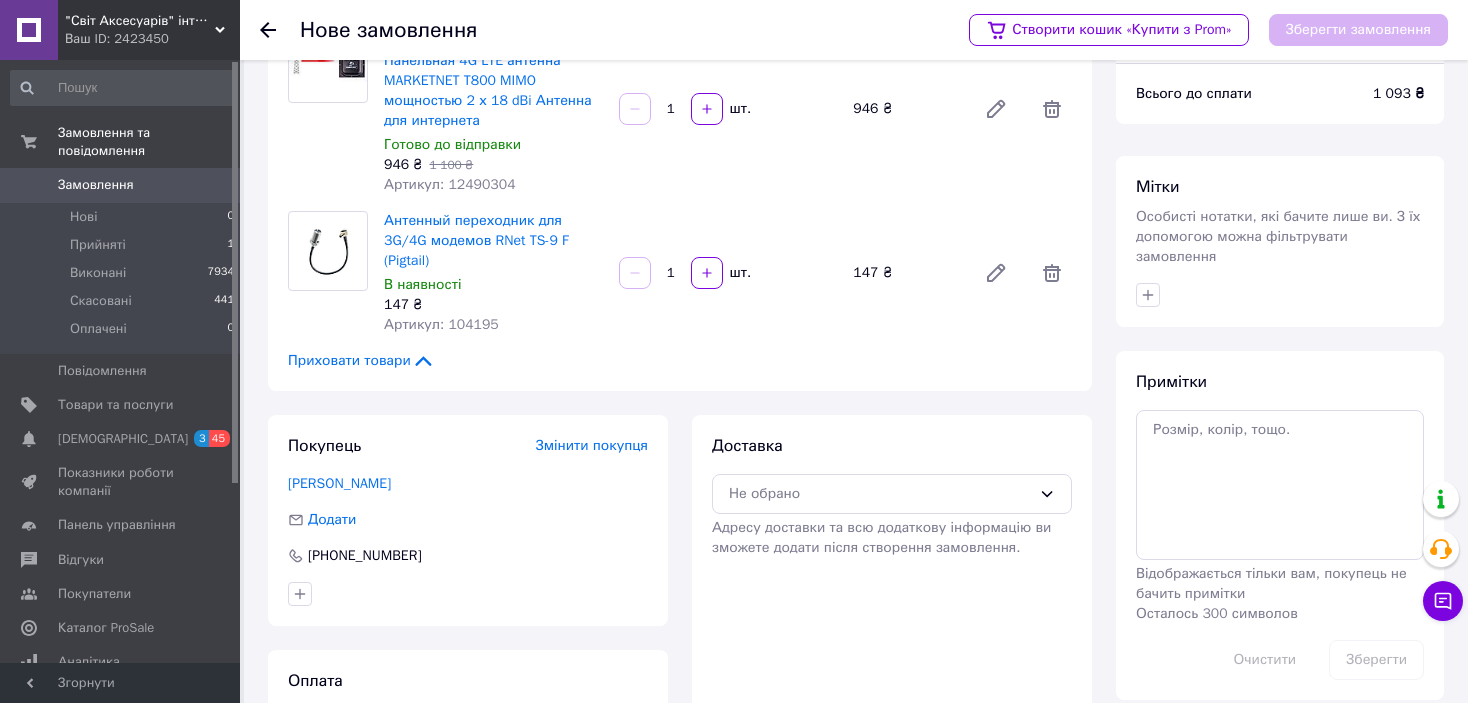 scroll, scrollTop: 190, scrollLeft: 0, axis: vertical 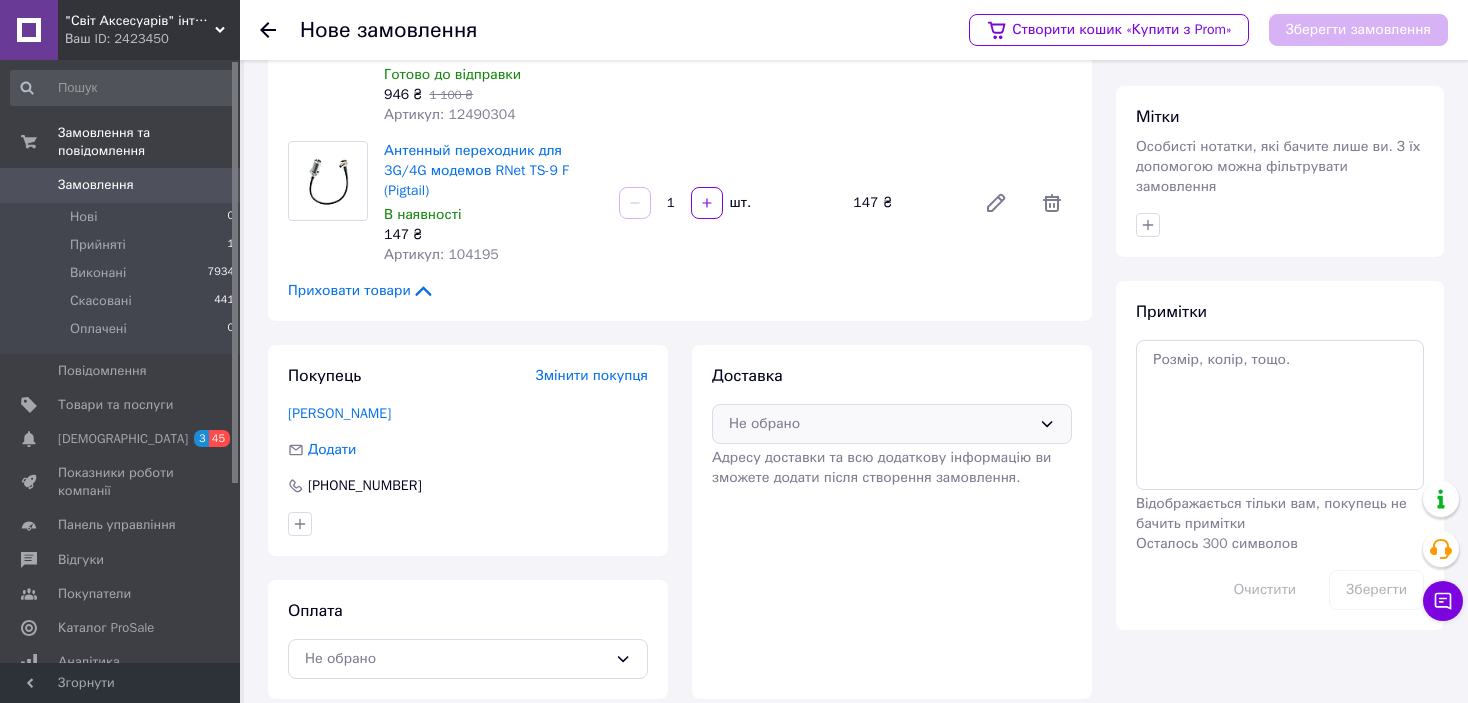 click on "Не обрано" at bounding box center (880, 424) 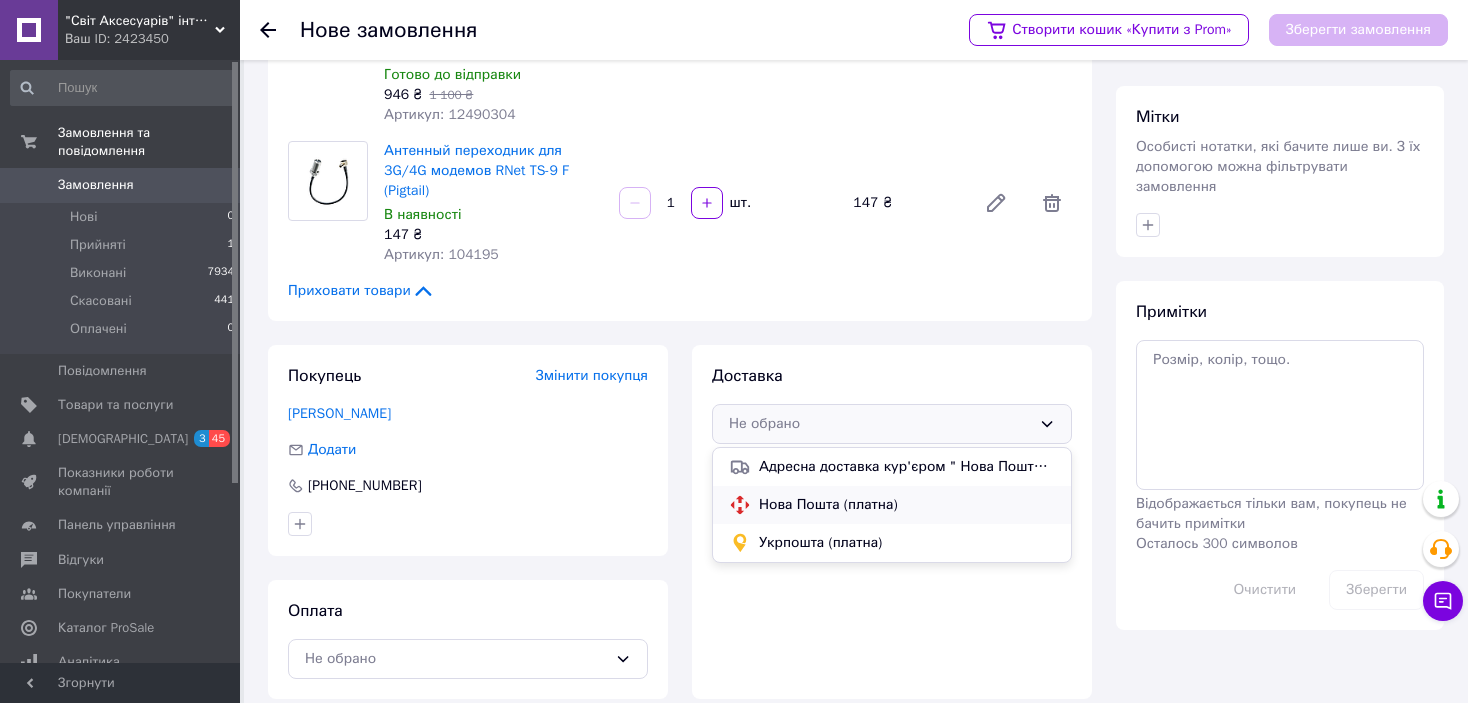 click on "Нова Пошта (платна)" at bounding box center (907, 505) 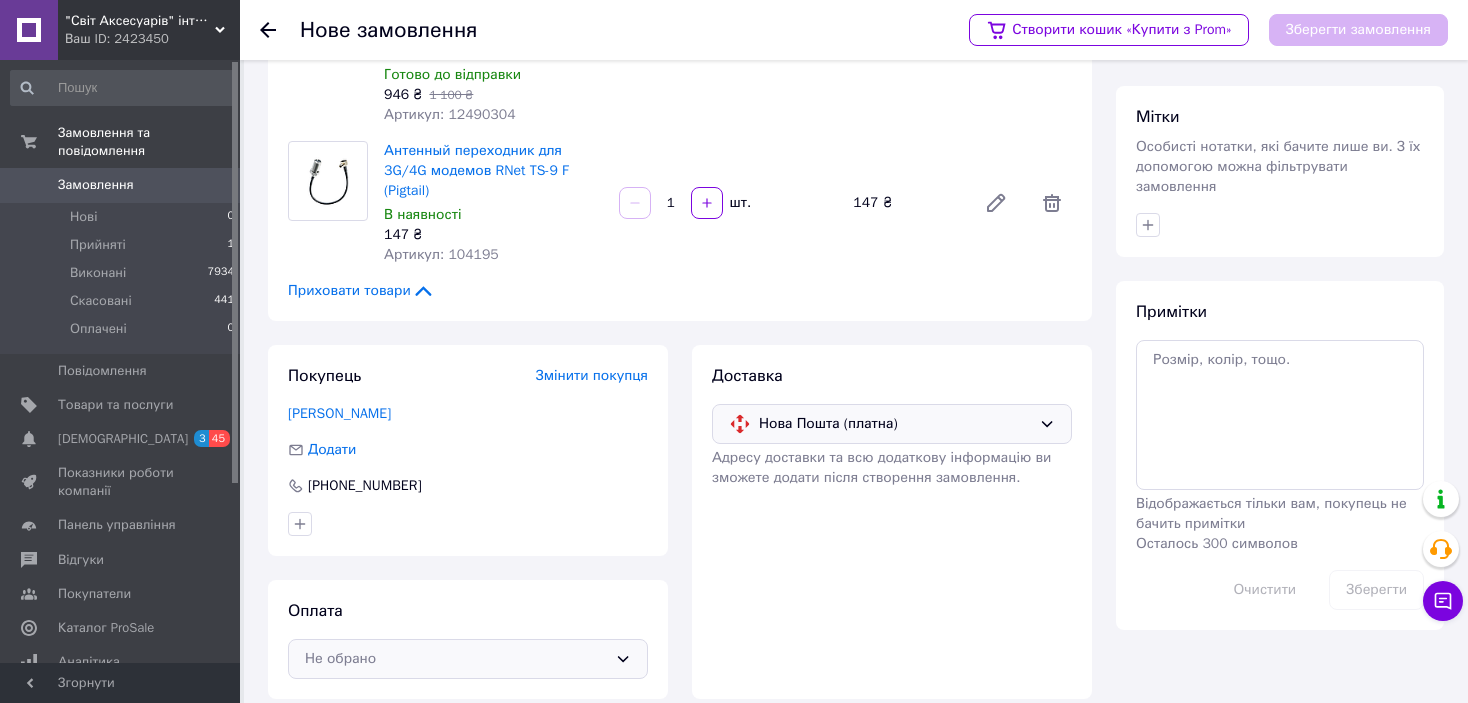 drag, startPoint x: 568, startPoint y: 649, endPoint x: 573, endPoint y: 604, distance: 45.276924 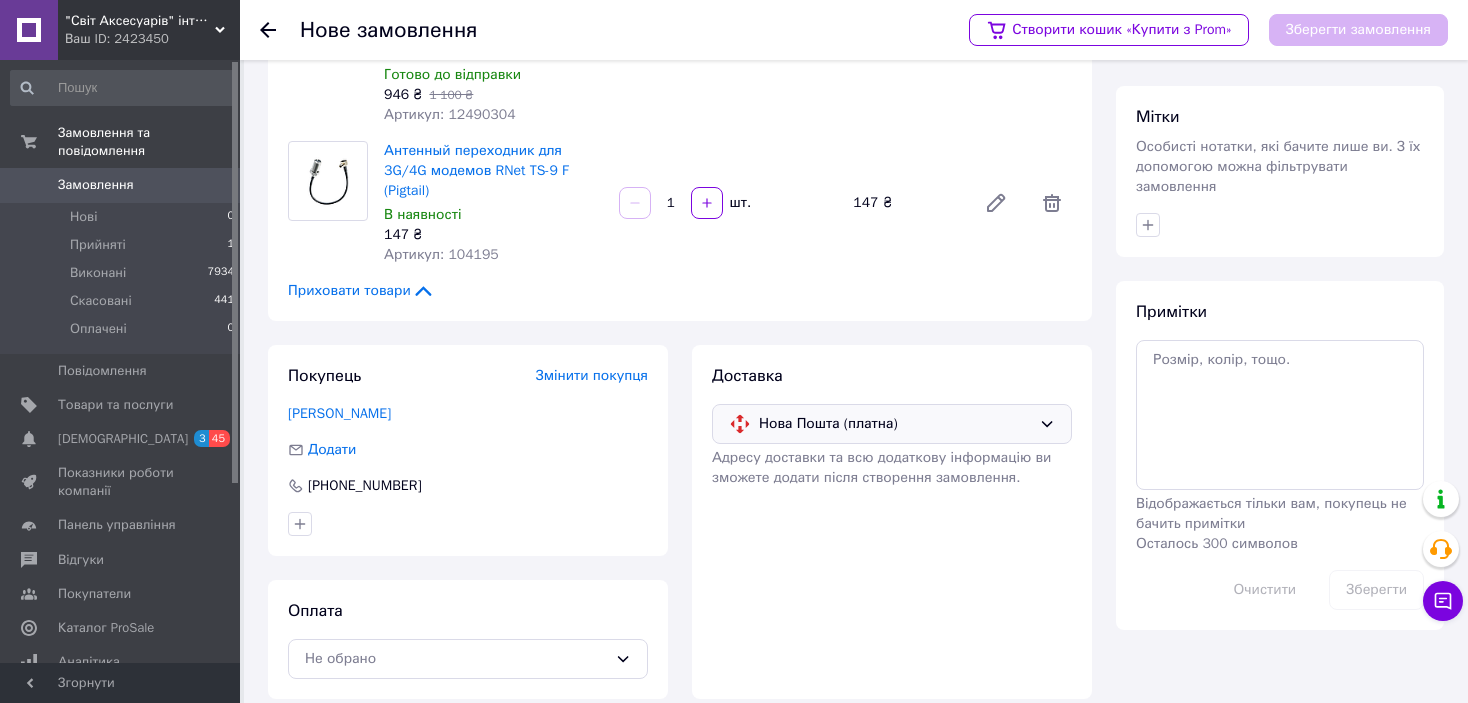 click on "Не обрано" at bounding box center [468, 659] 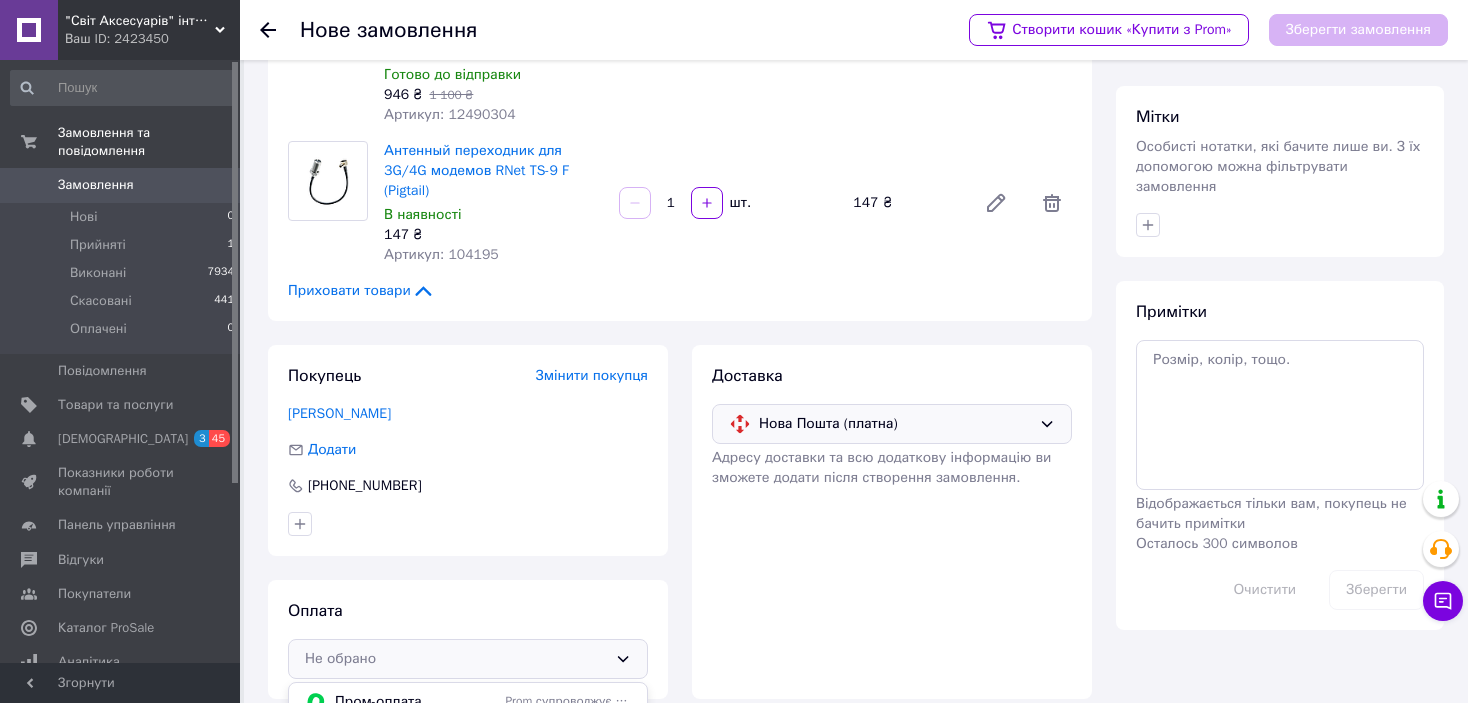 scroll, scrollTop: 300, scrollLeft: 0, axis: vertical 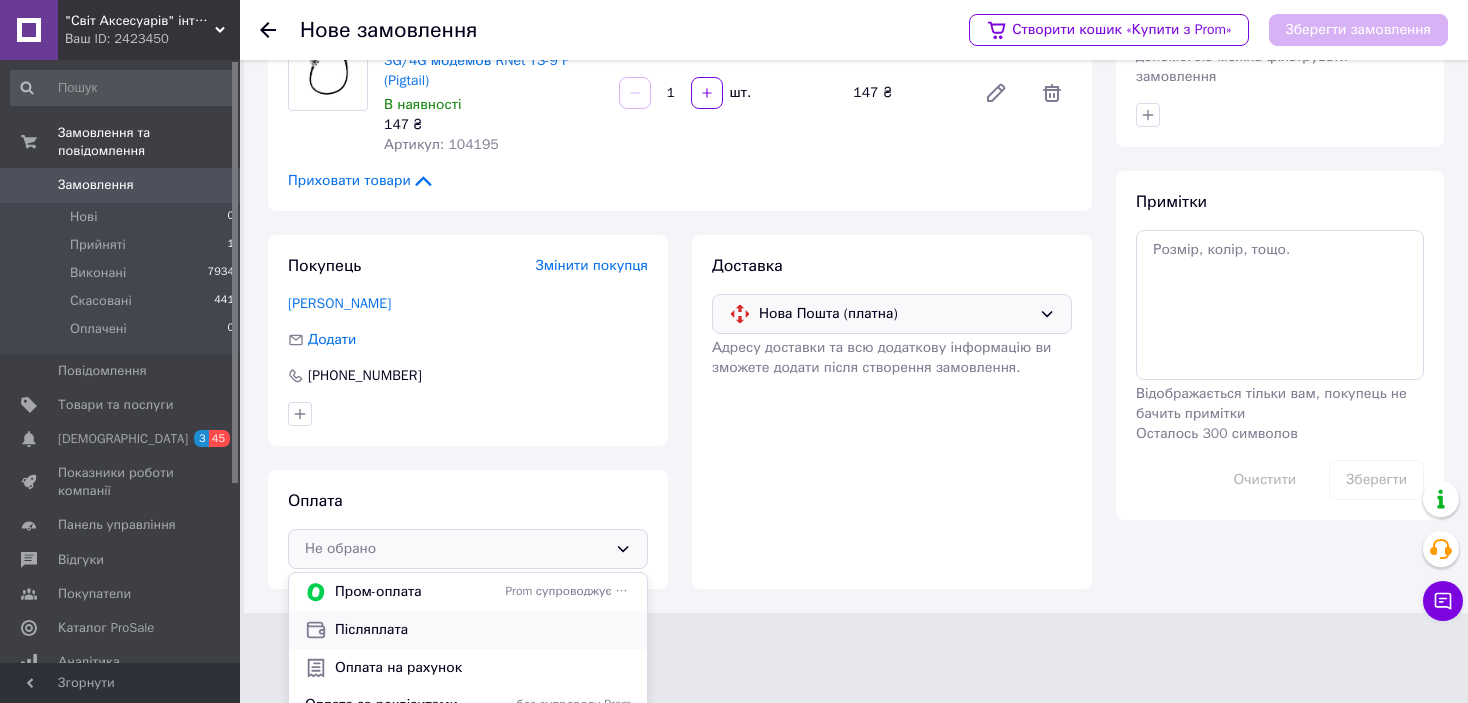 click on "Післяплата" at bounding box center (483, 630) 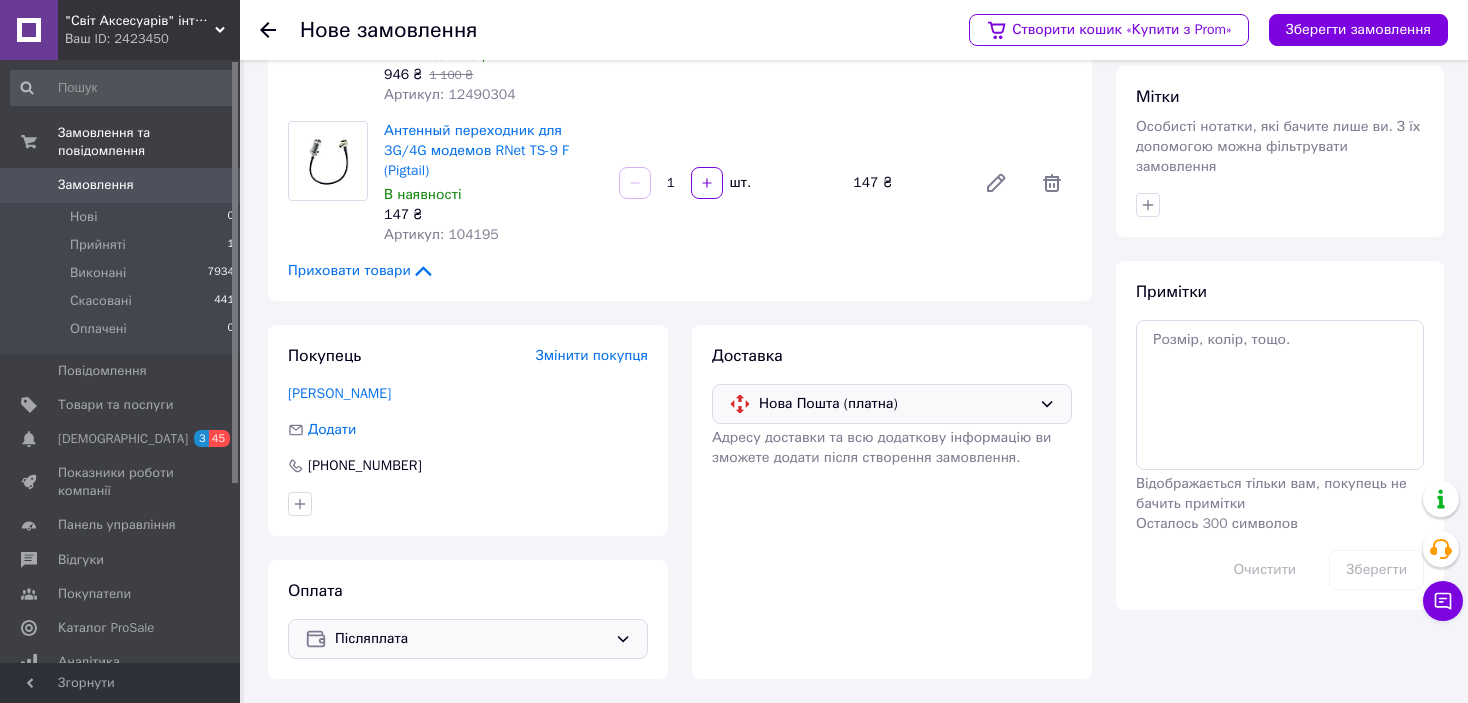 scroll, scrollTop: 190, scrollLeft: 0, axis: vertical 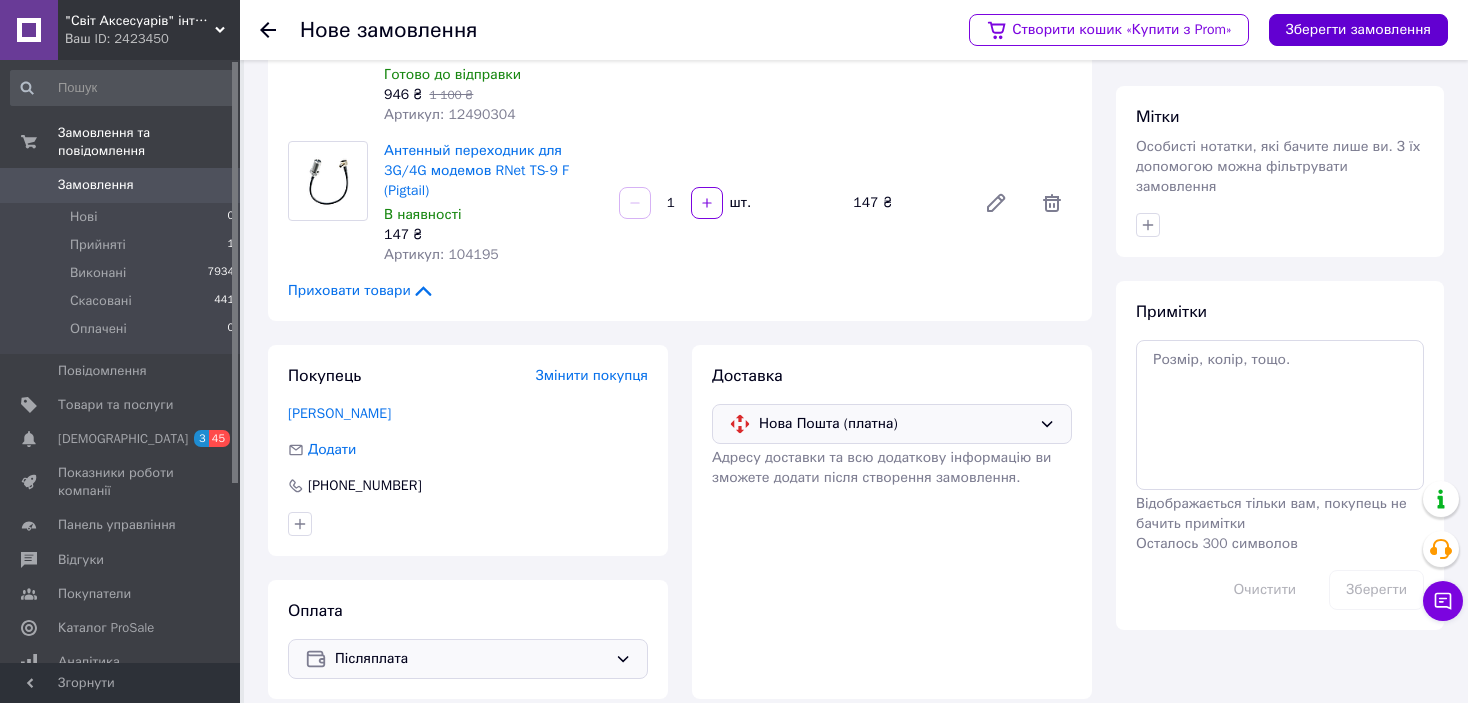 click on "Зберегти замовлення" at bounding box center (1358, 30) 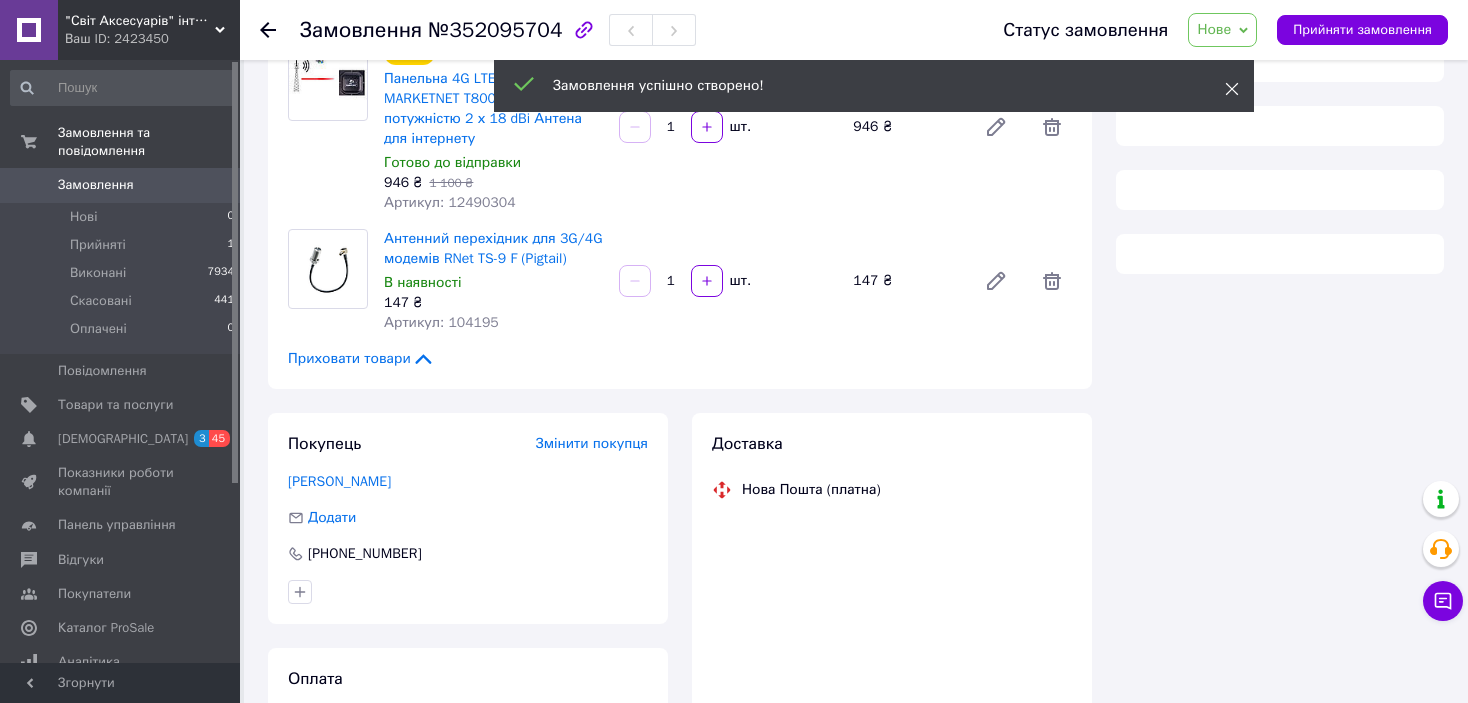 click 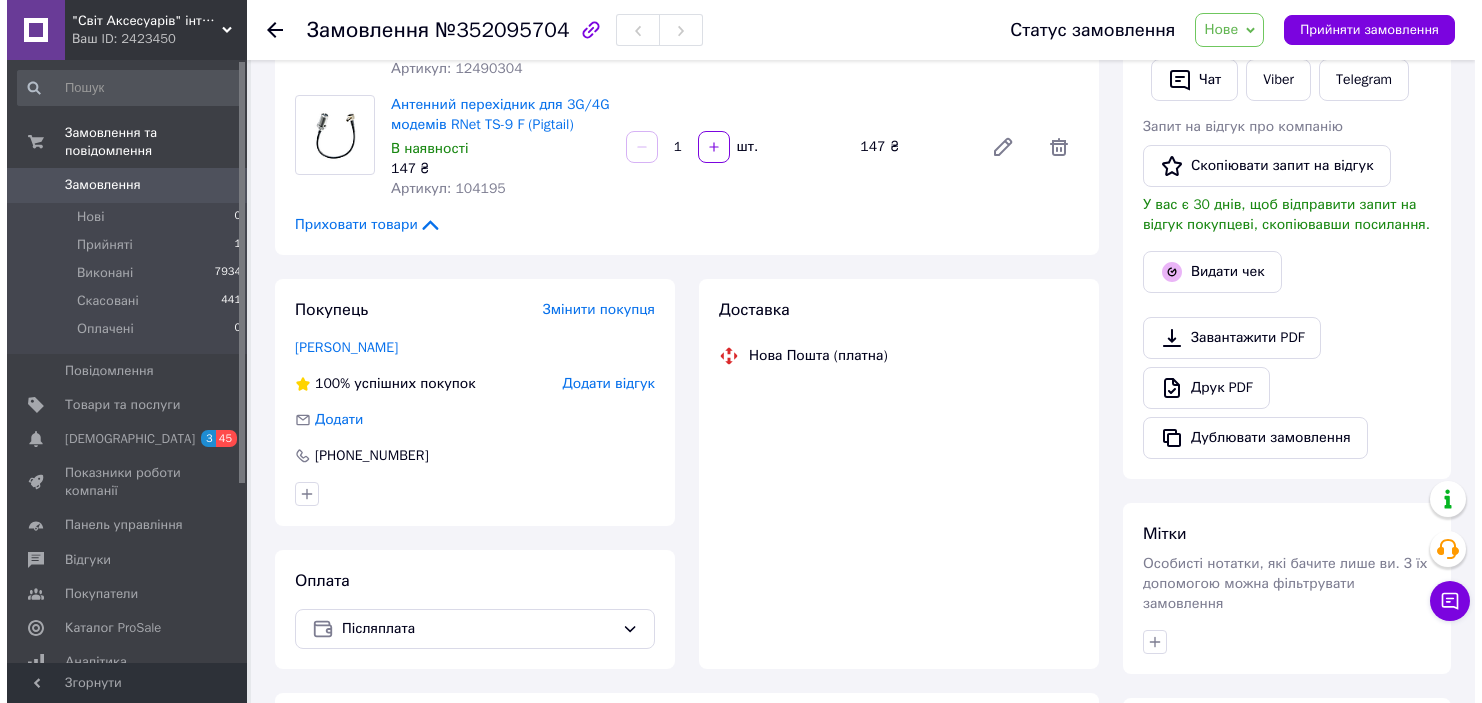 scroll, scrollTop: 490, scrollLeft: 0, axis: vertical 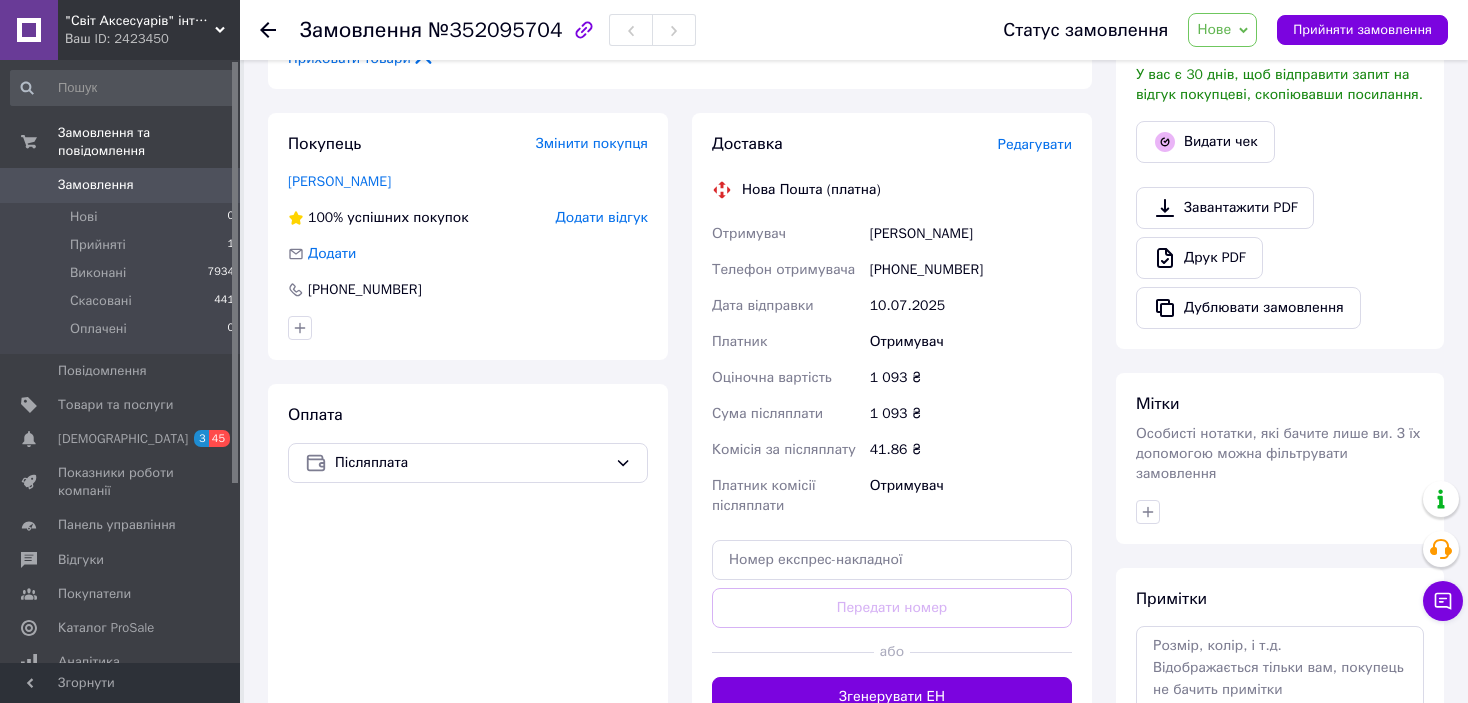 click on "Редагувати" at bounding box center [1035, 144] 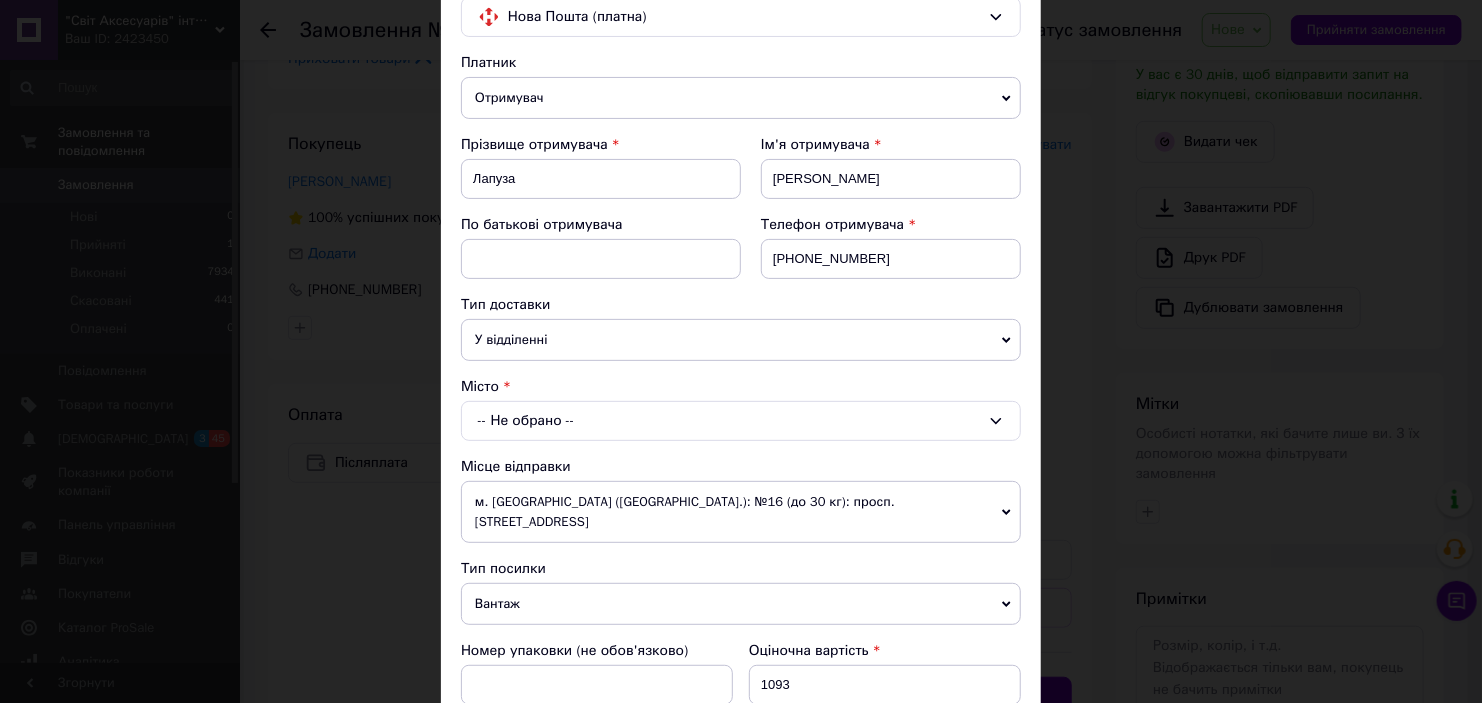 scroll, scrollTop: 300, scrollLeft: 0, axis: vertical 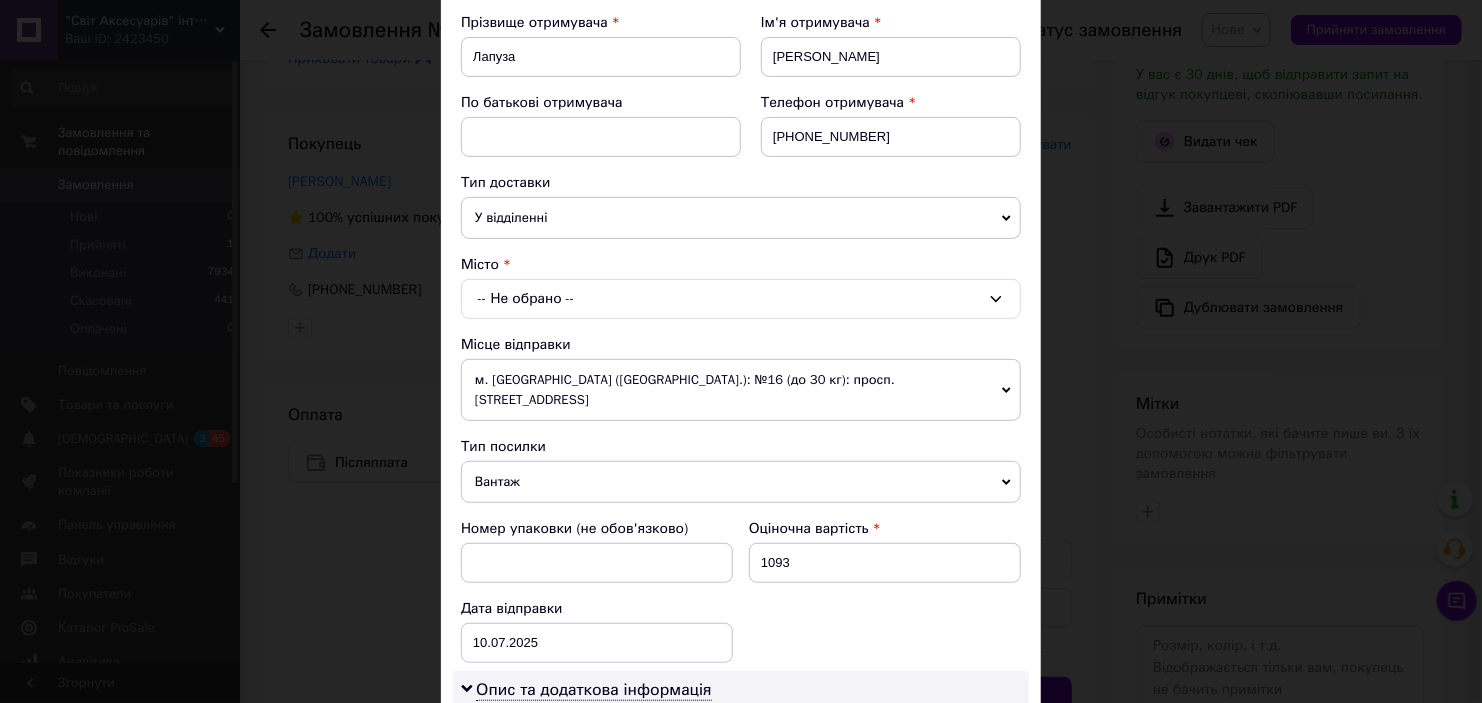 click on "-- Не обрано --" at bounding box center [741, 299] 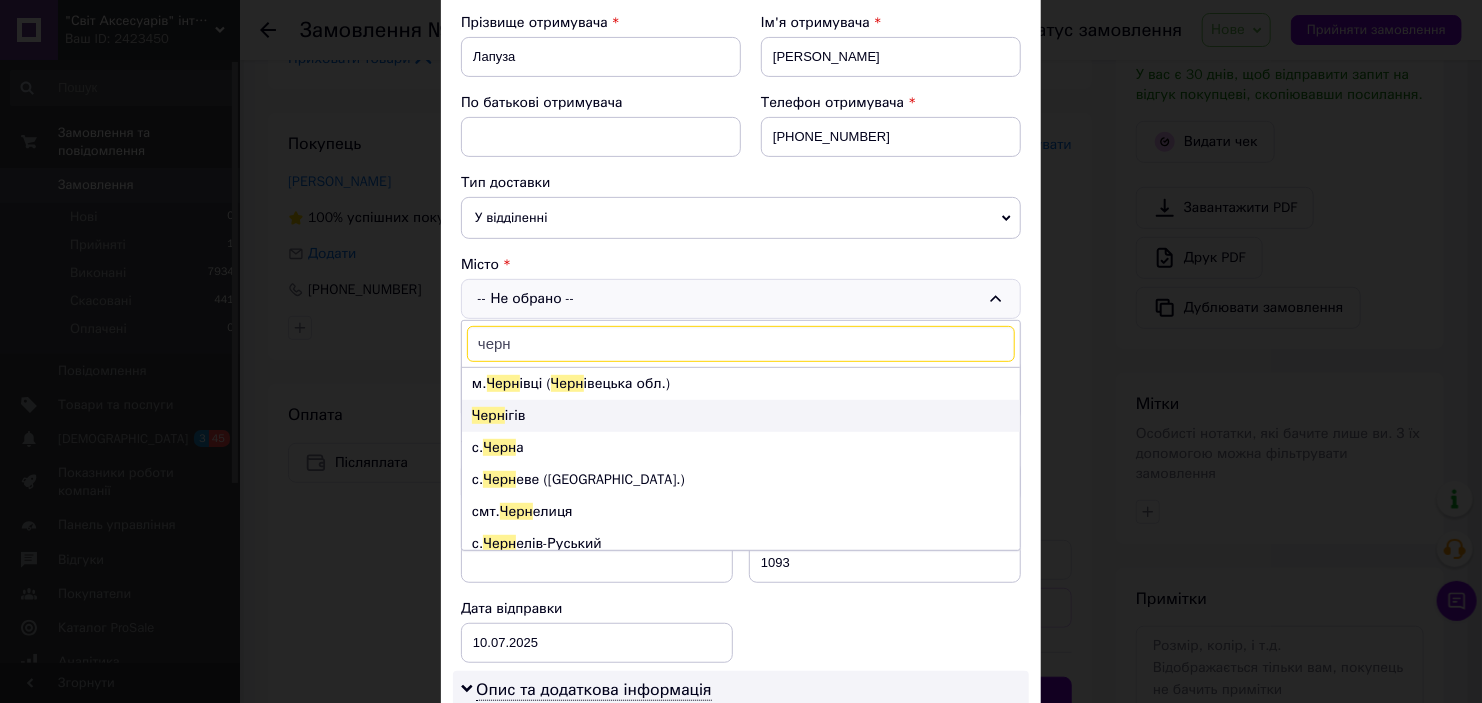 type on "черн" 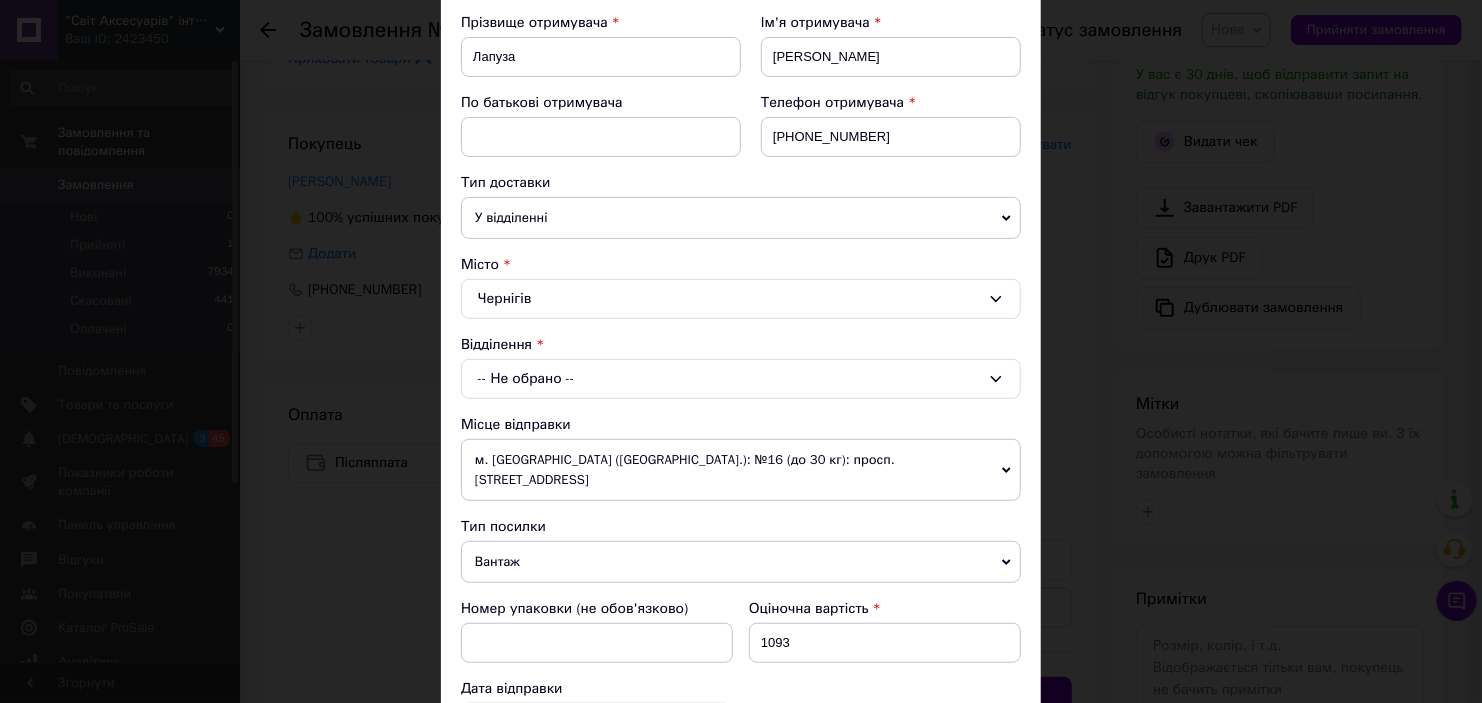 click on "-- Не обрано --" at bounding box center (741, 379) 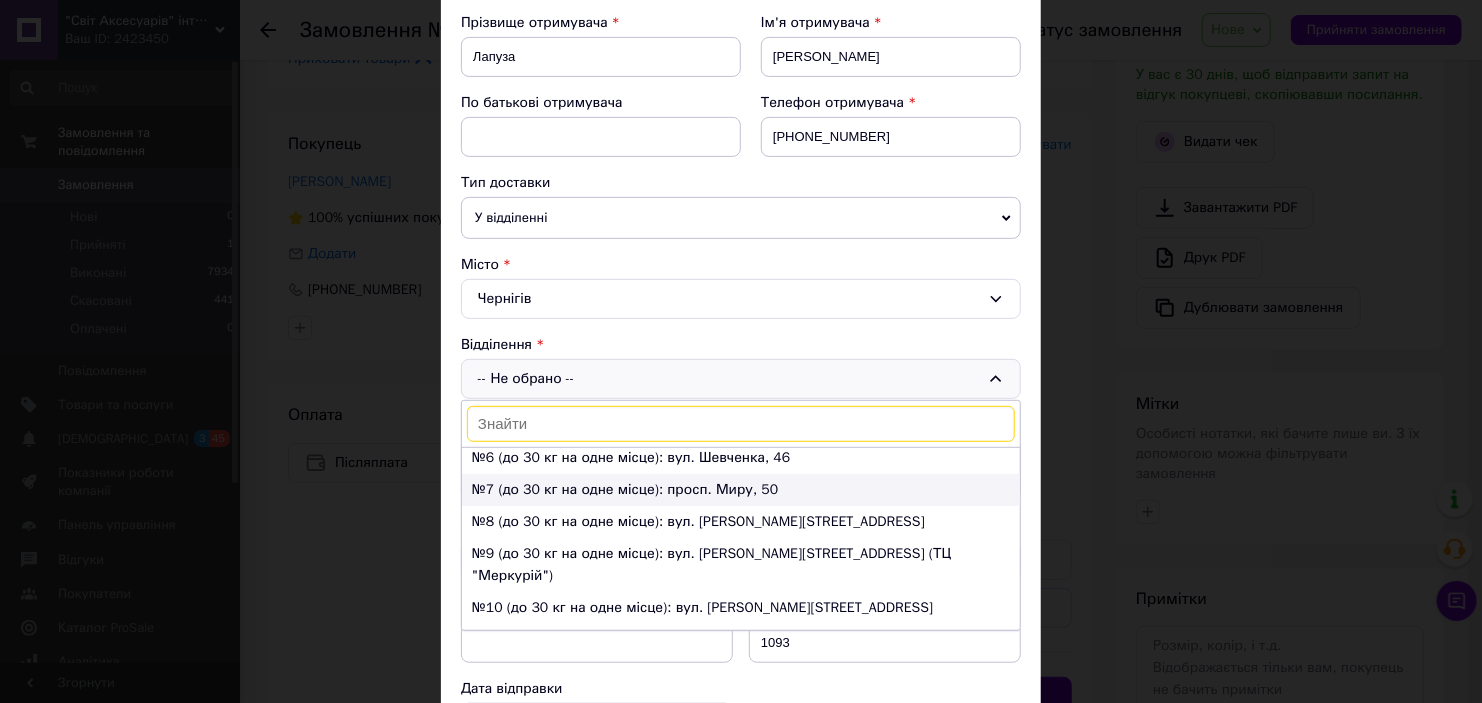 scroll, scrollTop: 200, scrollLeft: 0, axis: vertical 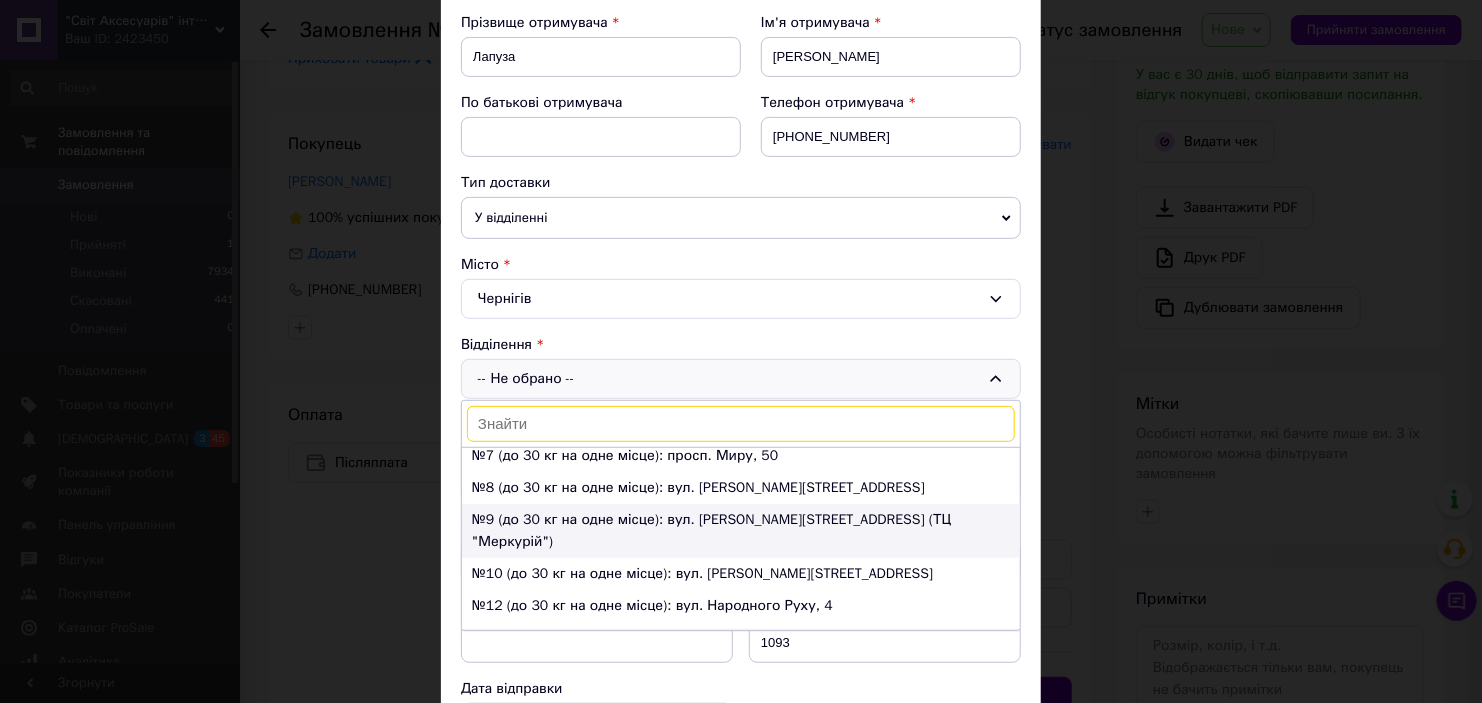 click on "№9 (до 30 кг на одне місце): вул. [PERSON_NAME][STREET_ADDRESS] (ТЦ "Меркурій")" at bounding box center [741, 531] 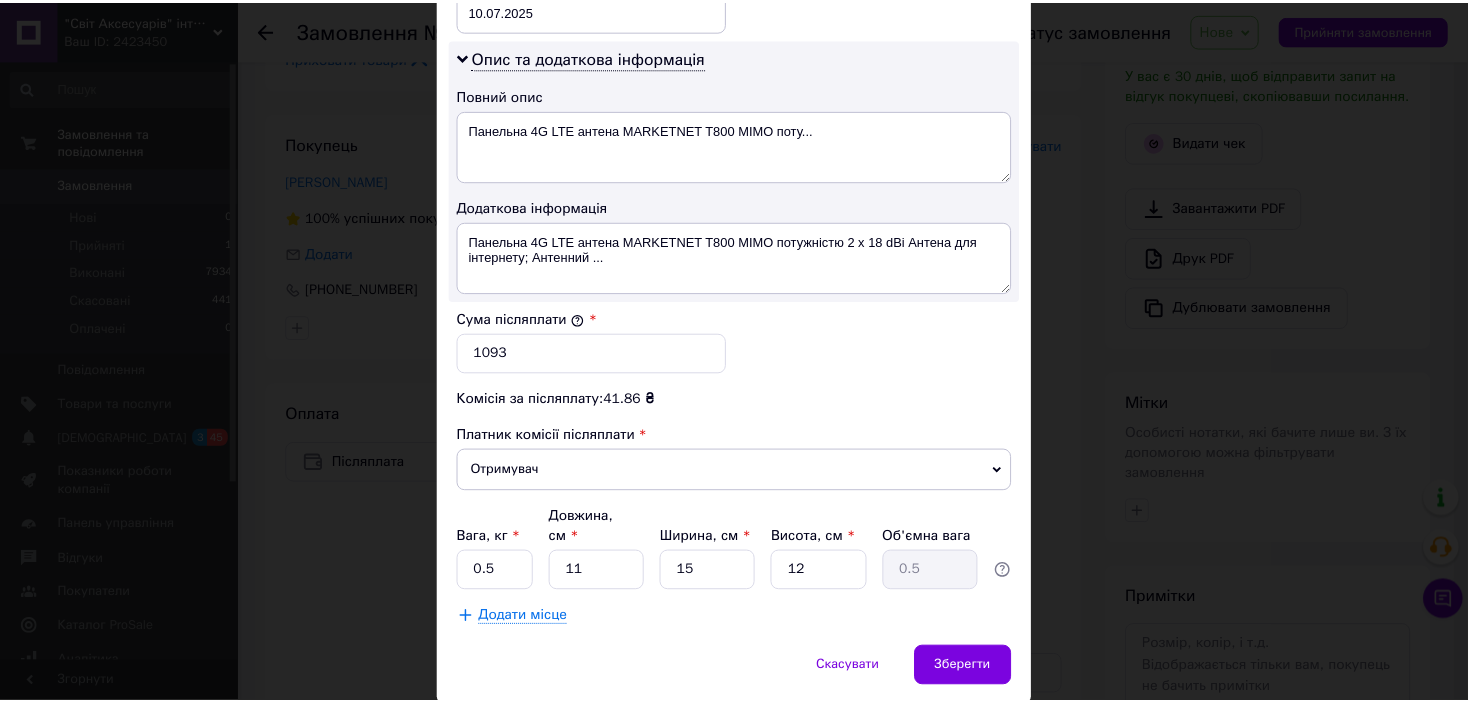 scroll, scrollTop: 1040, scrollLeft: 0, axis: vertical 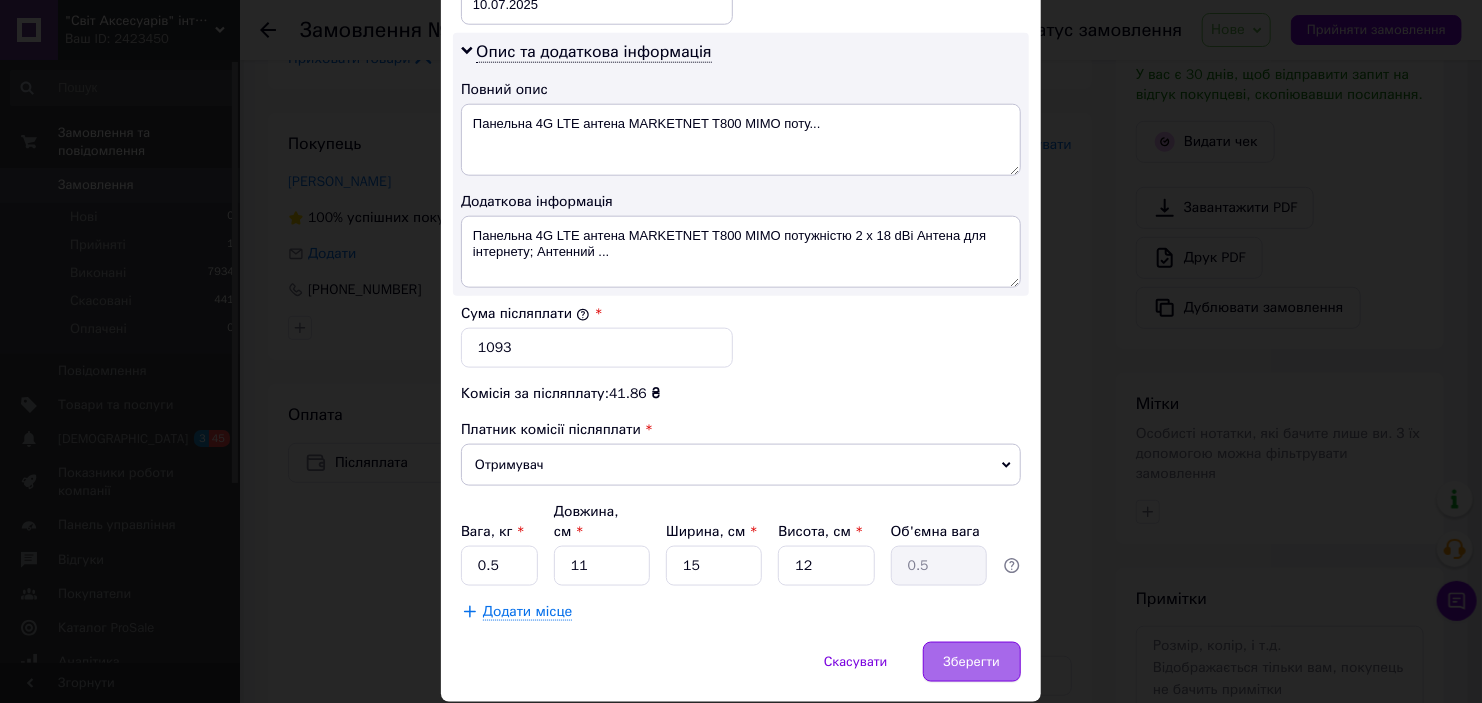 click on "Зберегти" at bounding box center (972, 662) 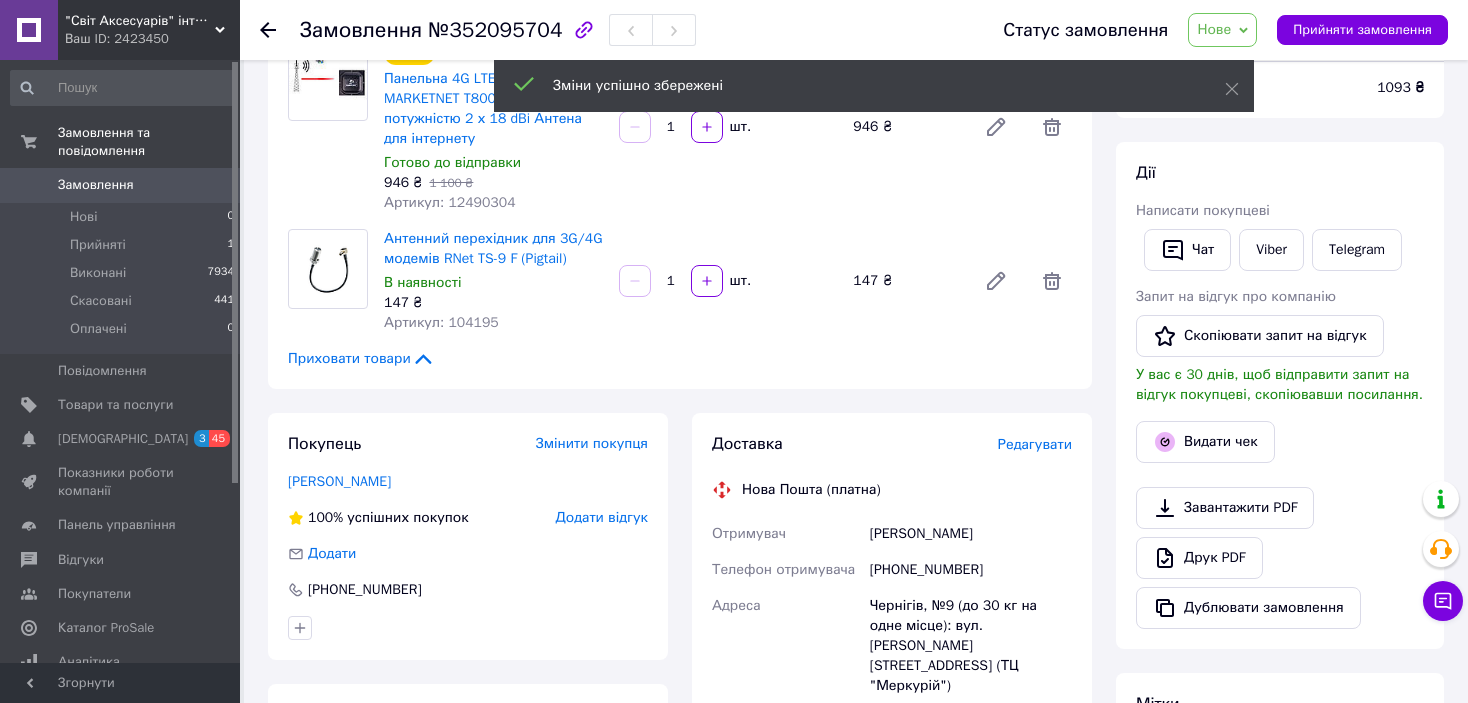 scroll, scrollTop: 90, scrollLeft: 0, axis: vertical 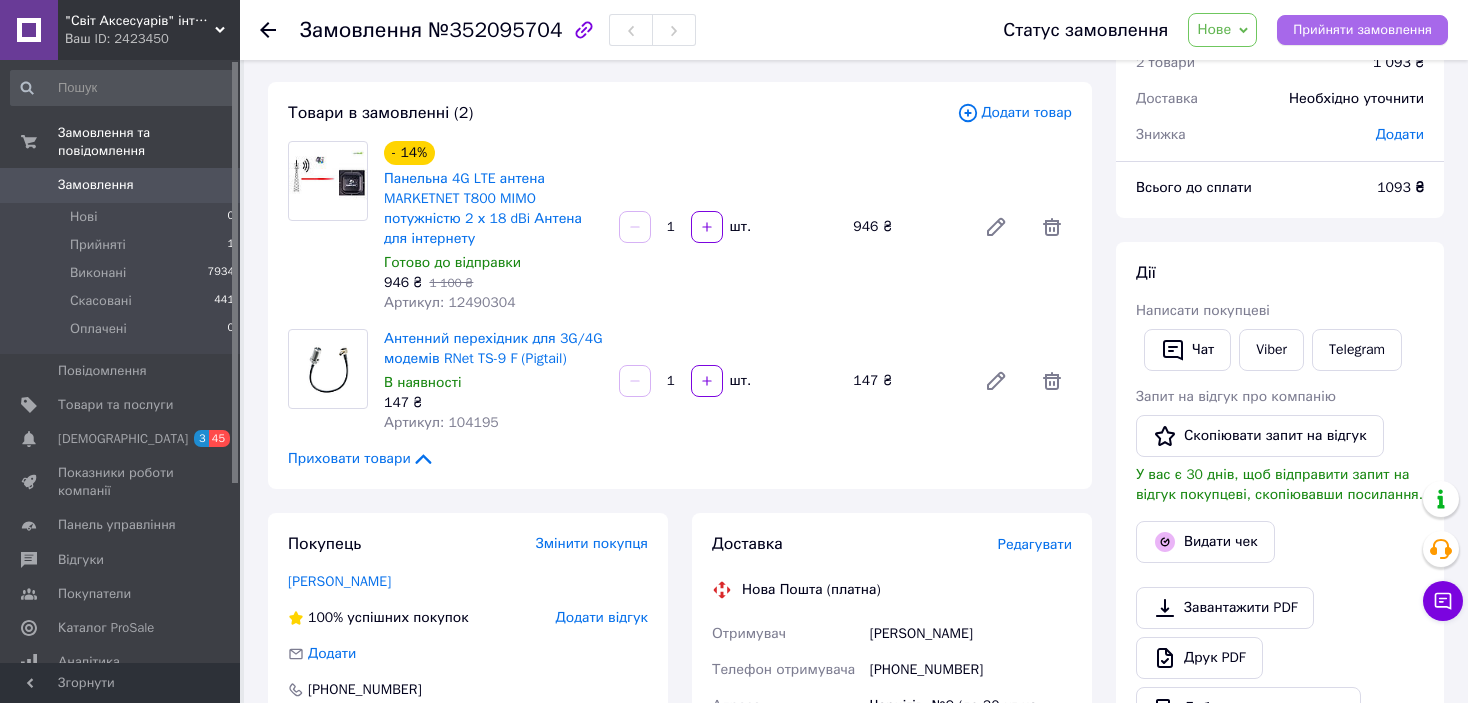 click on "Прийняти замовлення" at bounding box center [1362, 30] 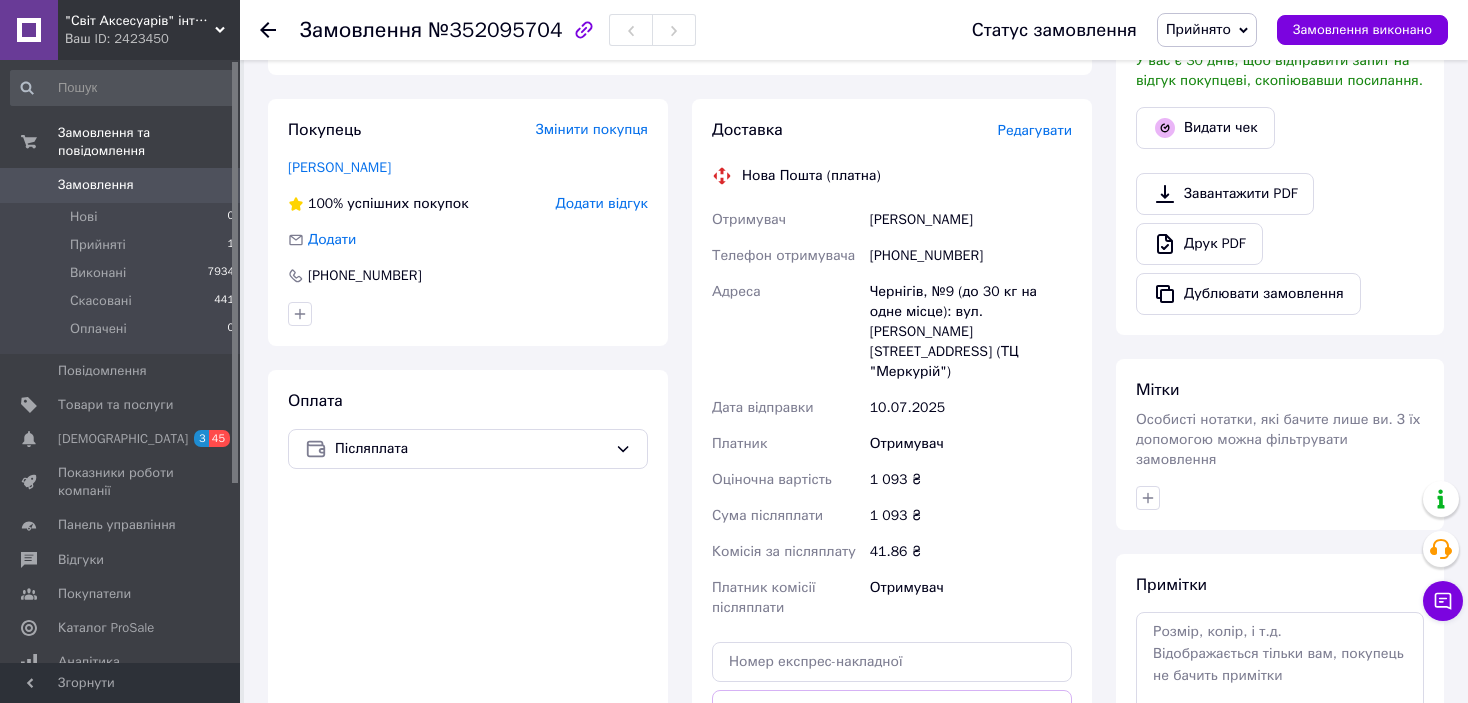 scroll, scrollTop: 590, scrollLeft: 0, axis: vertical 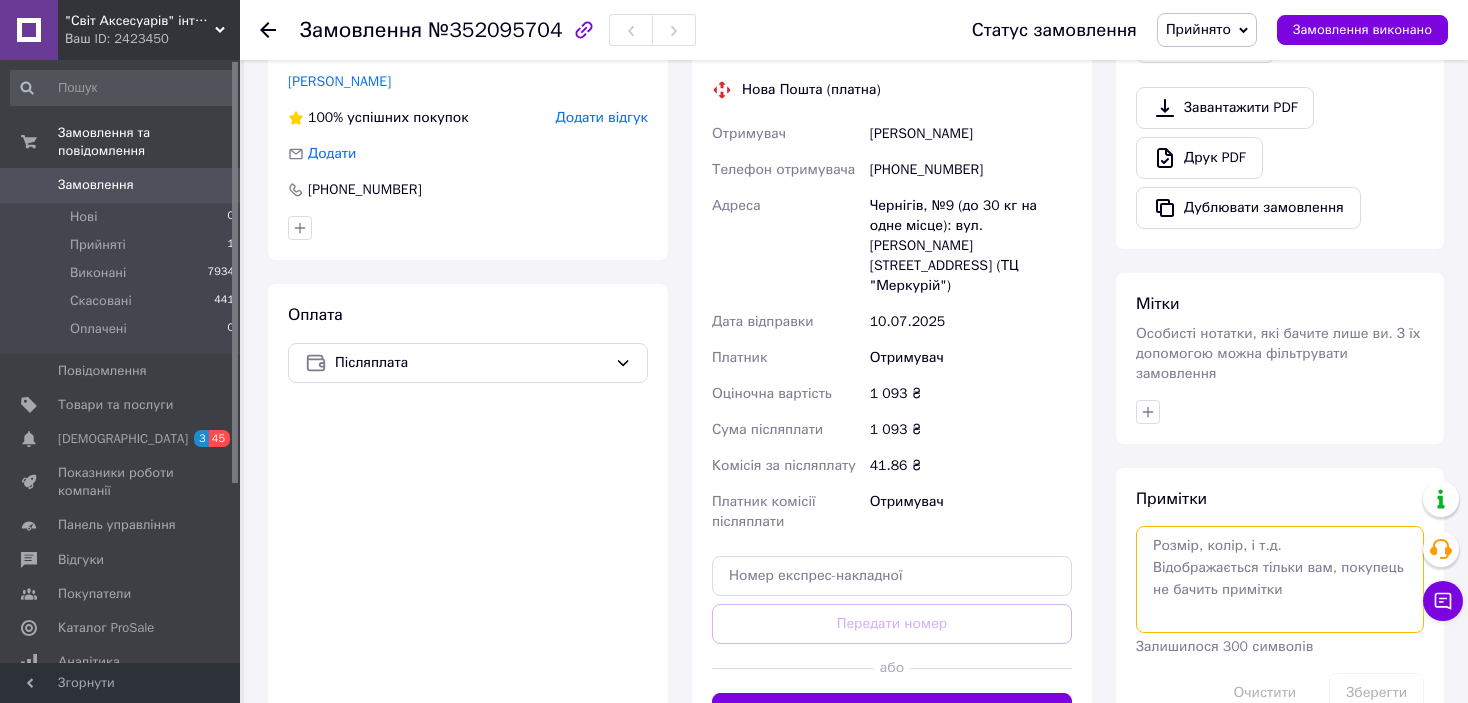 click at bounding box center (1280, 579) 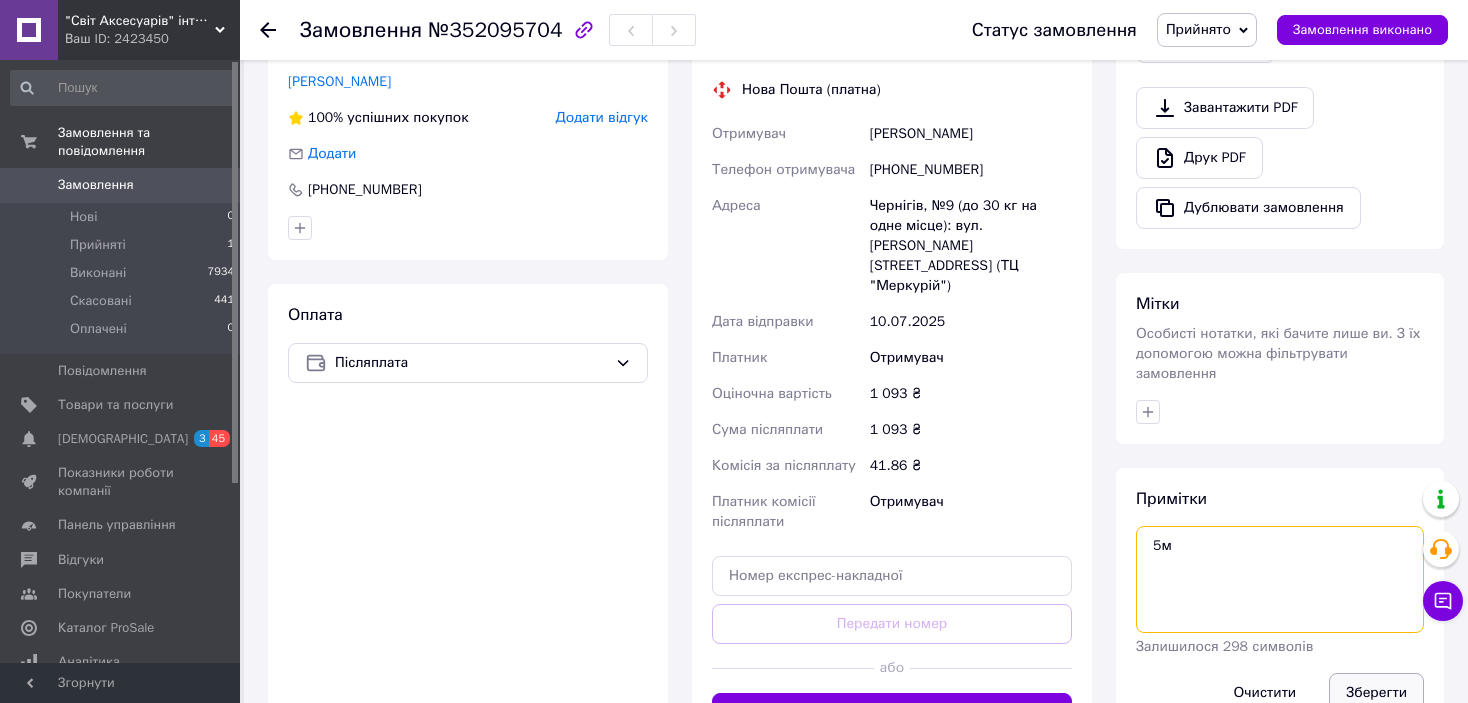 type on "5м" 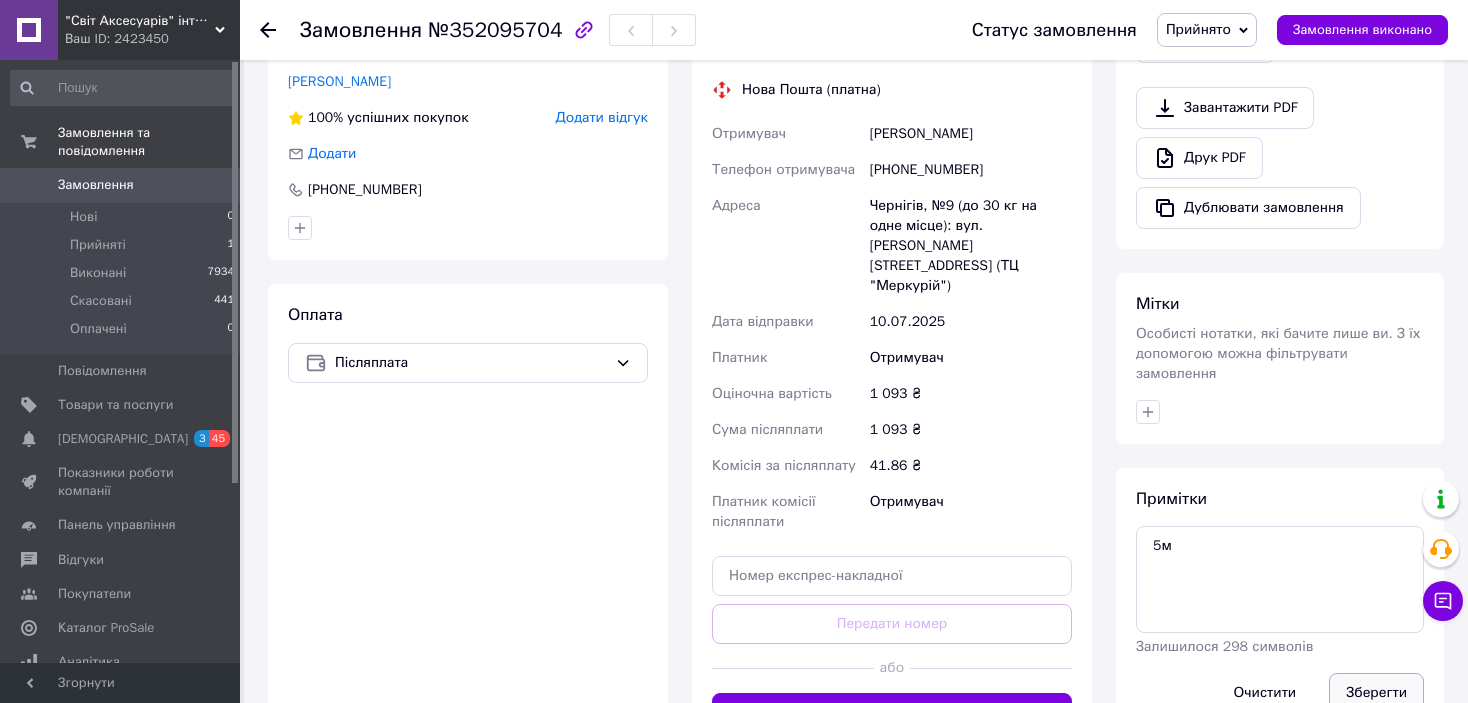 click on "Зберегти" at bounding box center (1376, 693) 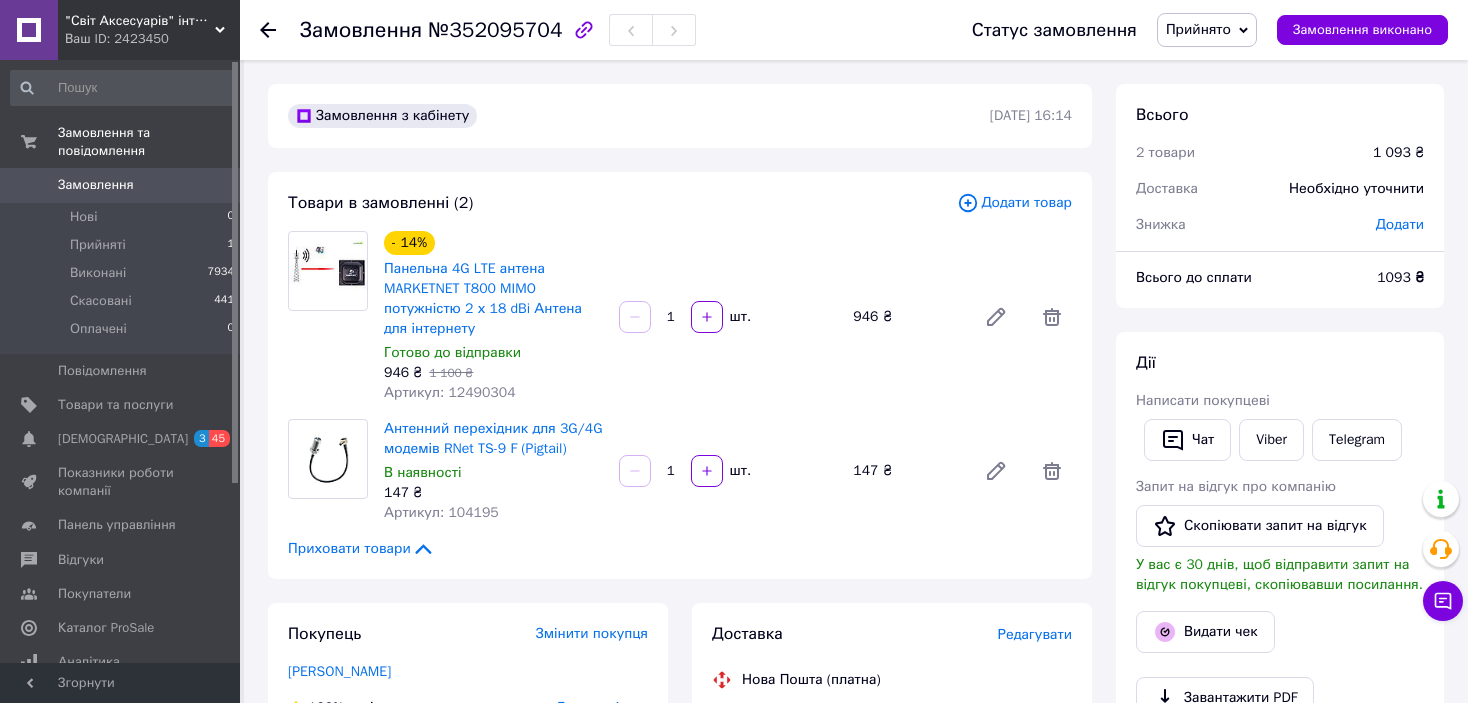 scroll, scrollTop: 300, scrollLeft: 0, axis: vertical 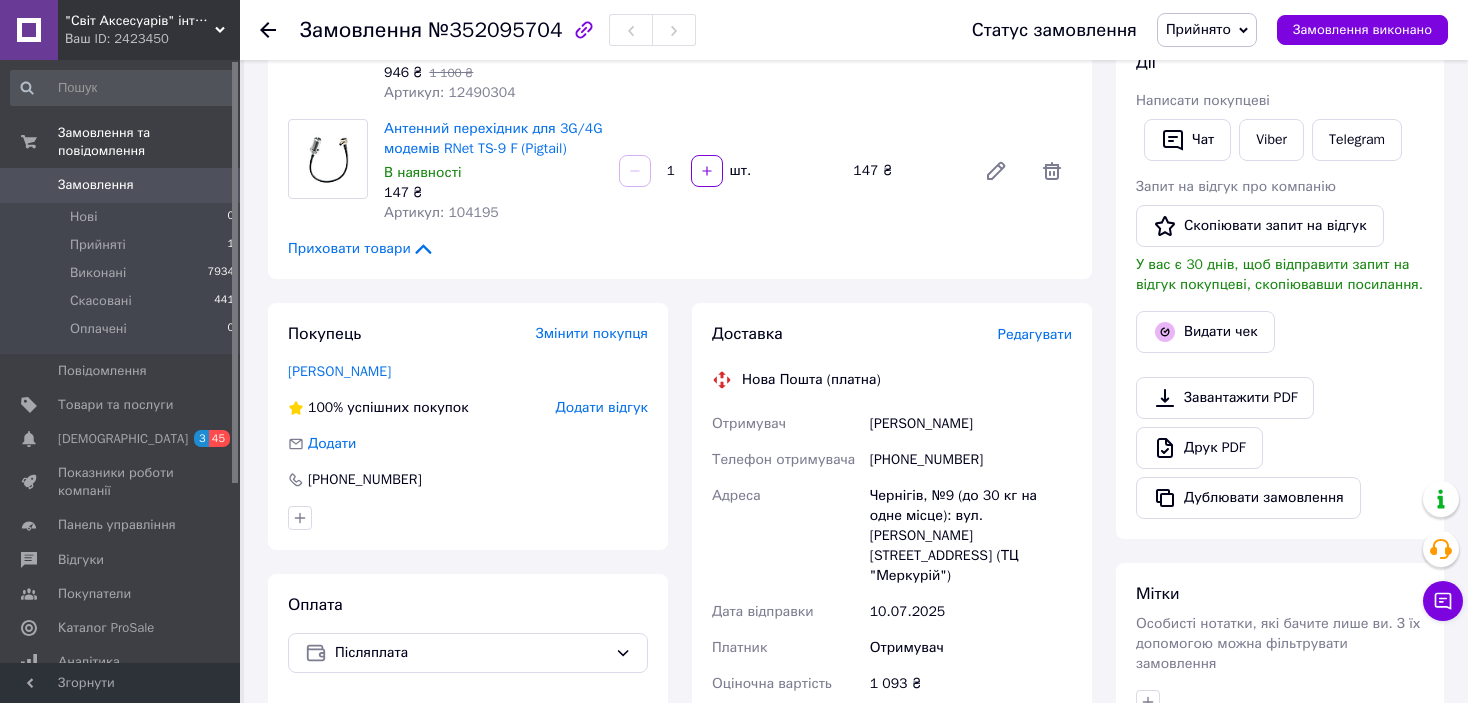 click on "Редагувати" at bounding box center (1035, 334) 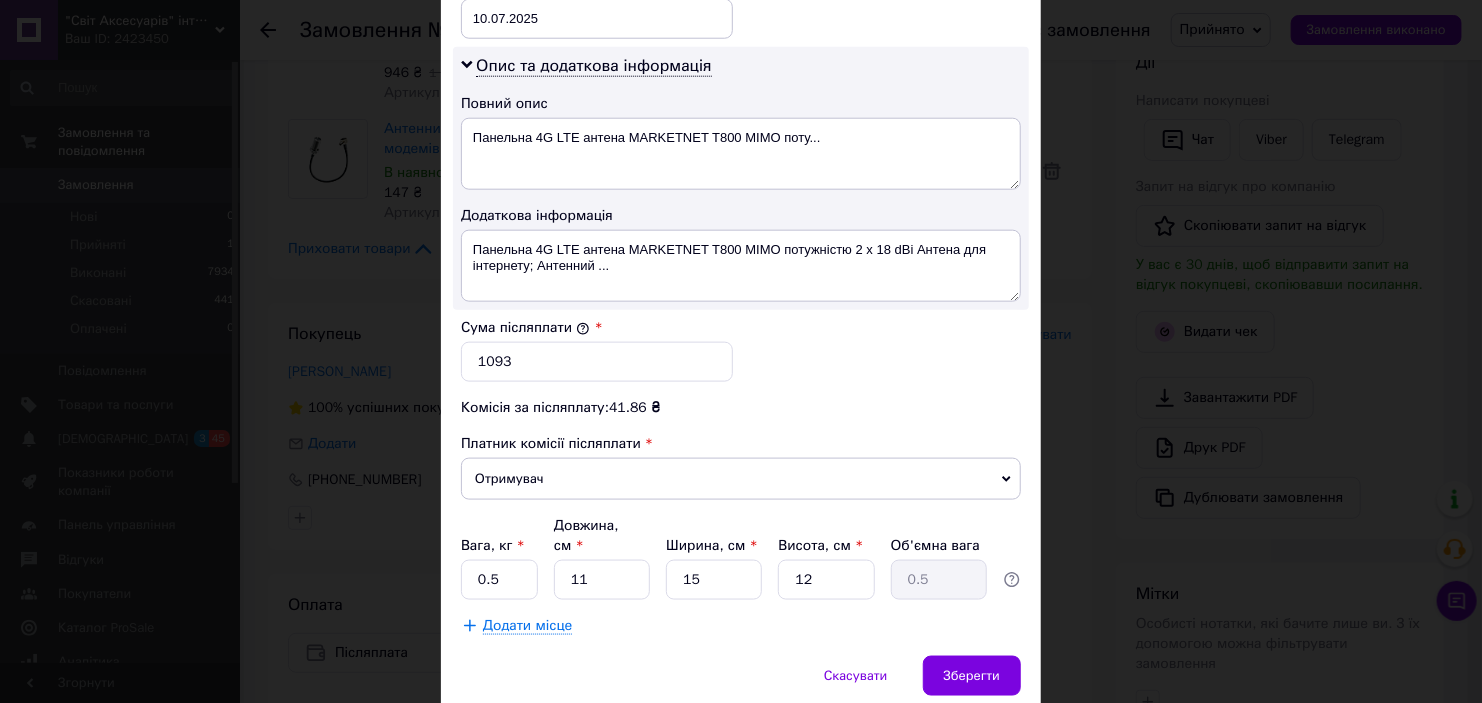 scroll, scrollTop: 1040, scrollLeft: 0, axis: vertical 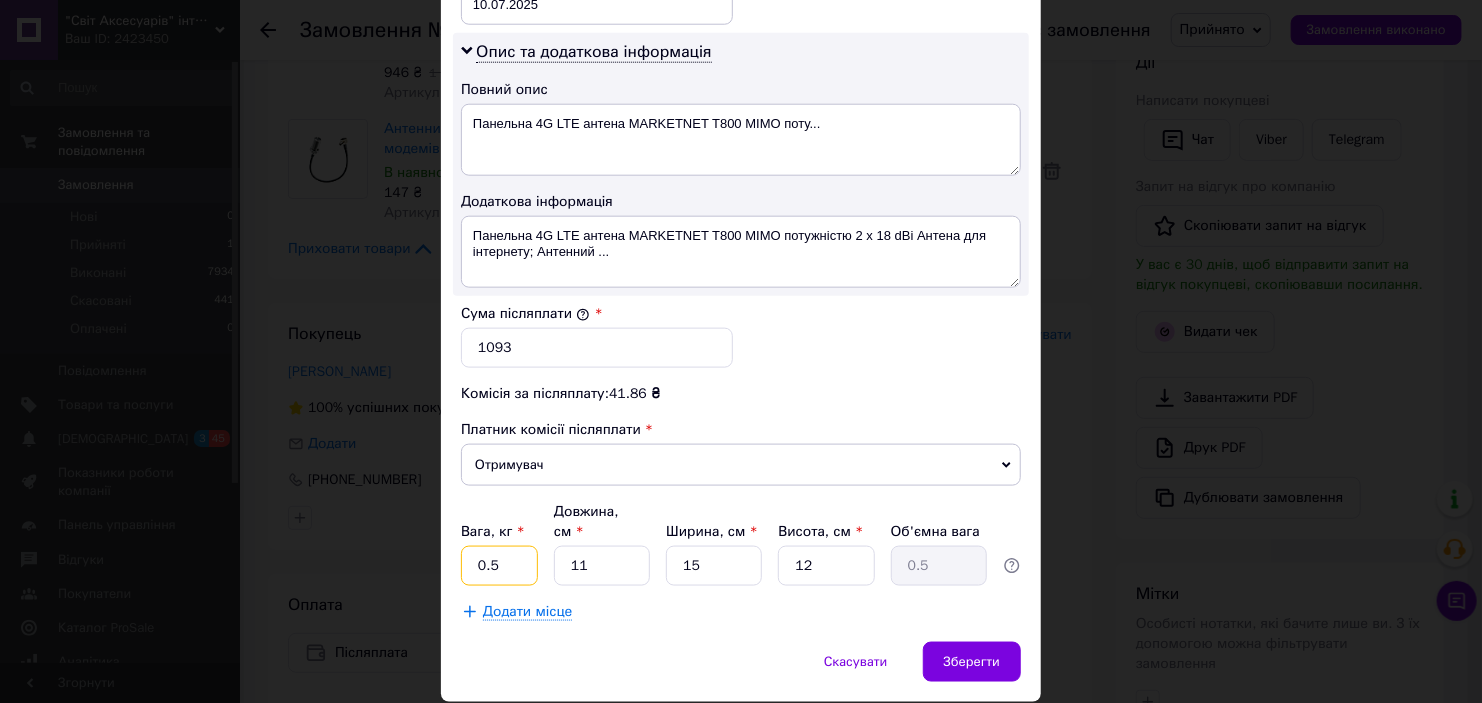 drag, startPoint x: 497, startPoint y: 498, endPoint x: 463, endPoint y: 499, distance: 34.0147 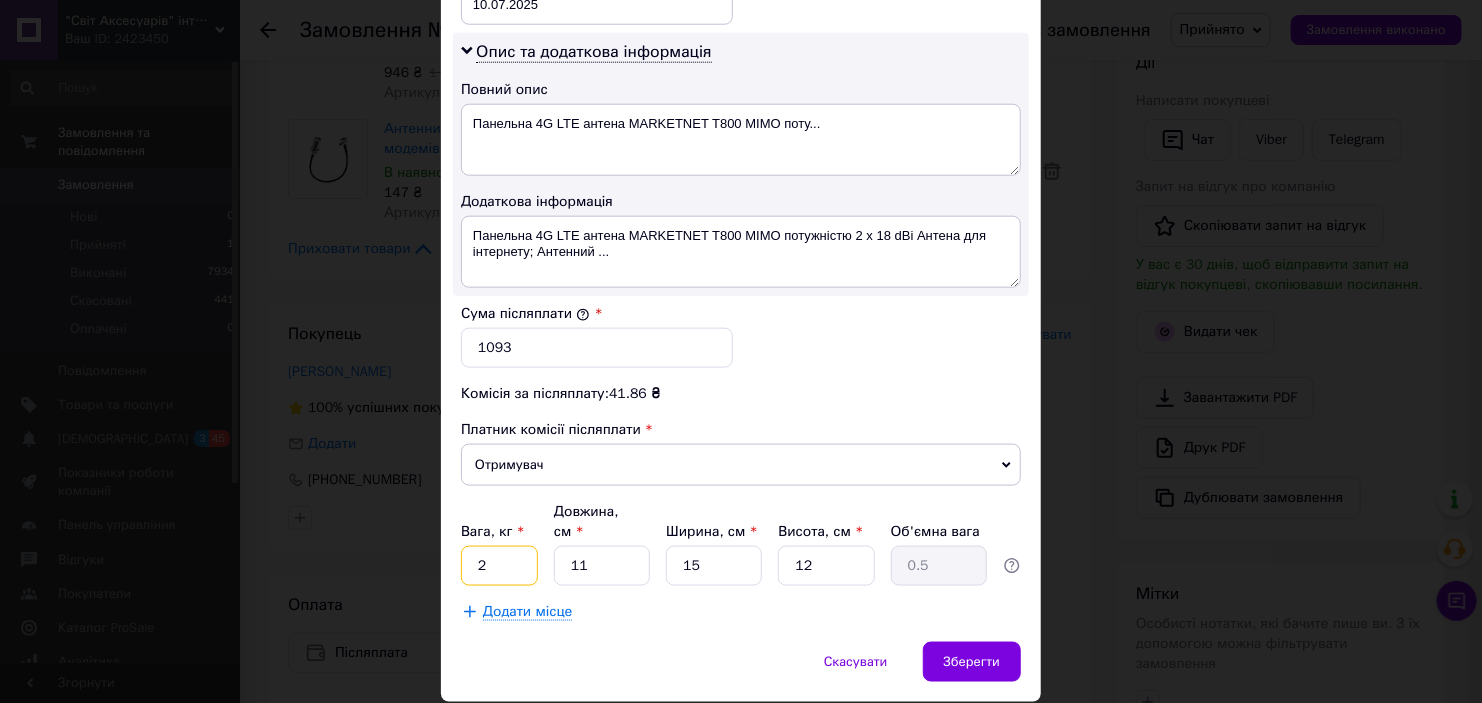 type on "2" 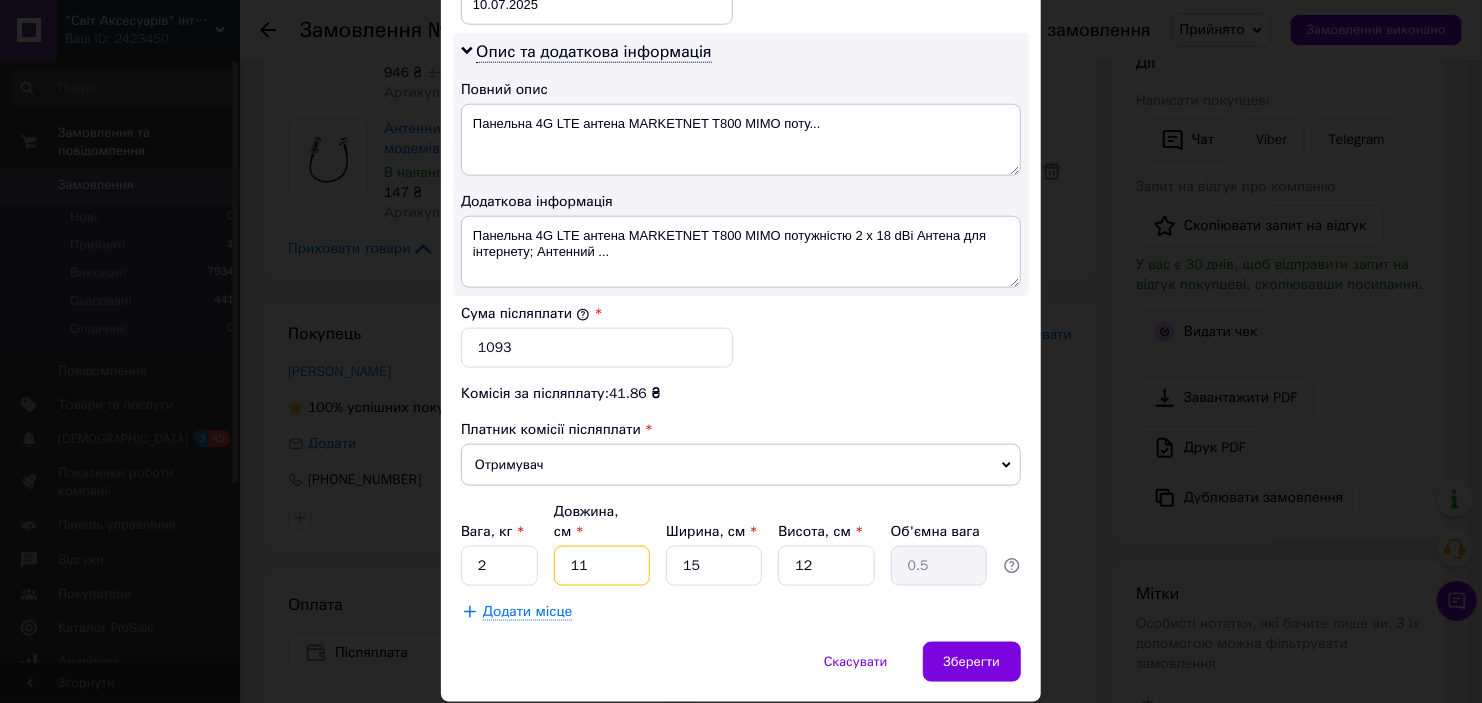 drag, startPoint x: 596, startPoint y: 500, endPoint x: 559, endPoint y: 508, distance: 37.85499 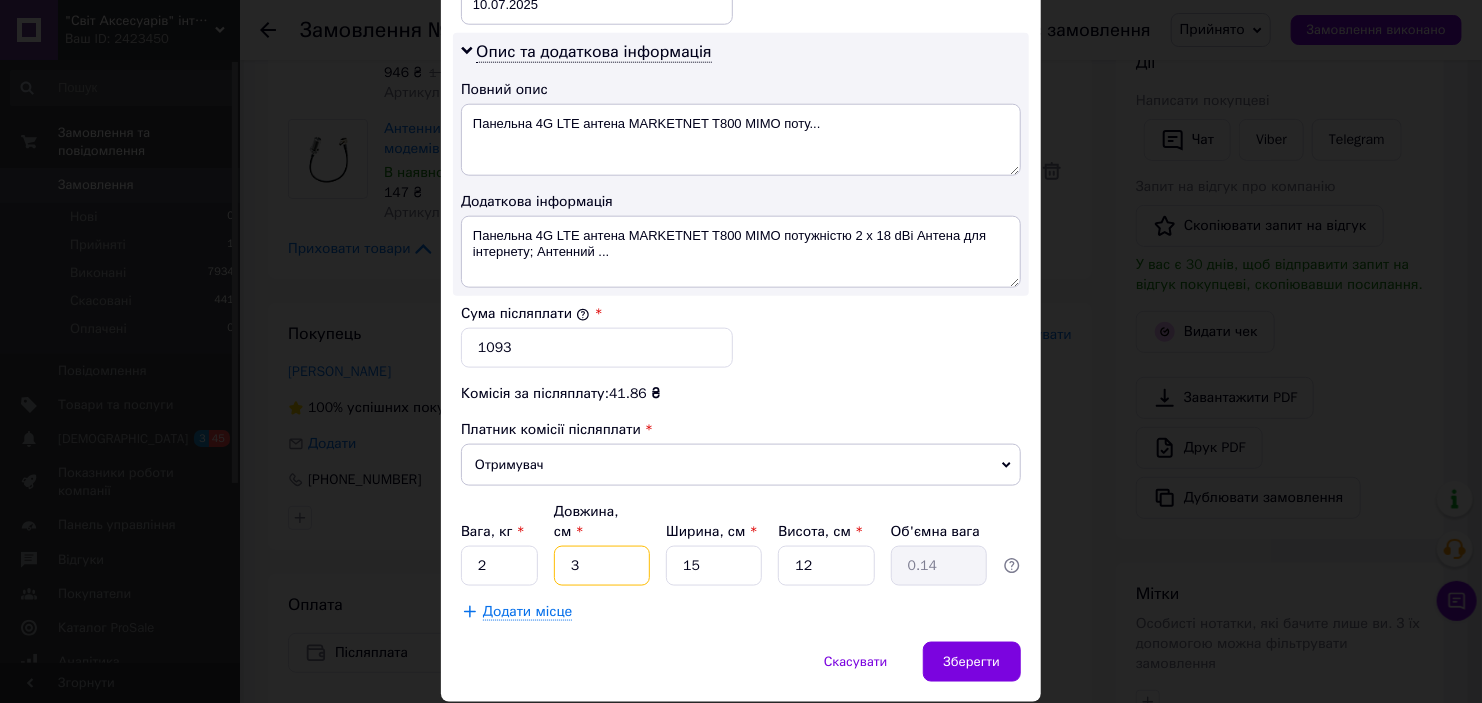 type on "30" 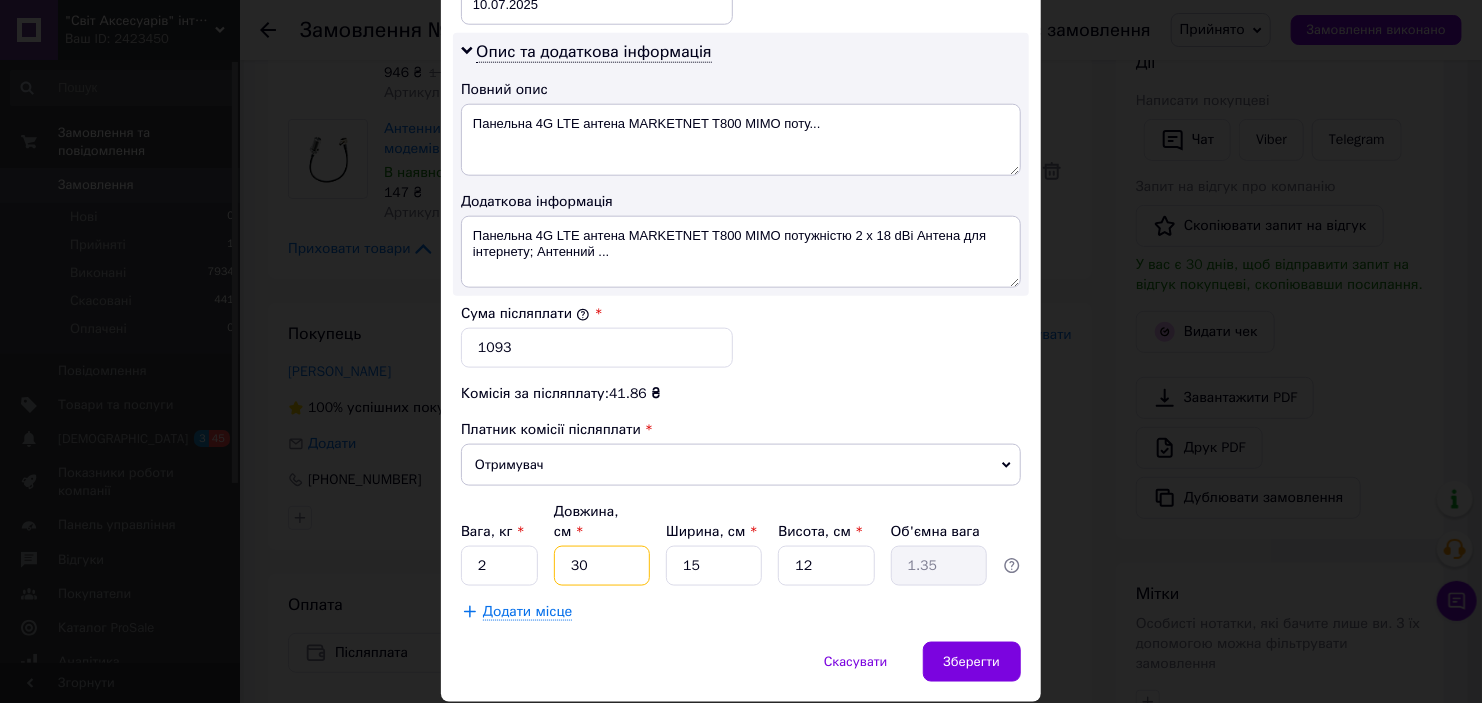 type on "30" 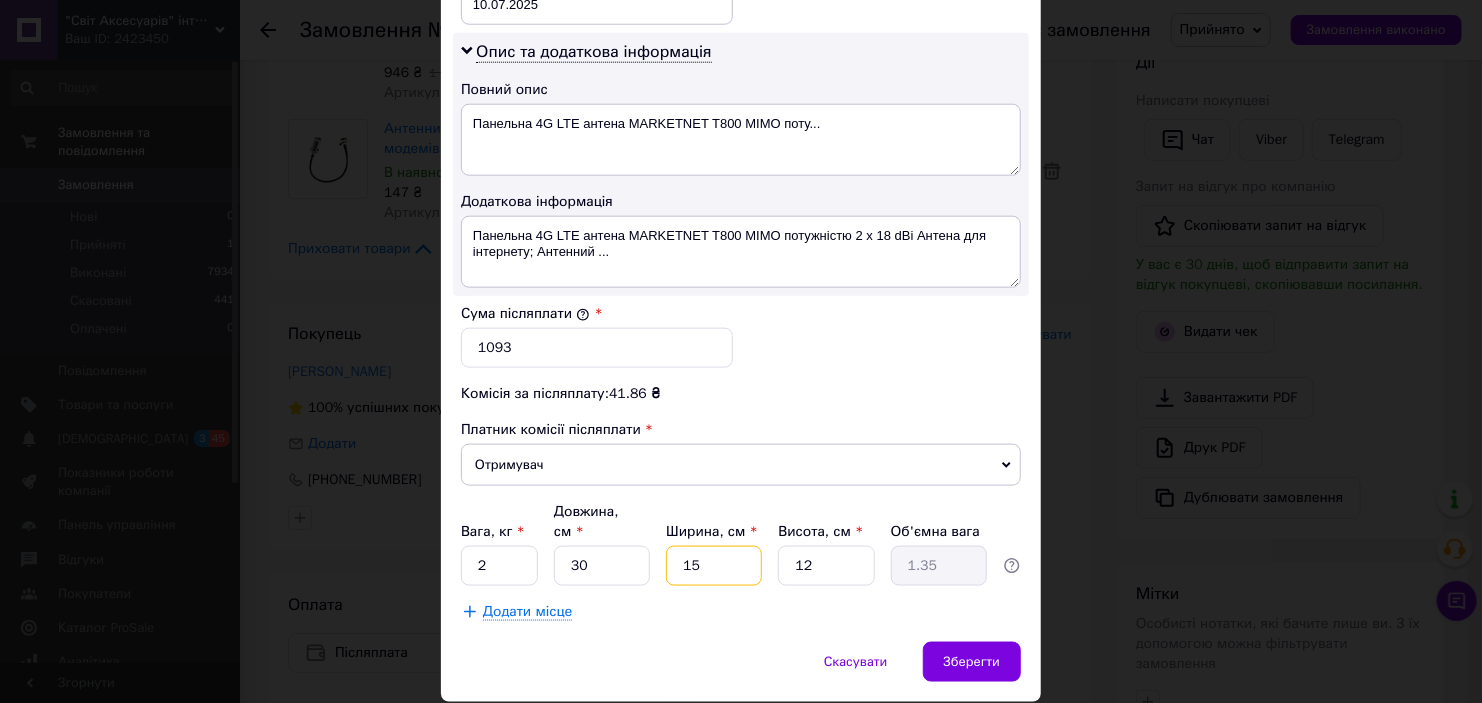 drag, startPoint x: 703, startPoint y: 498, endPoint x: 679, endPoint y: 508, distance: 26 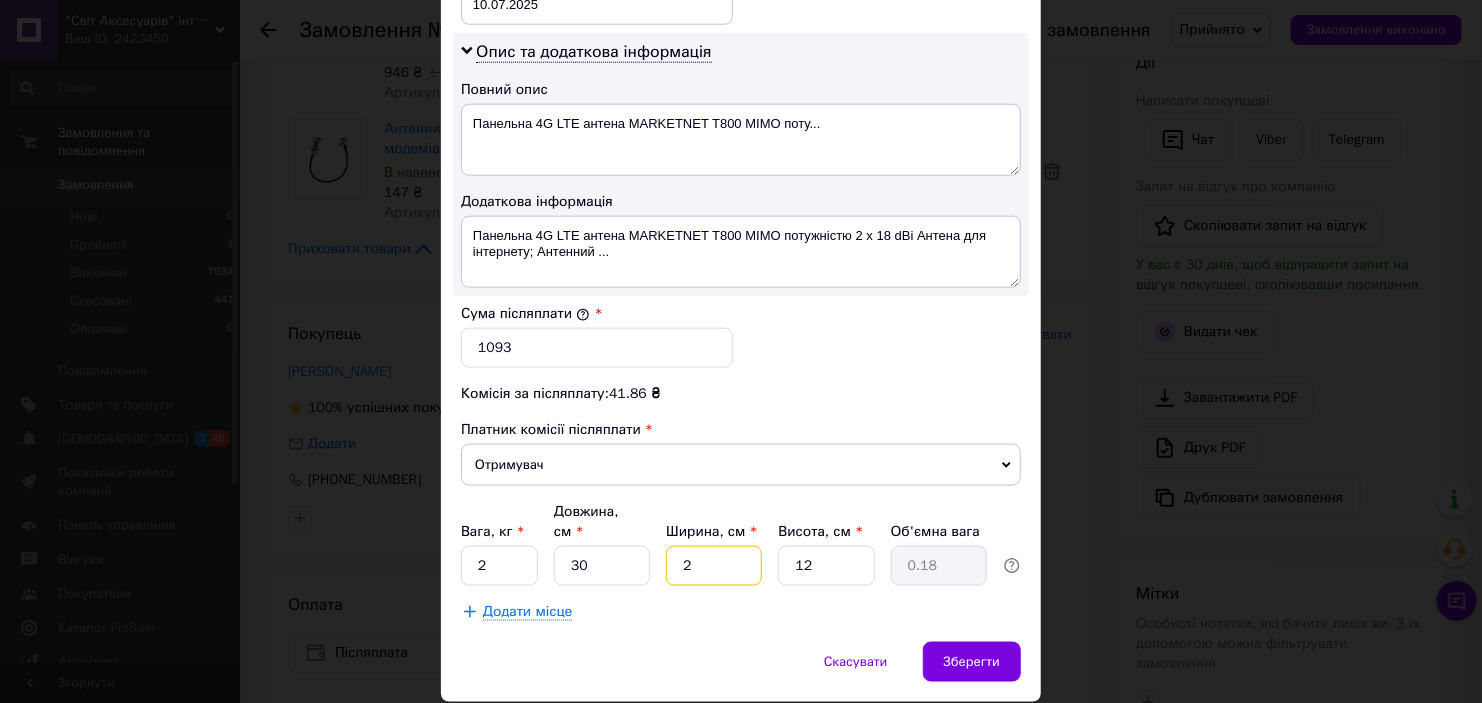 type on "20" 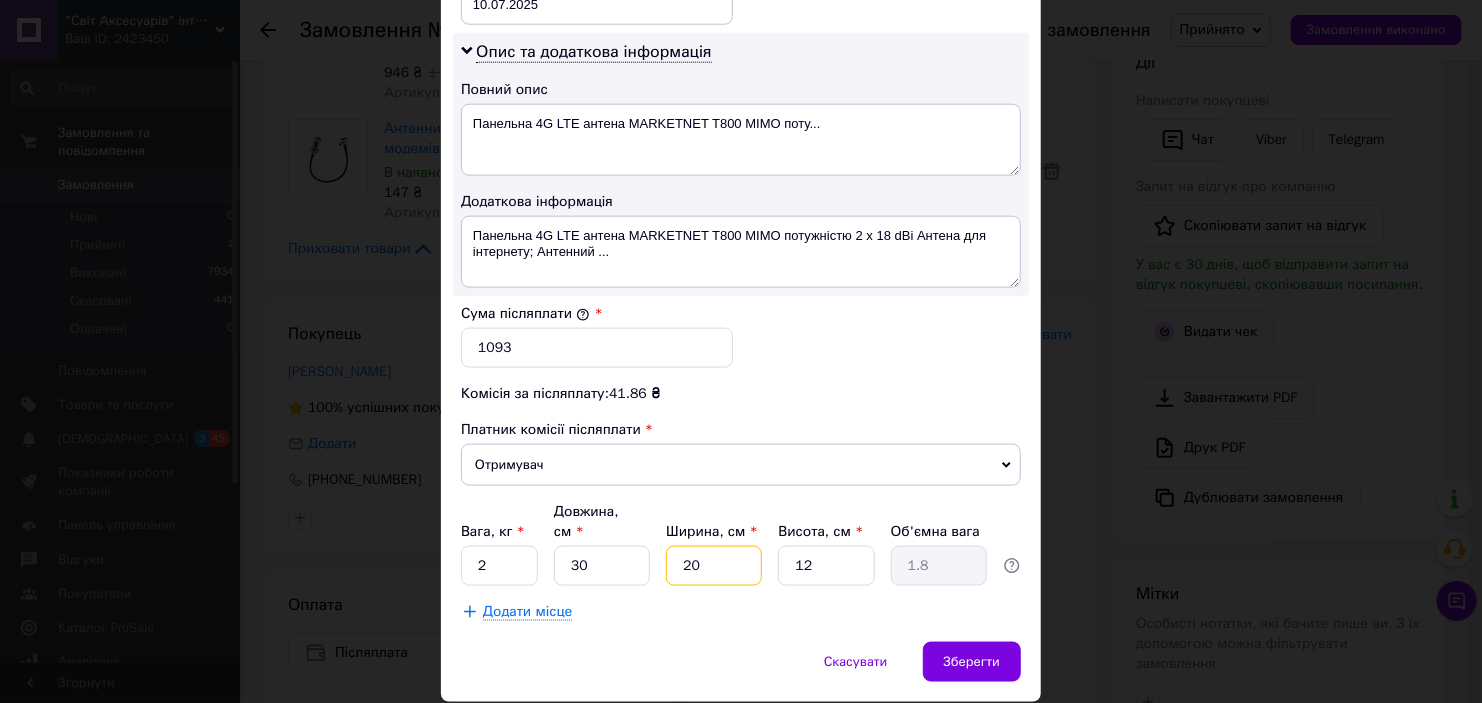 type on "20" 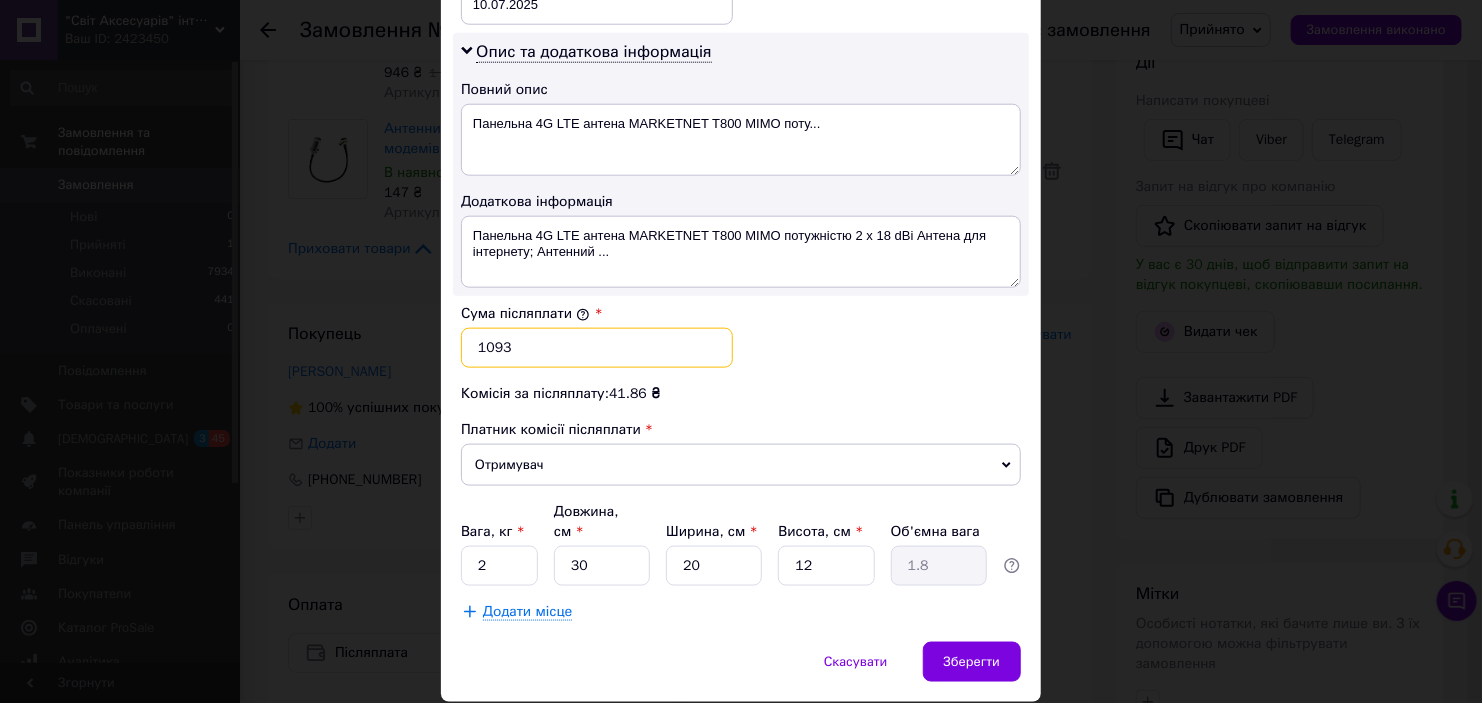 drag, startPoint x: 481, startPoint y: 302, endPoint x: 453, endPoint y: 305, distance: 28.160255 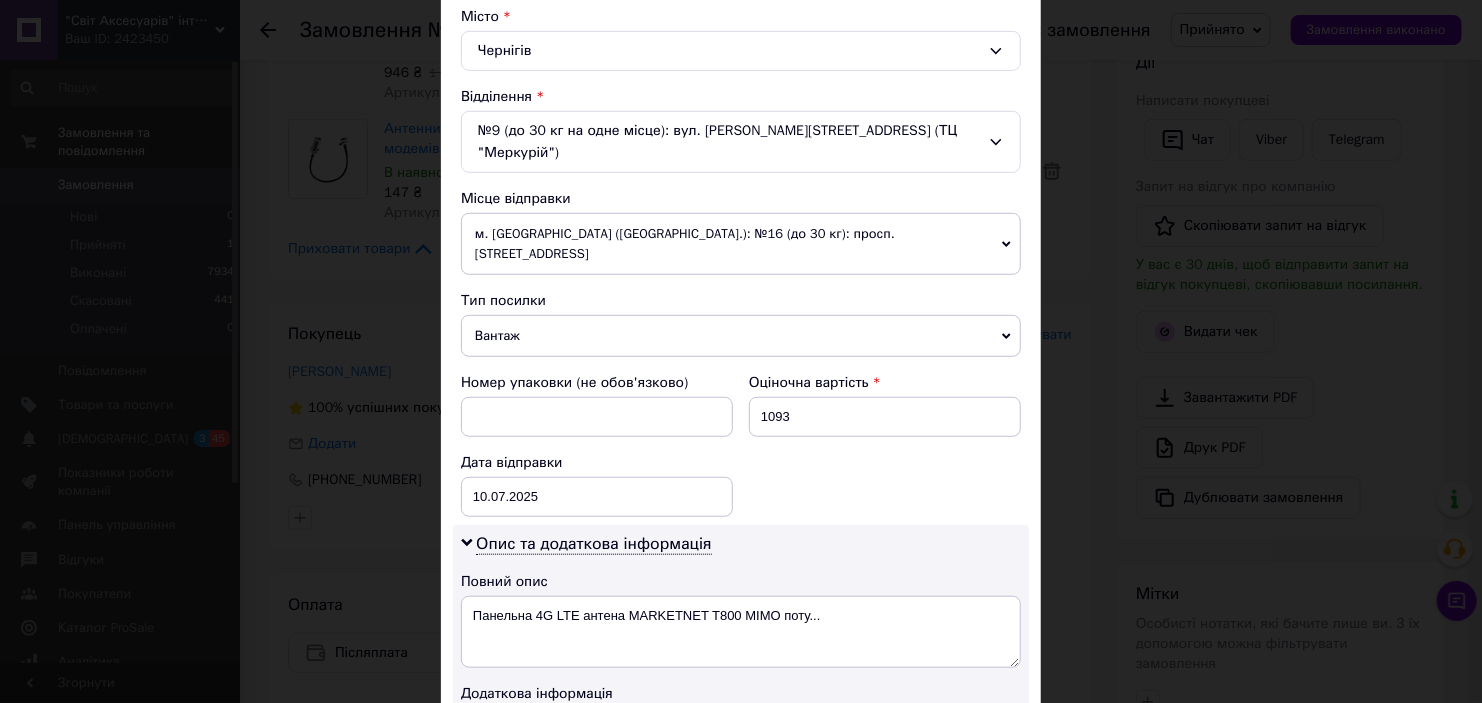 scroll, scrollTop: 540, scrollLeft: 0, axis: vertical 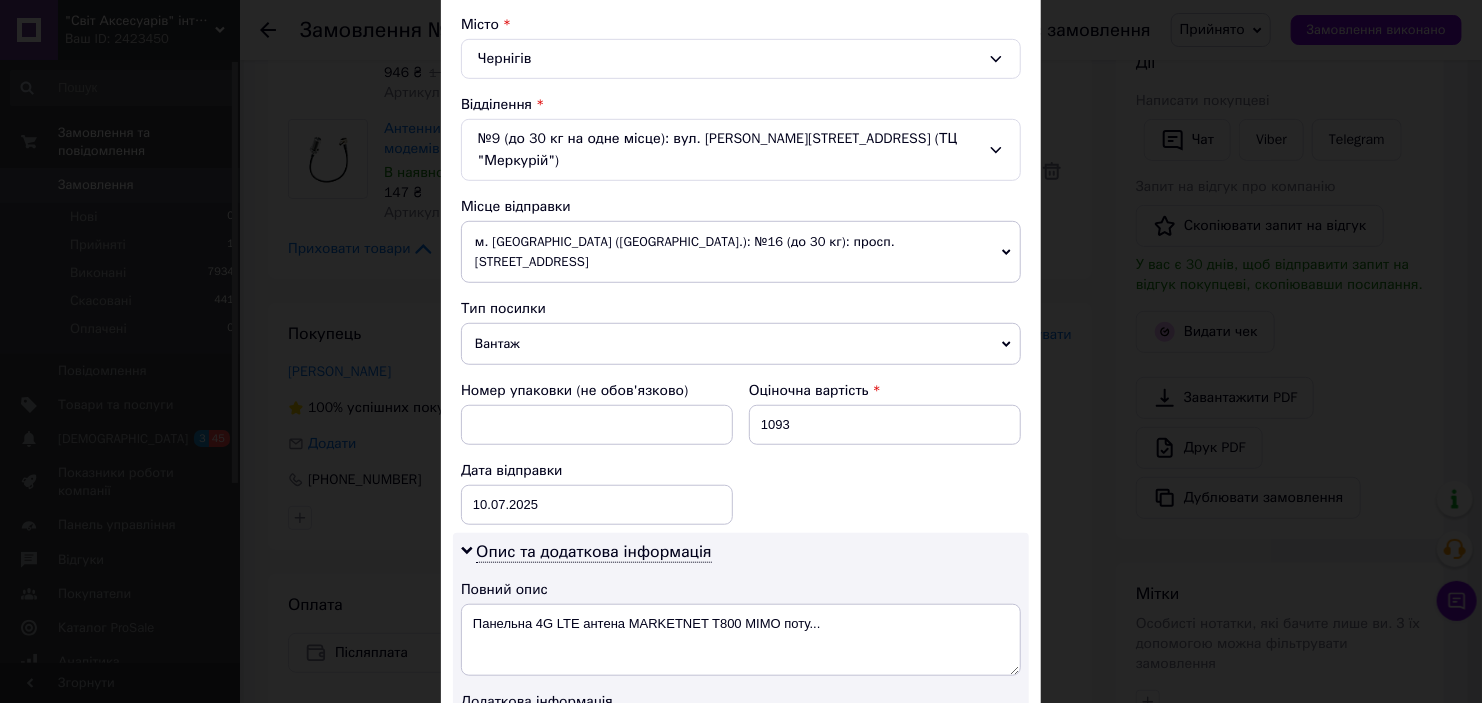 type on "1243" 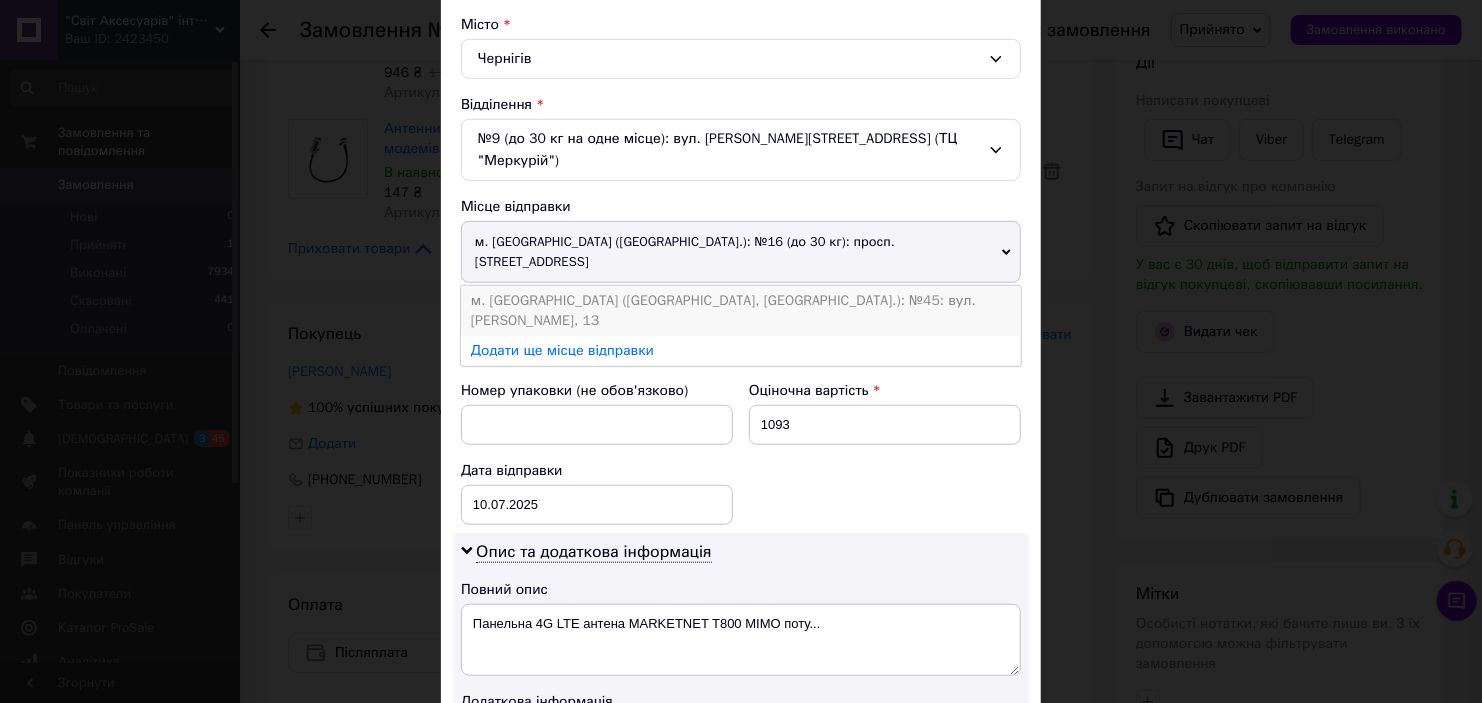 click on "м. [GEOGRAPHIC_DATA] ([GEOGRAPHIC_DATA], [GEOGRAPHIC_DATA].): №45: вул. [PERSON_NAME], 13" at bounding box center [741, 311] 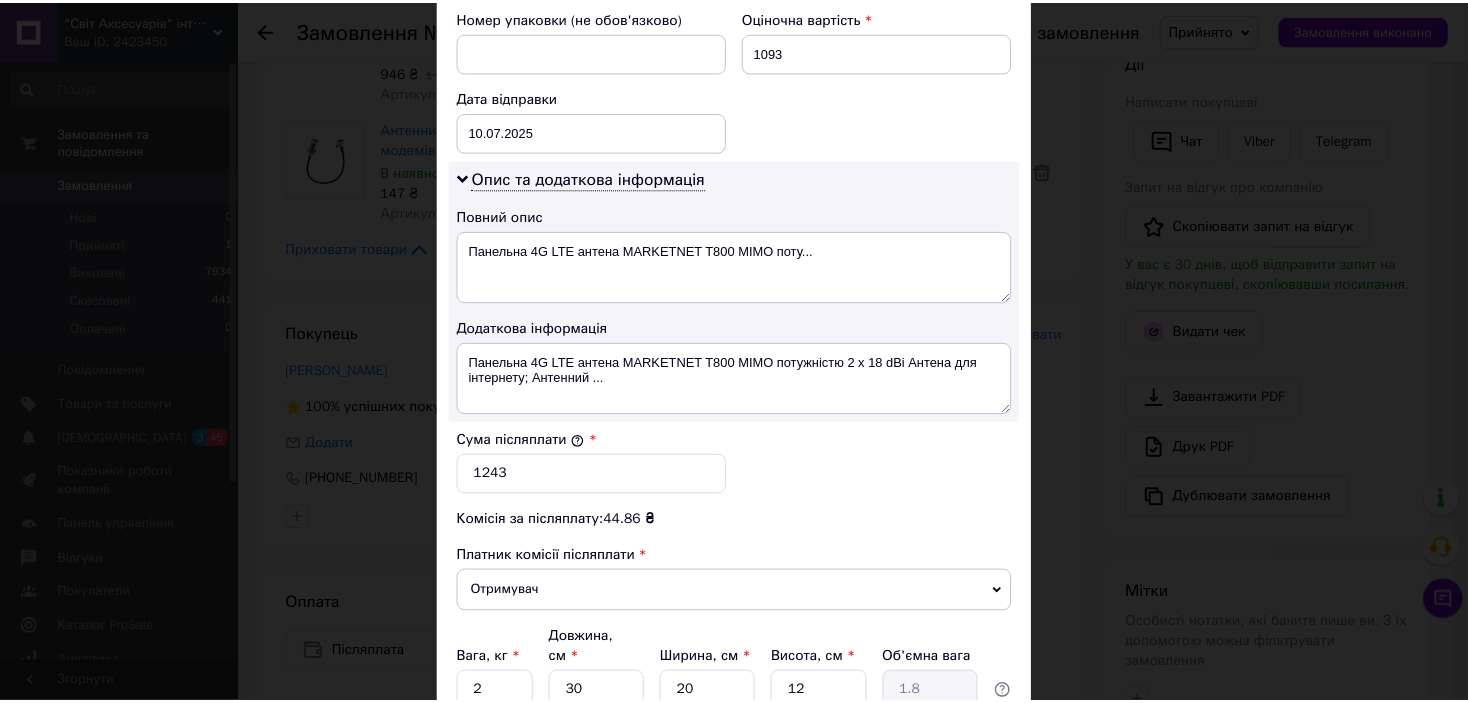 scroll, scrollTop: 1040, scrollLeft: 0, axis: vertical 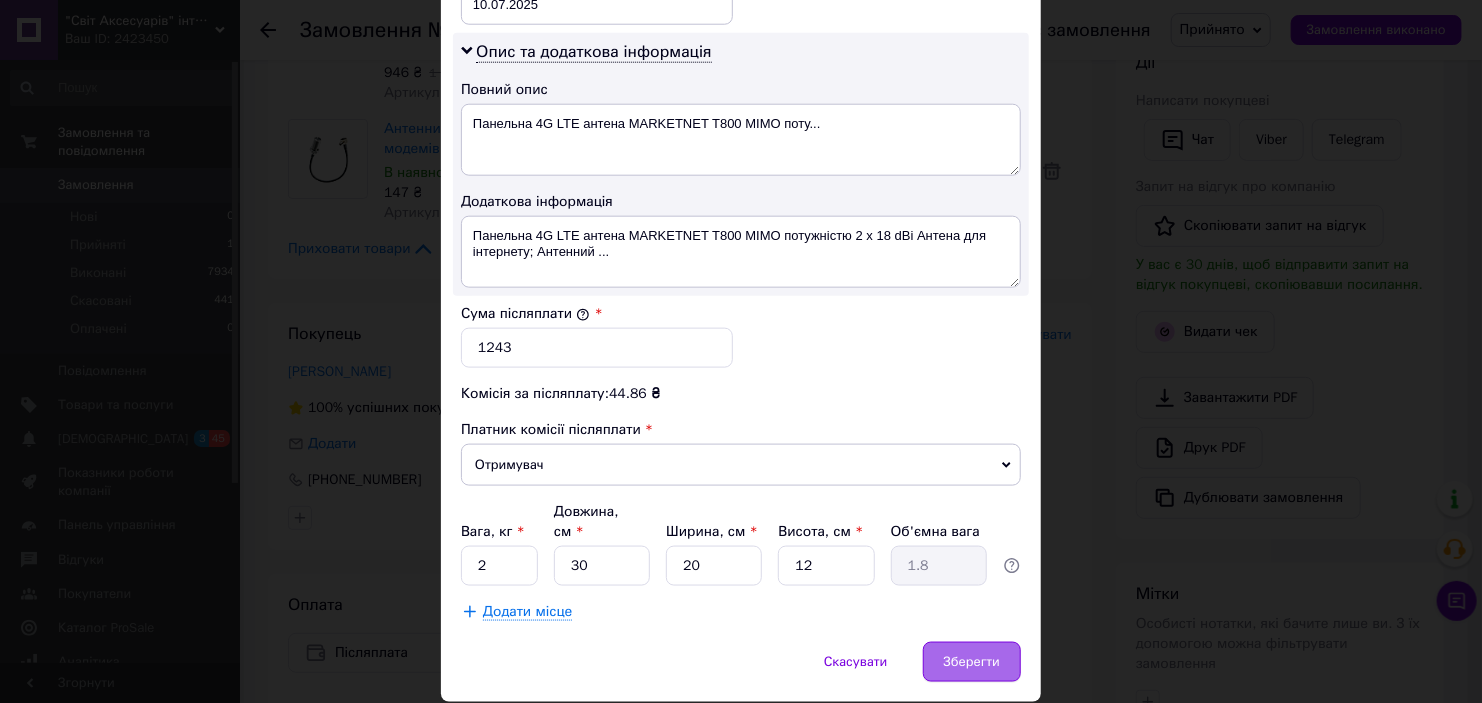 click on "Зберегти" at bounding box center [972, 662] 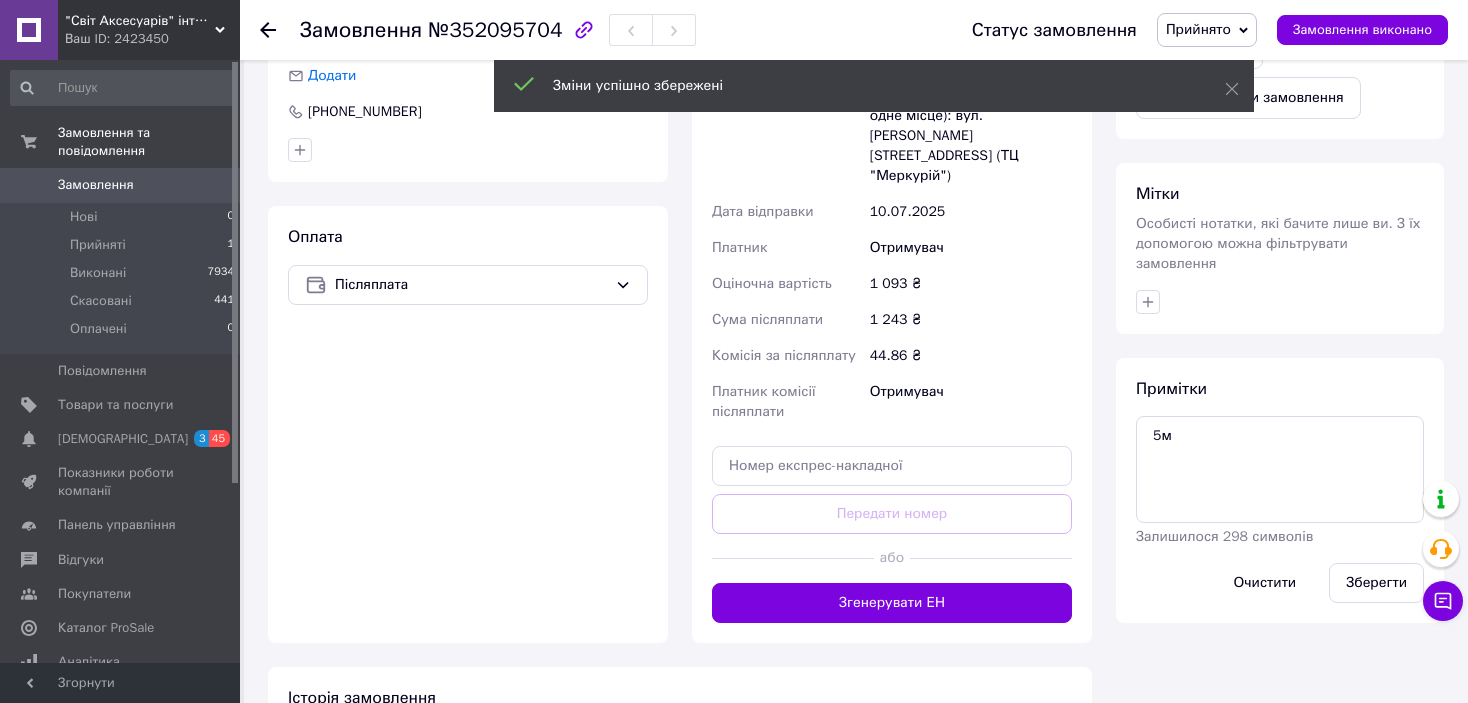 scroll, scrollTop: 800, scrollLeft: 0, axis: vertical 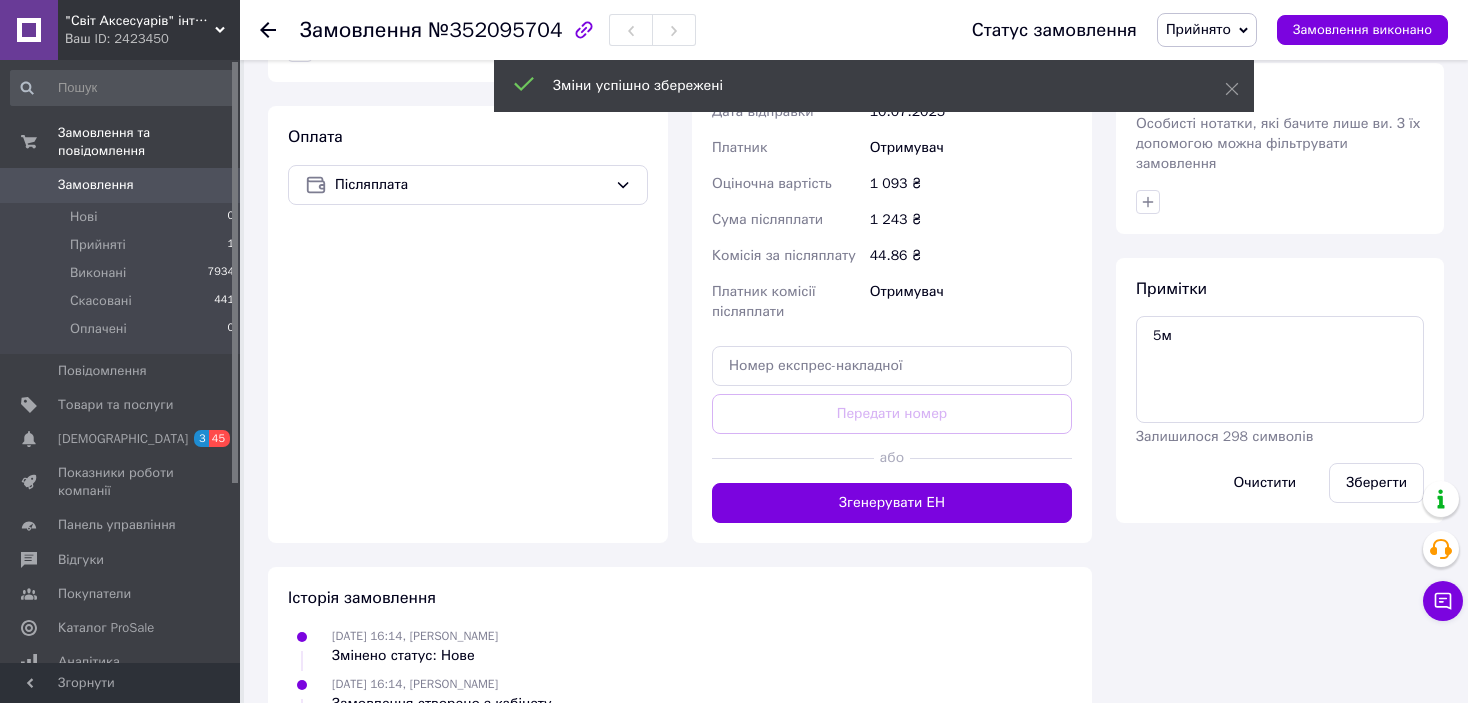 click on "Згенерувати ЕН" at bounding box center [892, 503] 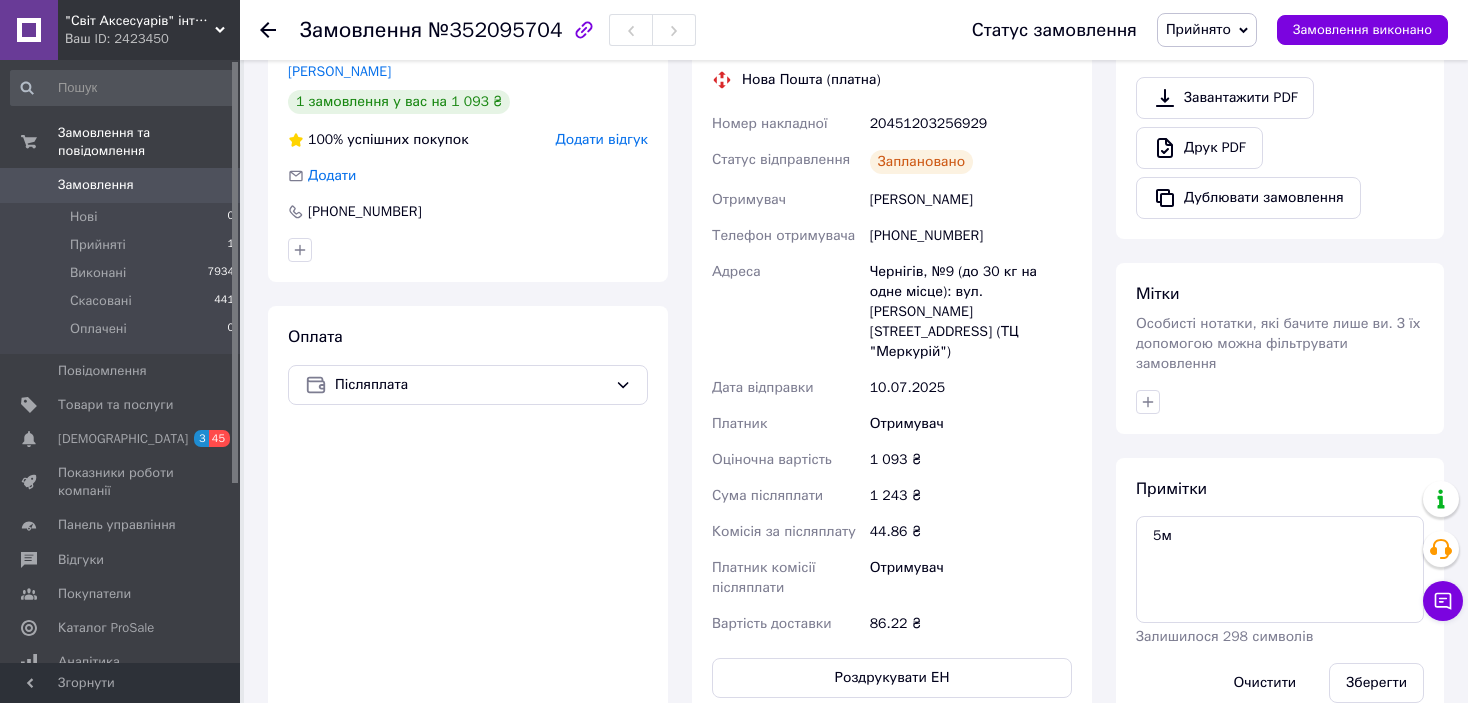scroll, scrollTop: 700, scrollLeft: 0, axis: vertical 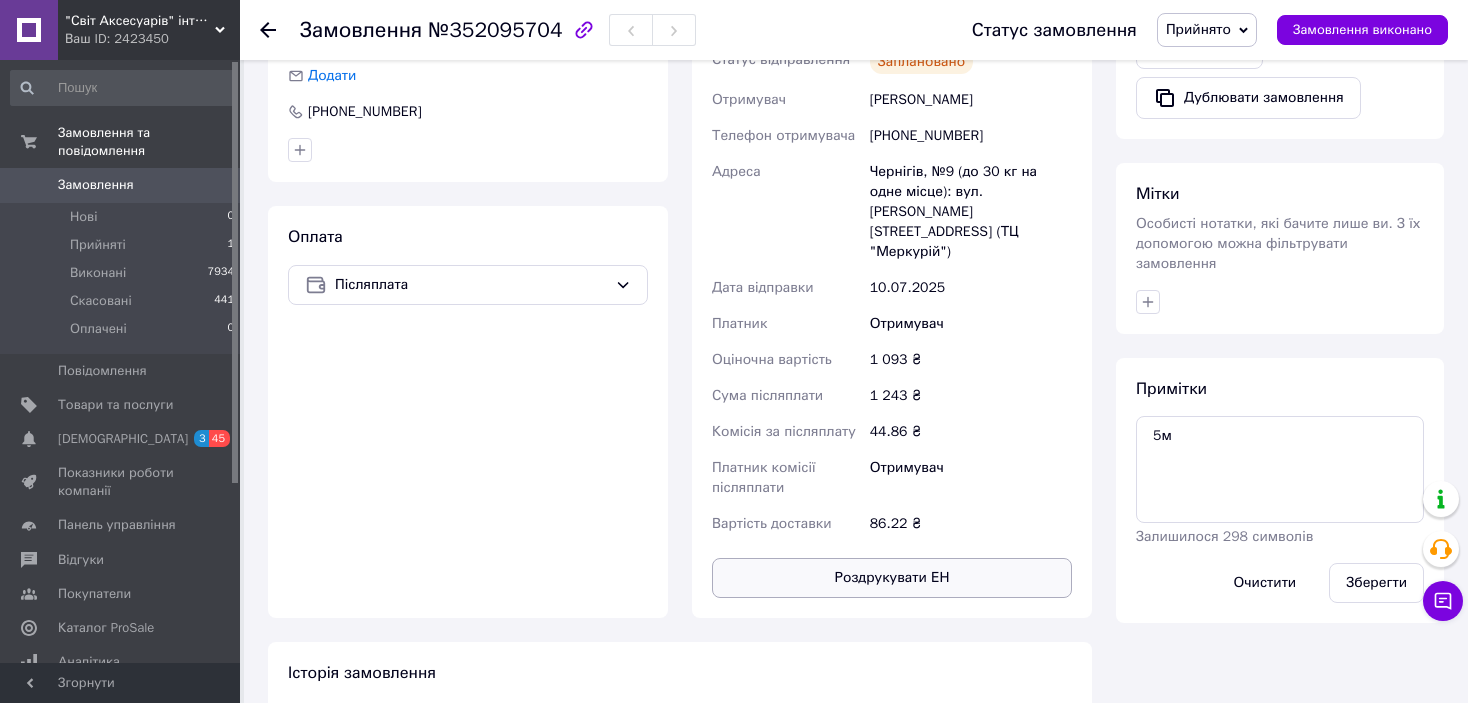 click on "Роздрукувати ЕН" at bounding box center (892, 578) 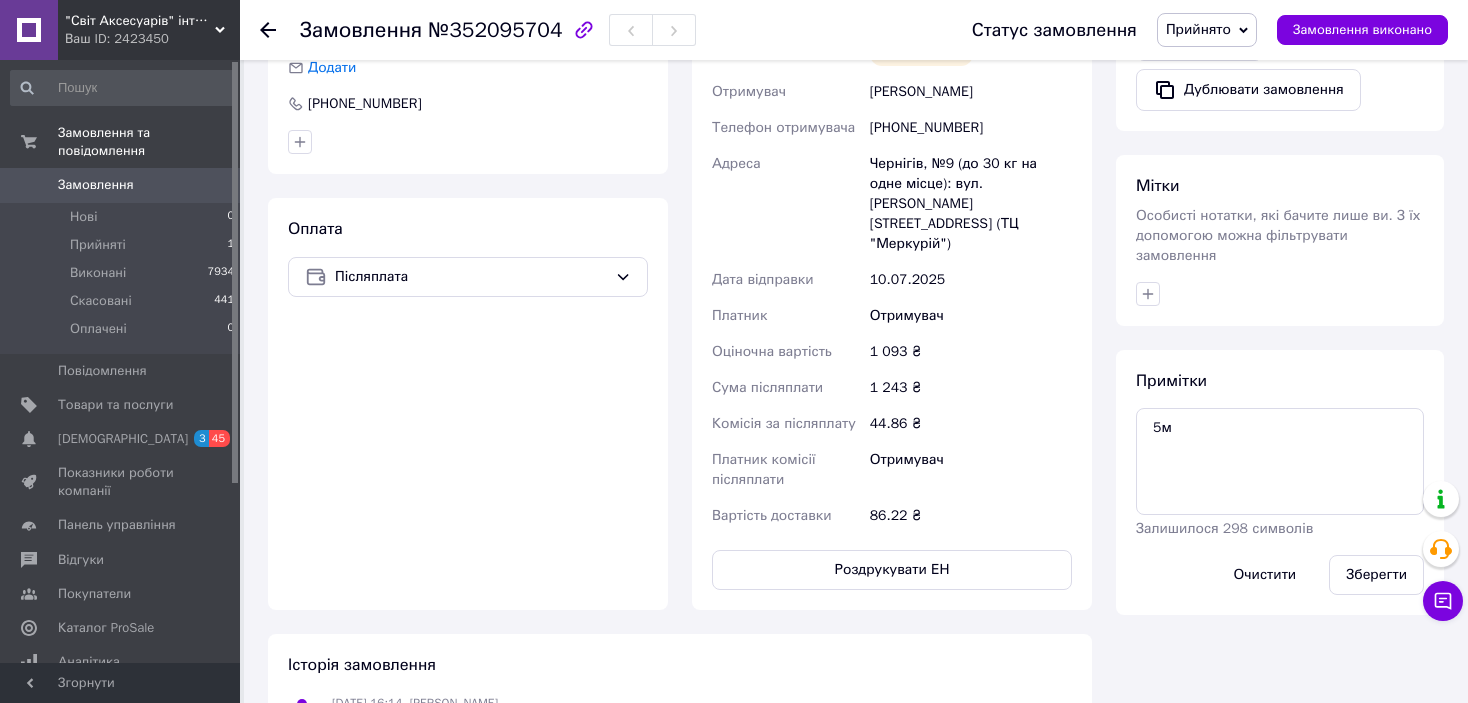 scroll, scrollTop: 700, scrollLeft: 0, axis: vertical 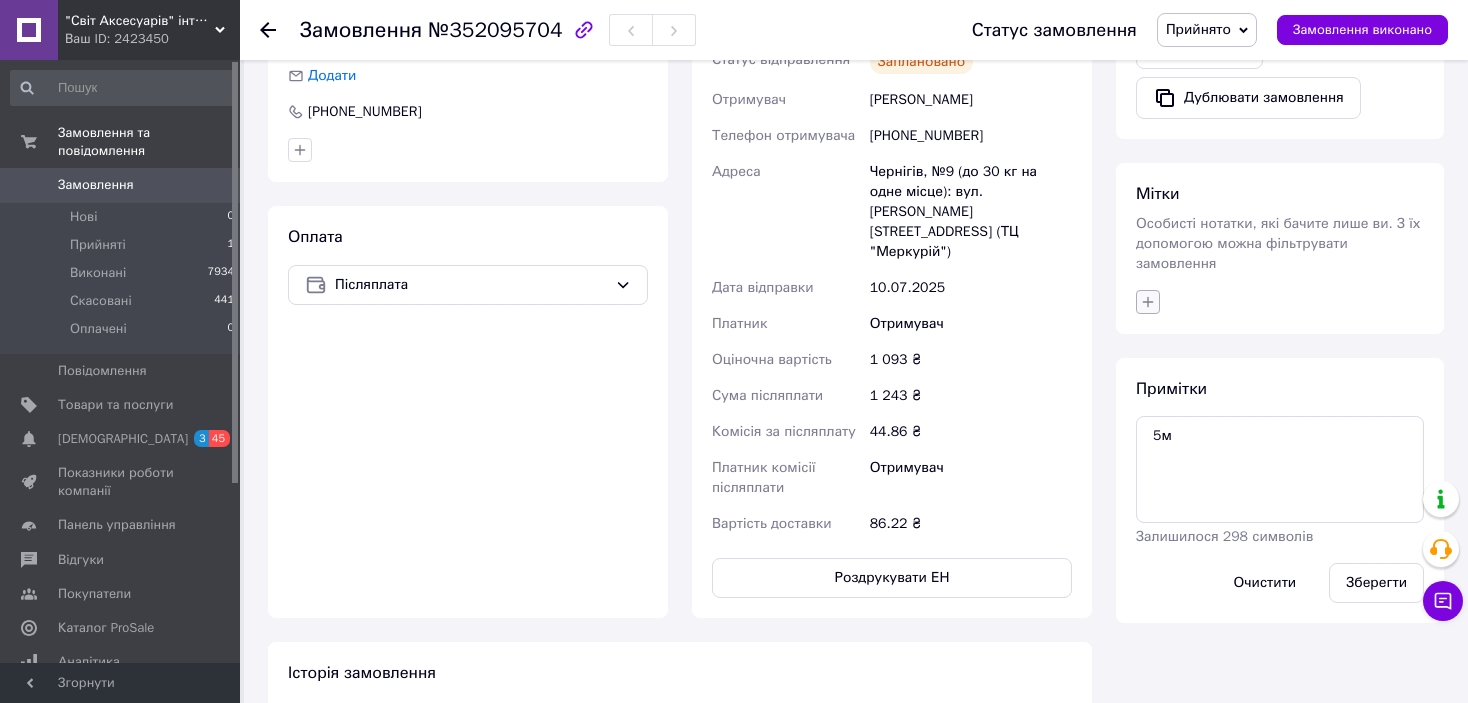 click 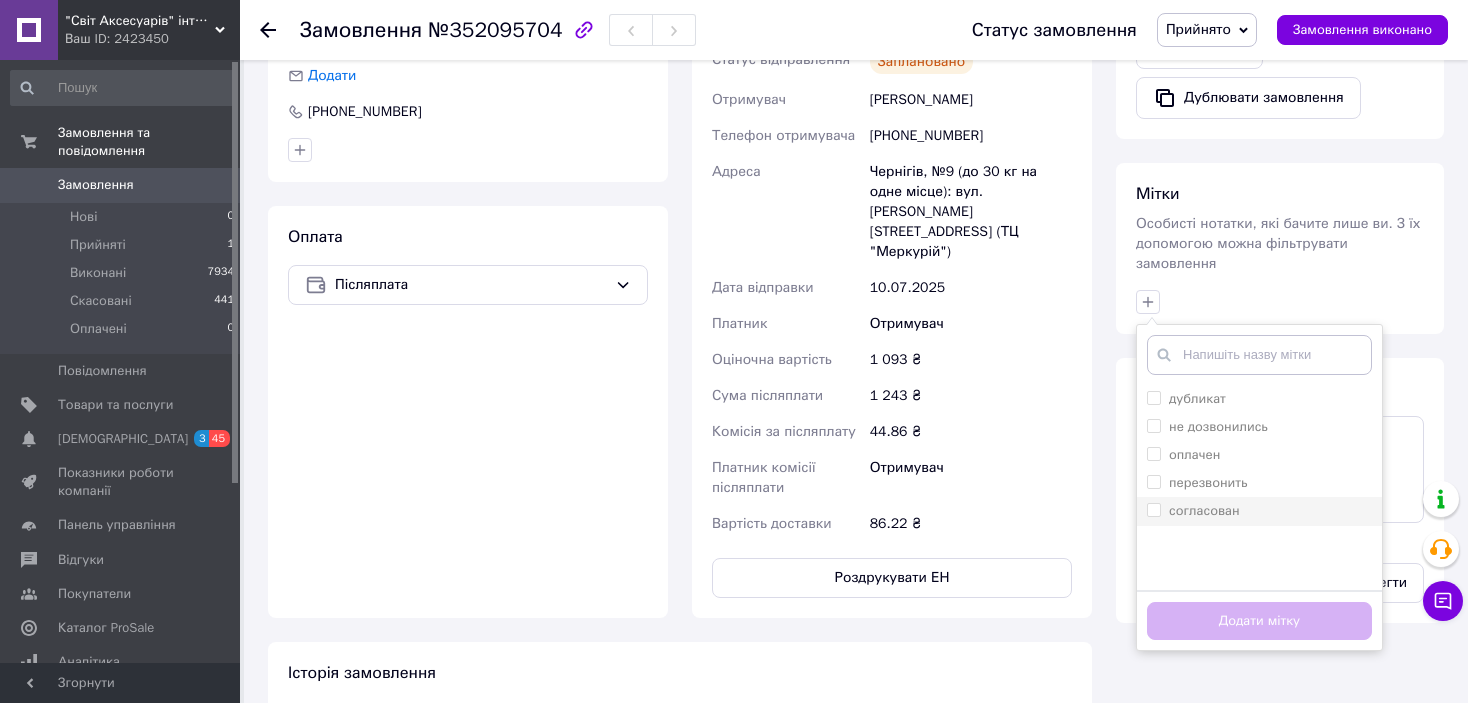 click on "согласован" at bounding box center [1153, 509] 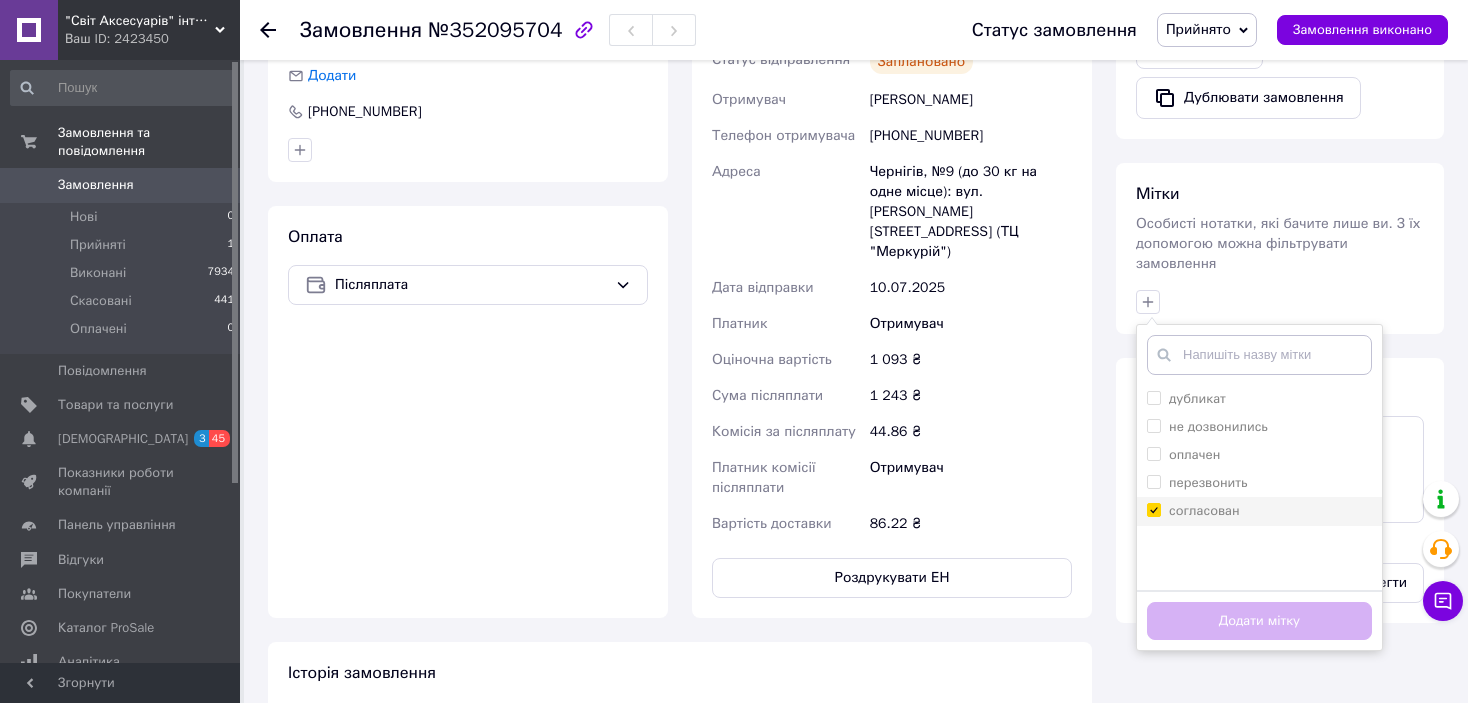 checkbox on "true" 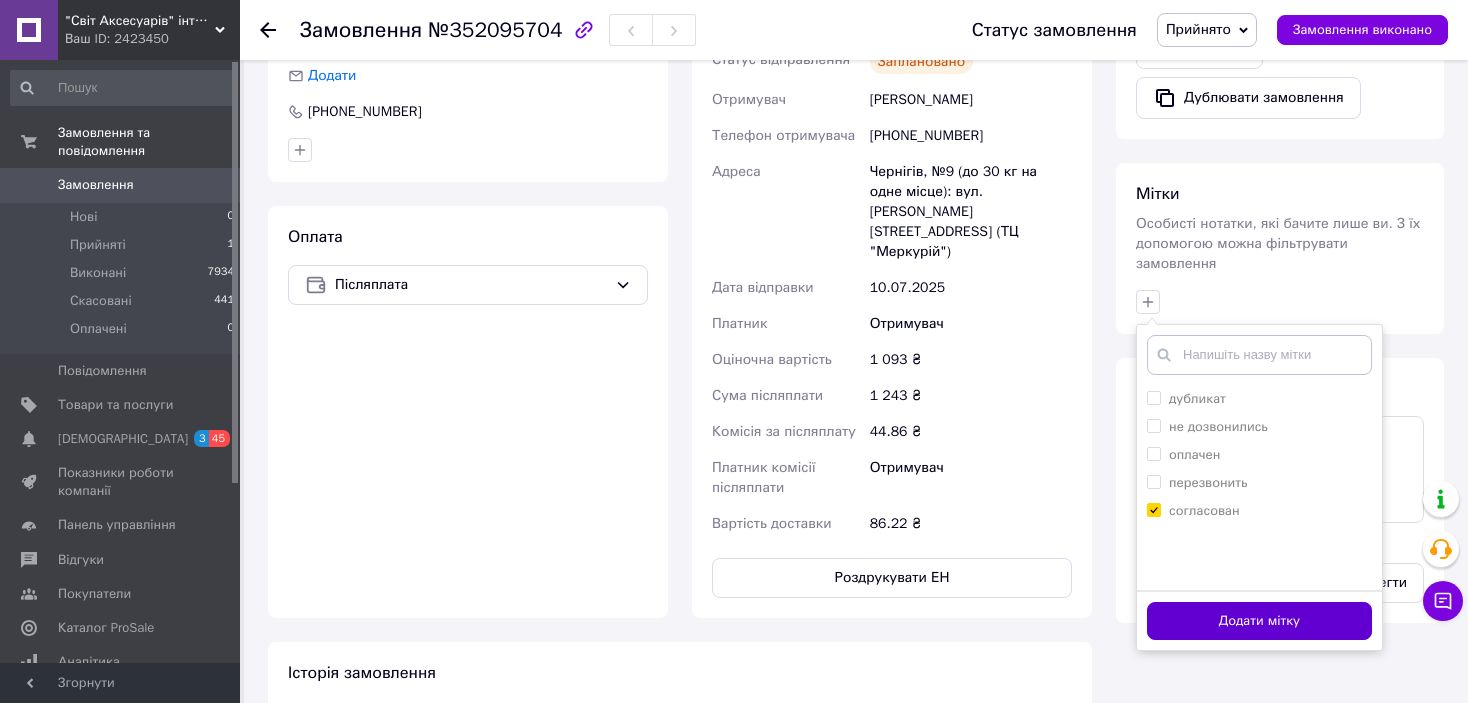 click on "Додати мітку" at bounding box center [1259, 621] 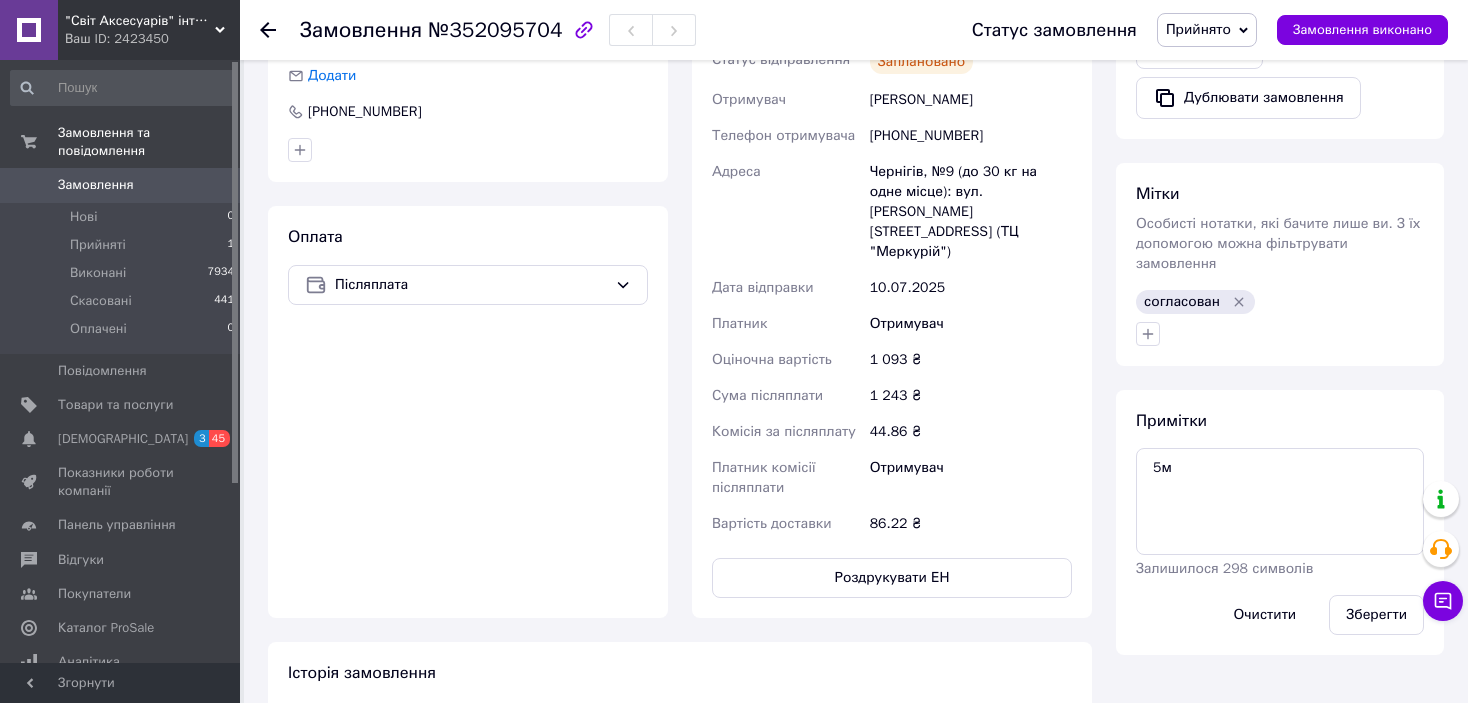 click 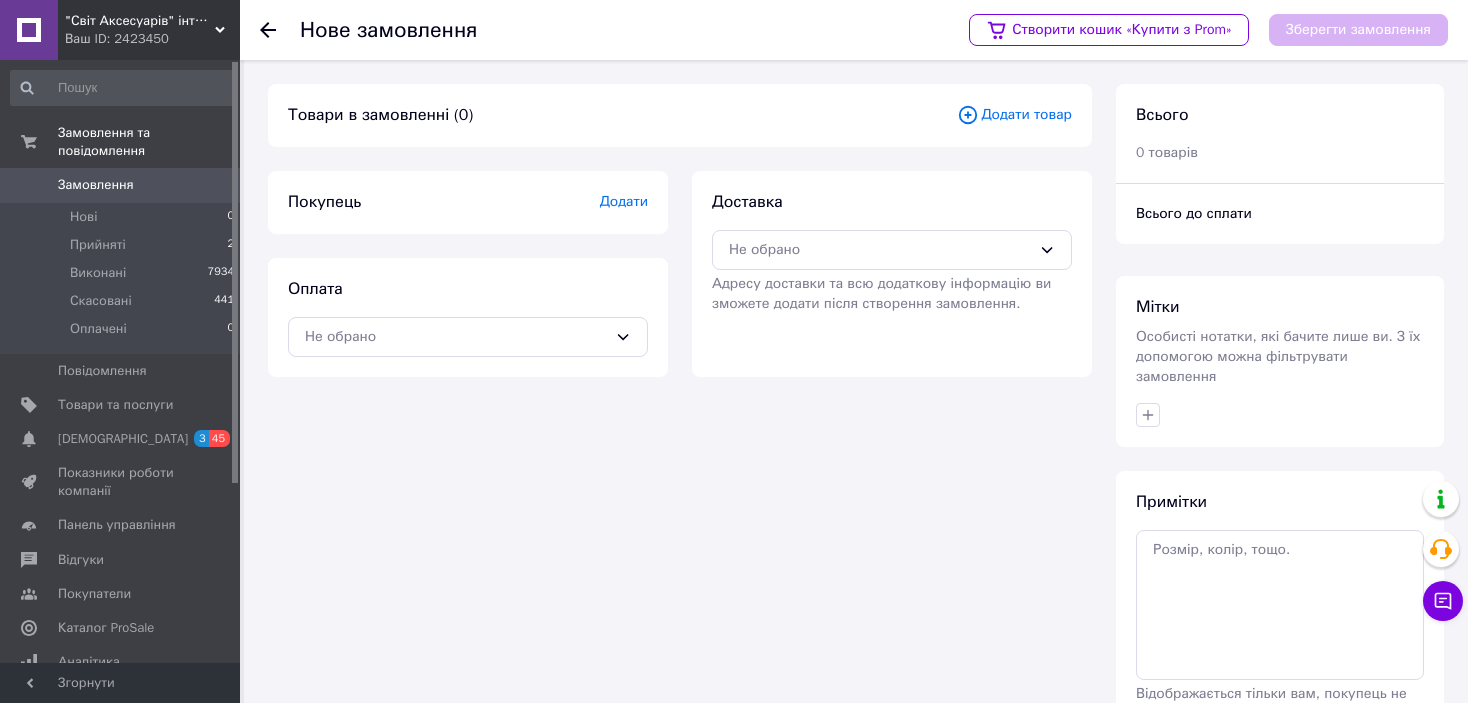 click 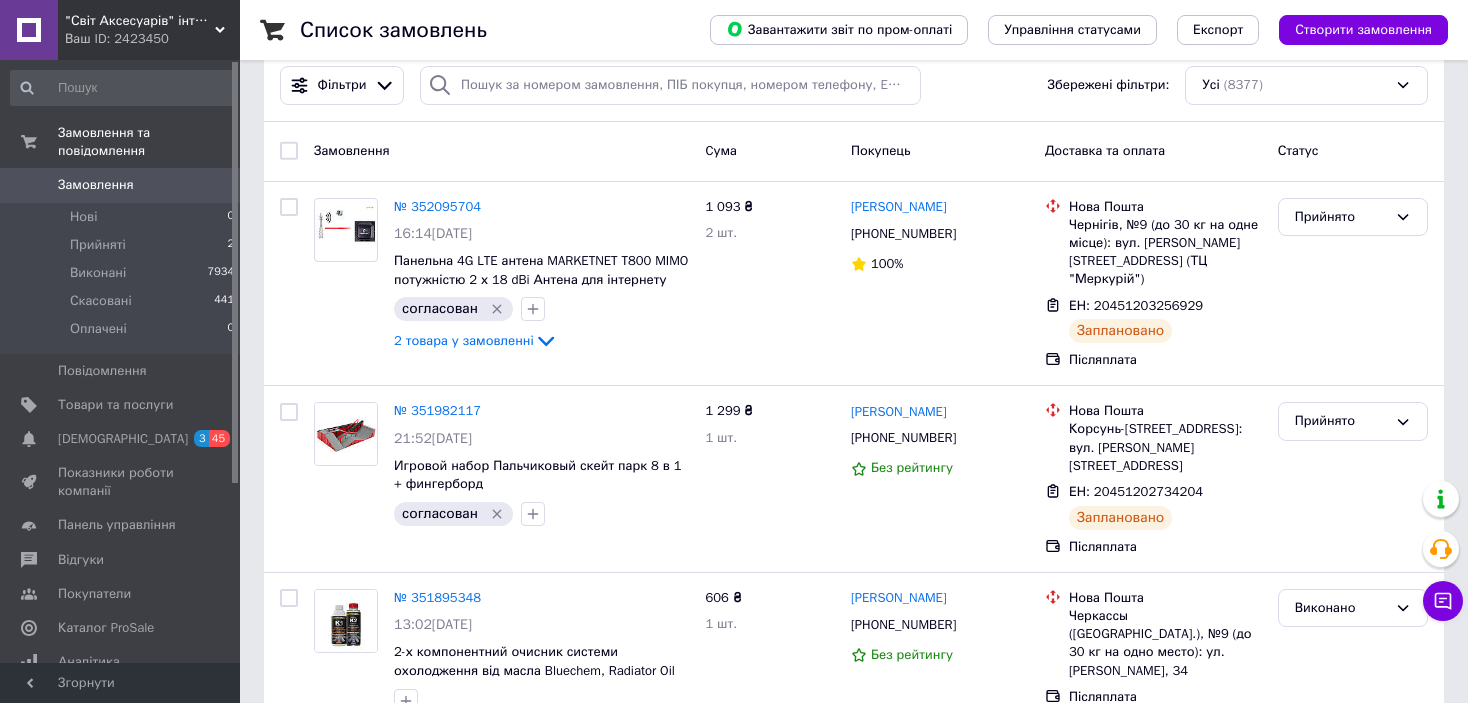 scroll, scrollTop: 0, scrollLeft: 0, axis: both 